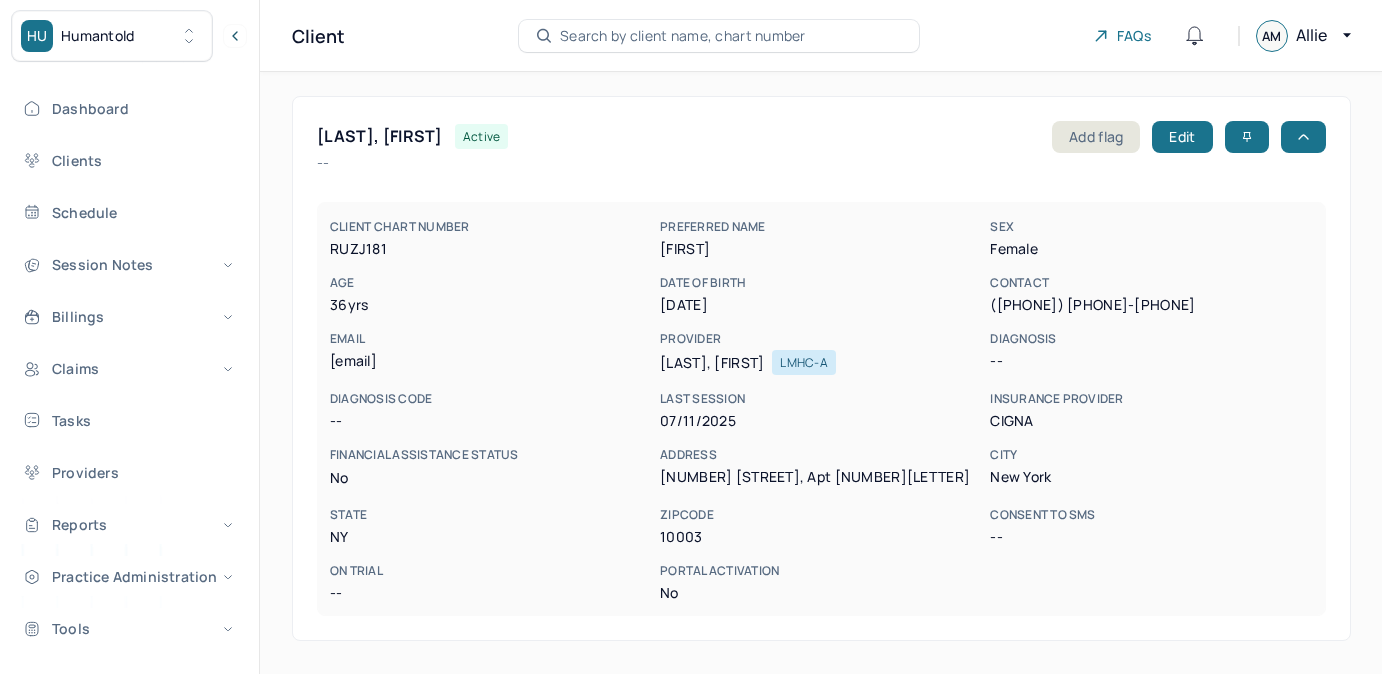 scroll, scrollTop: 0, scrollLeft: 0, axis: both 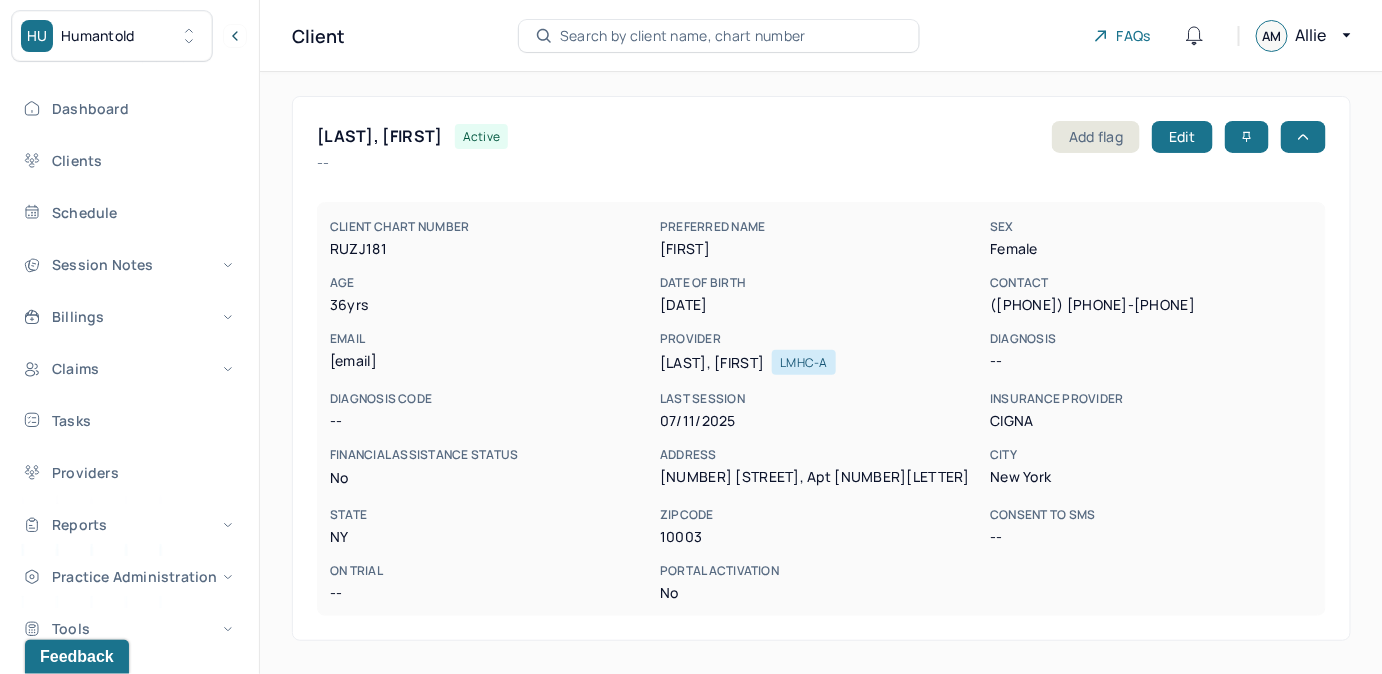 click on "Search by client name, chart number" at bounding box center [683, 36] 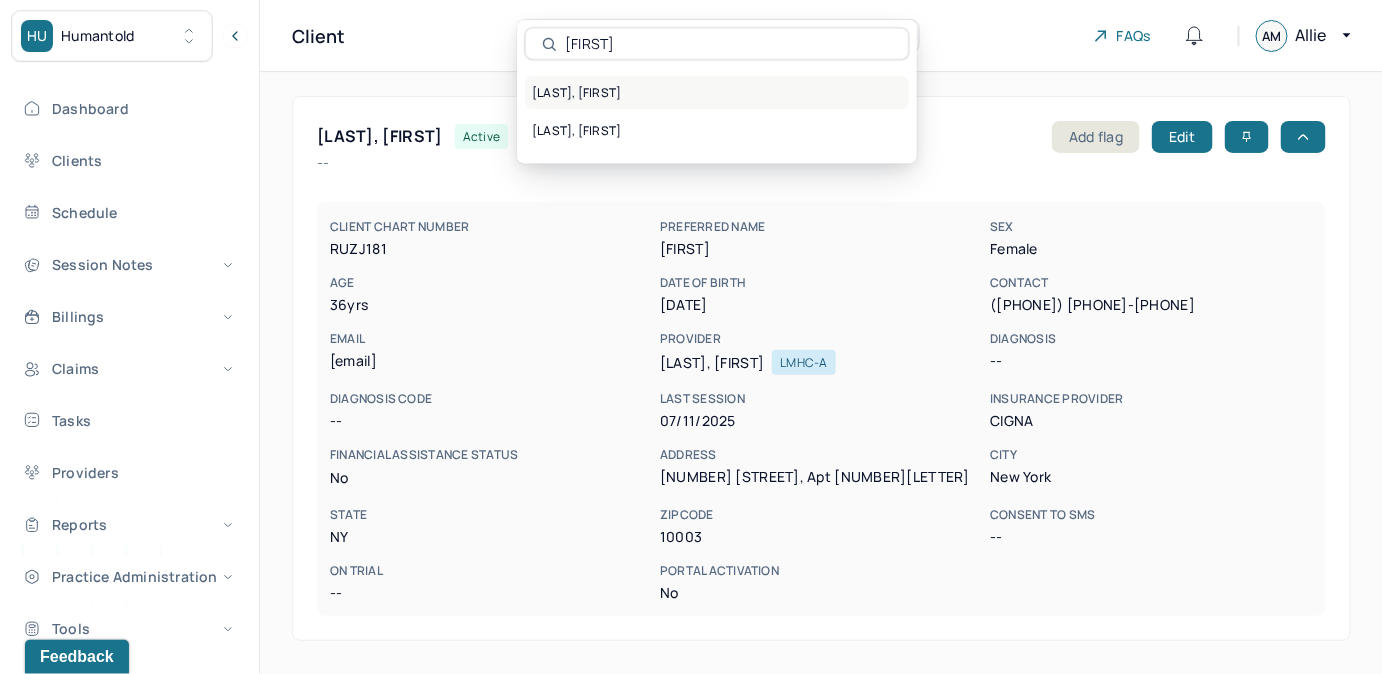 type on "[FIRST]" 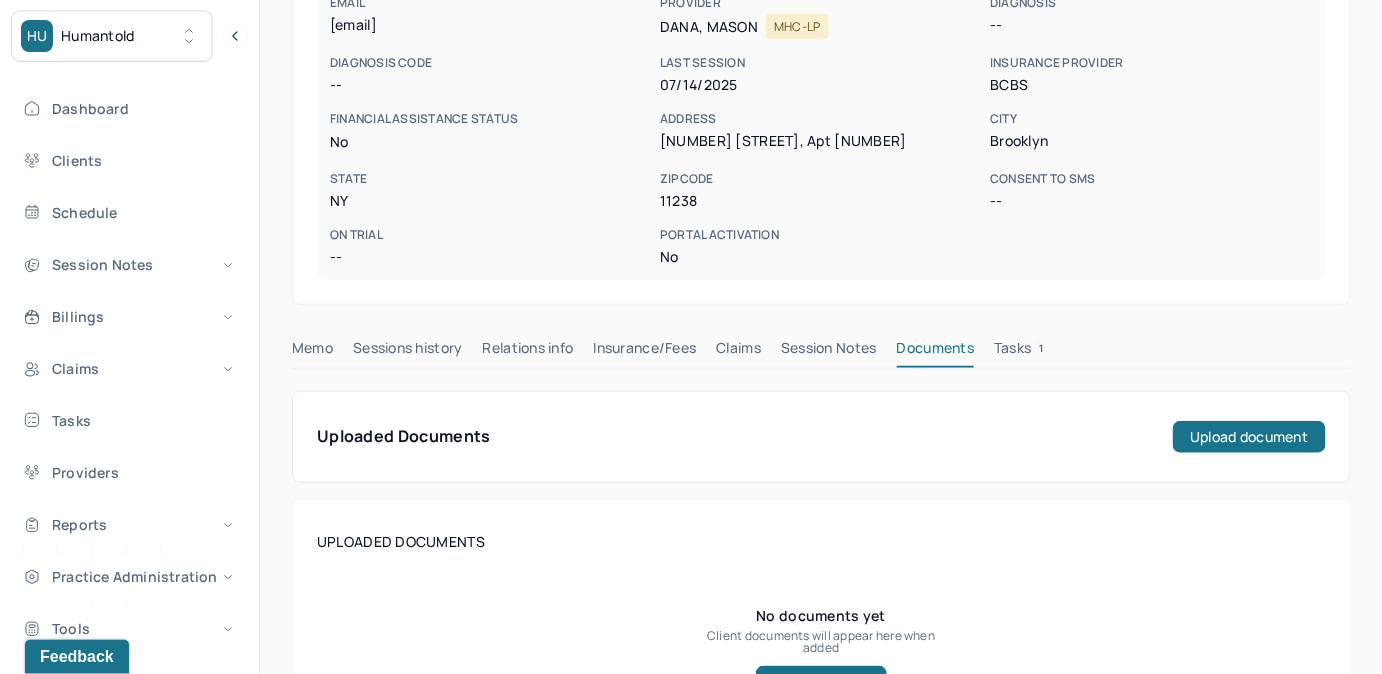 scroll, scrollTop: 363, scrollLeft: 0, axis: vertical 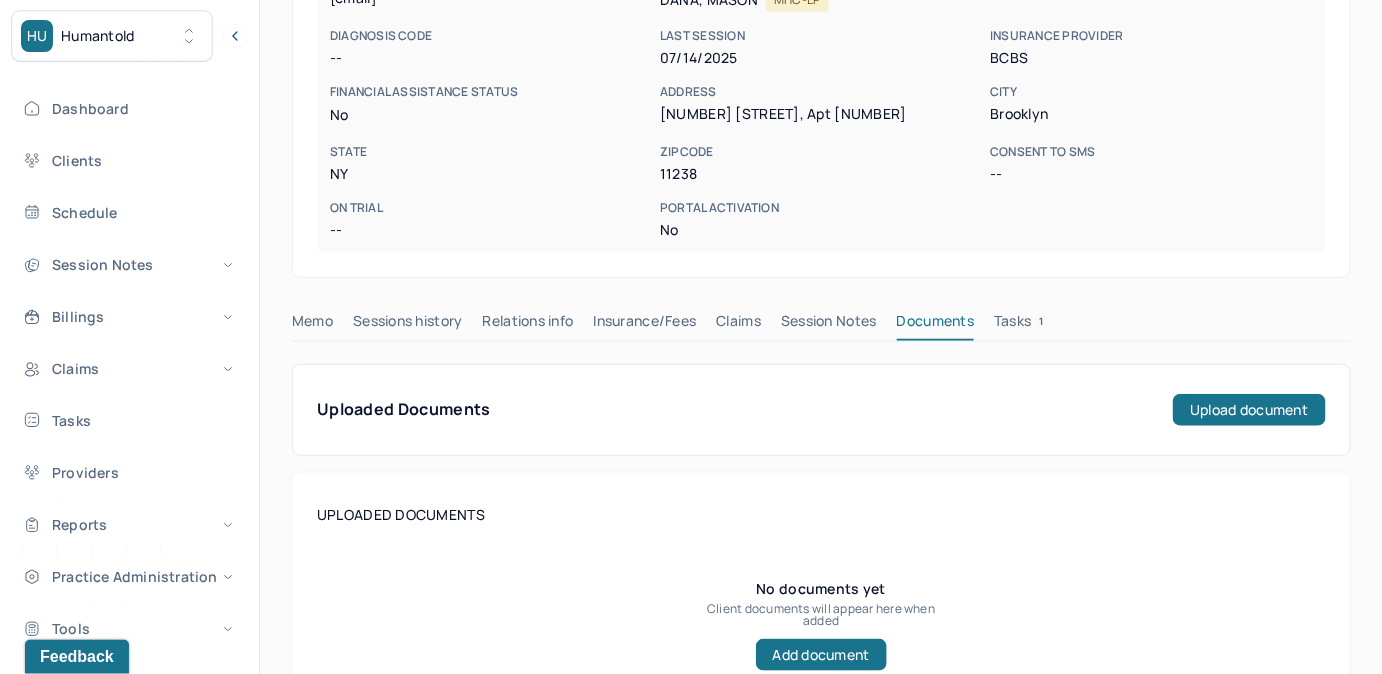 click on "Claims" at bounding box center [738, 325] 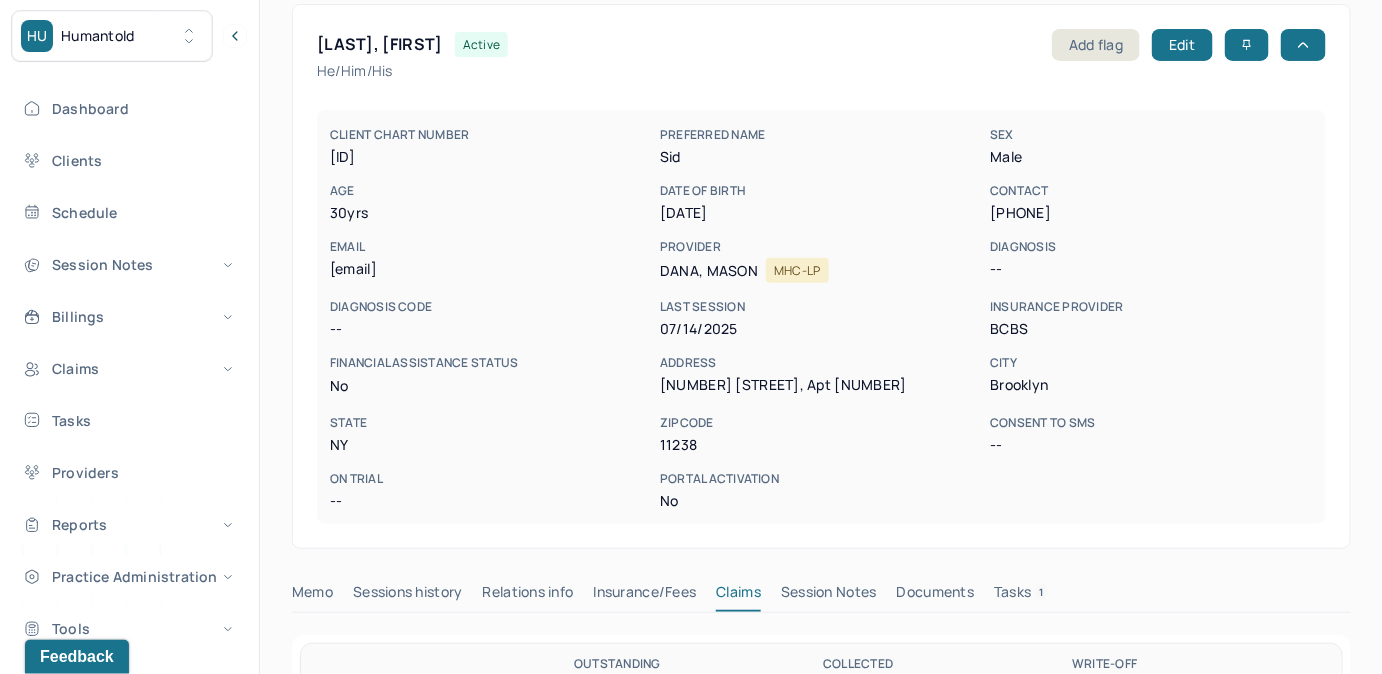 scroll, scrollTop: 90, scrollLeft: 0, axis: vertical 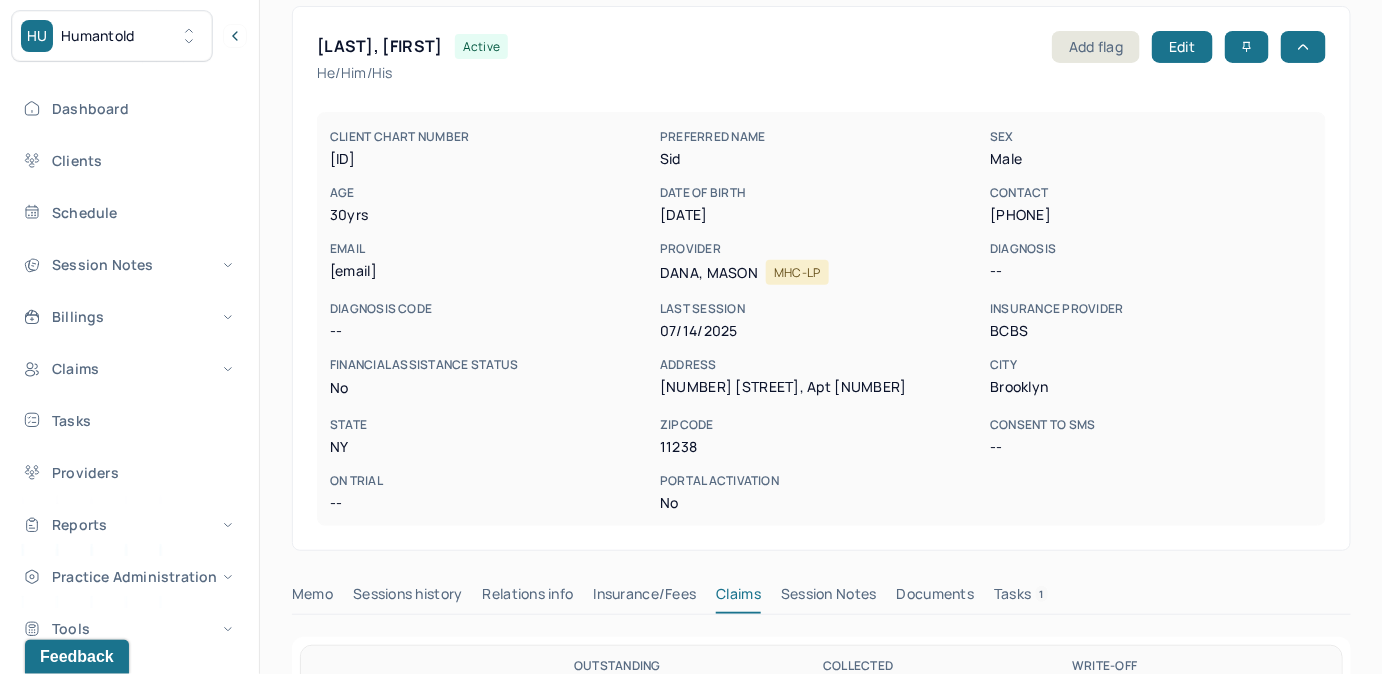 drag, startPoint x: 328, startPoint y: 270, endPoint x: 525, endPoint y: 274, distance: 197.0406 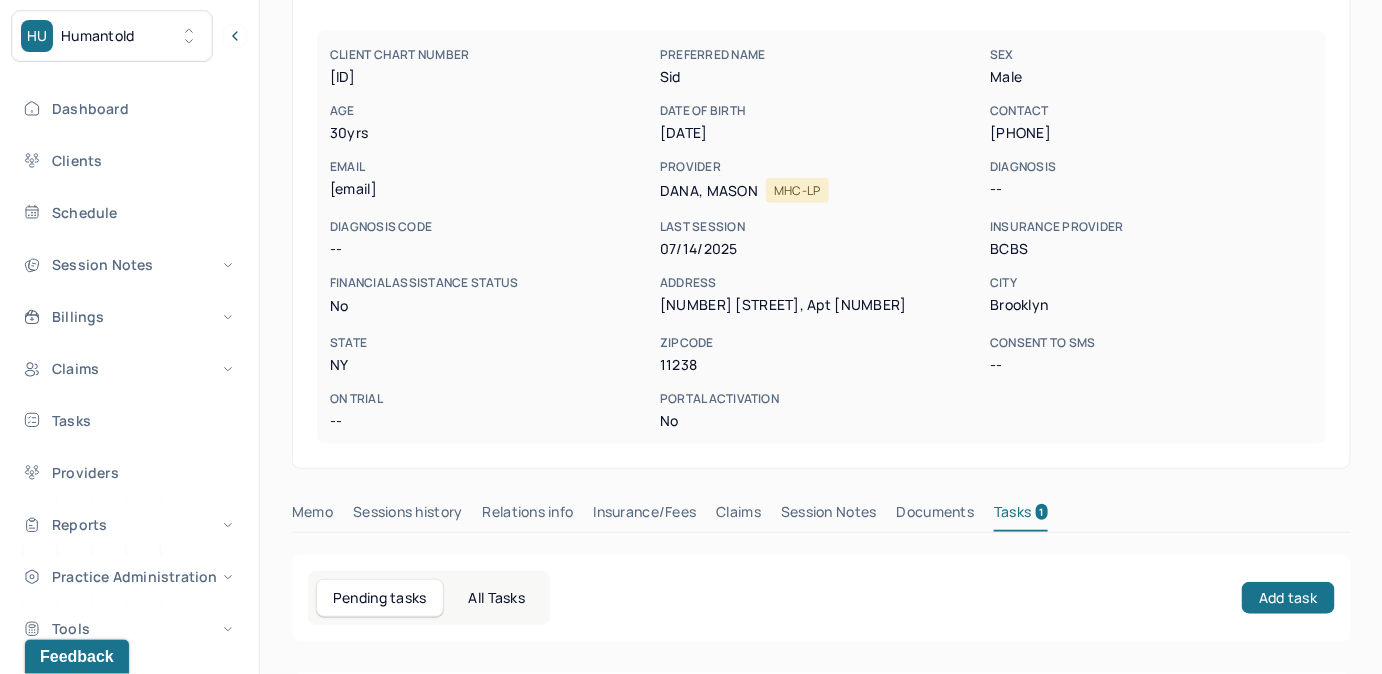 scroll, scrollTop: 0, scrollLeft: 0, axis: both 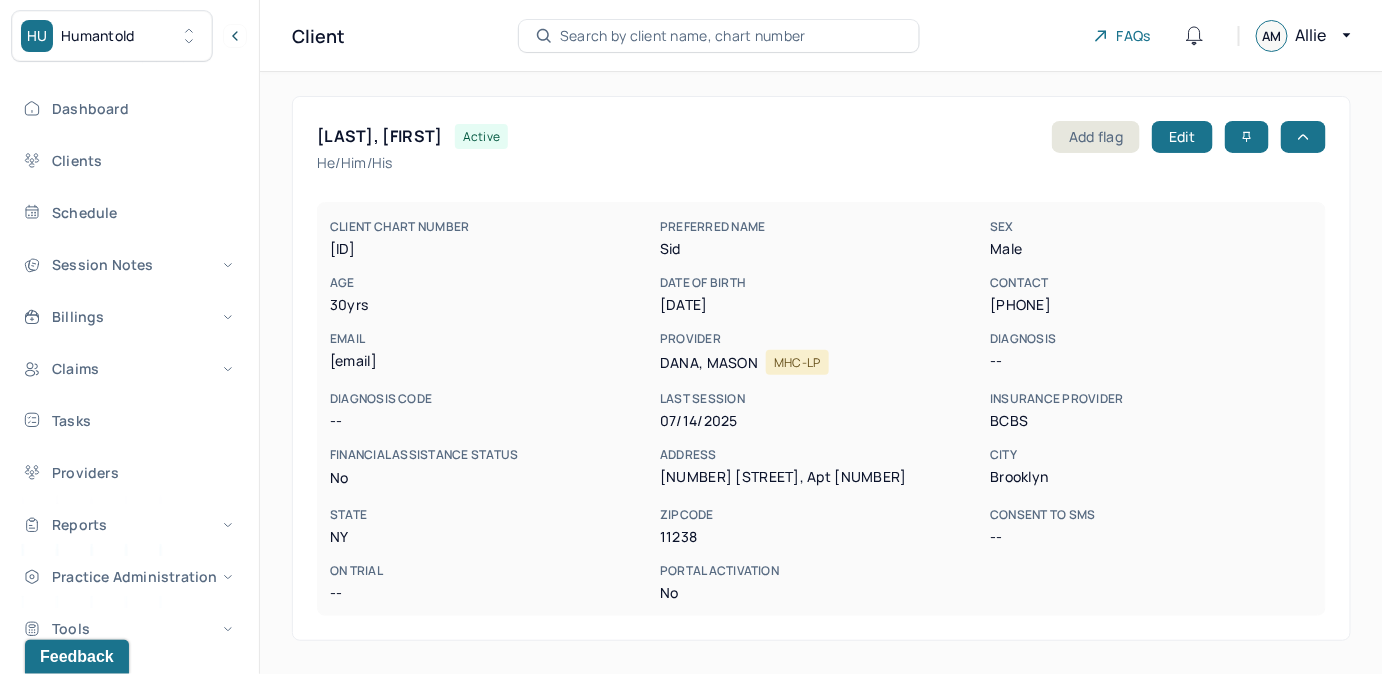 click on "Search by client name, chart number" at bounding box center [683, 36] 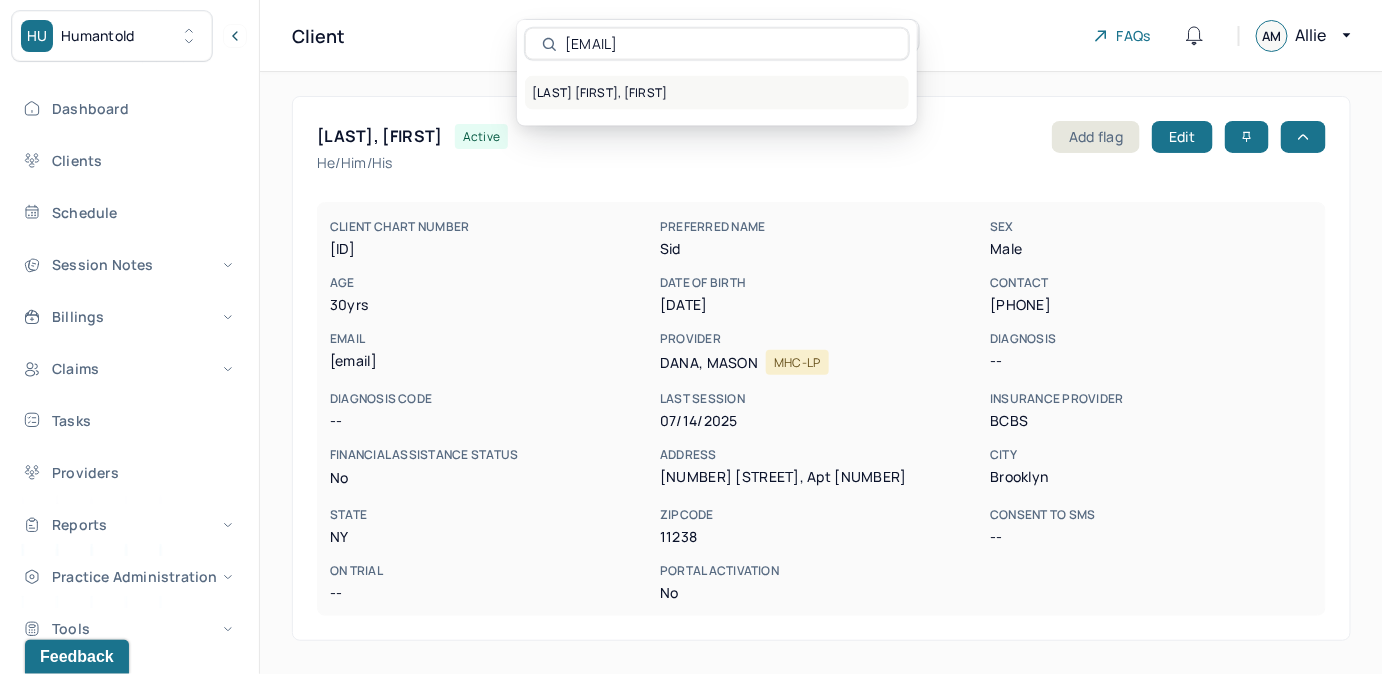type on "[EMAIL]" 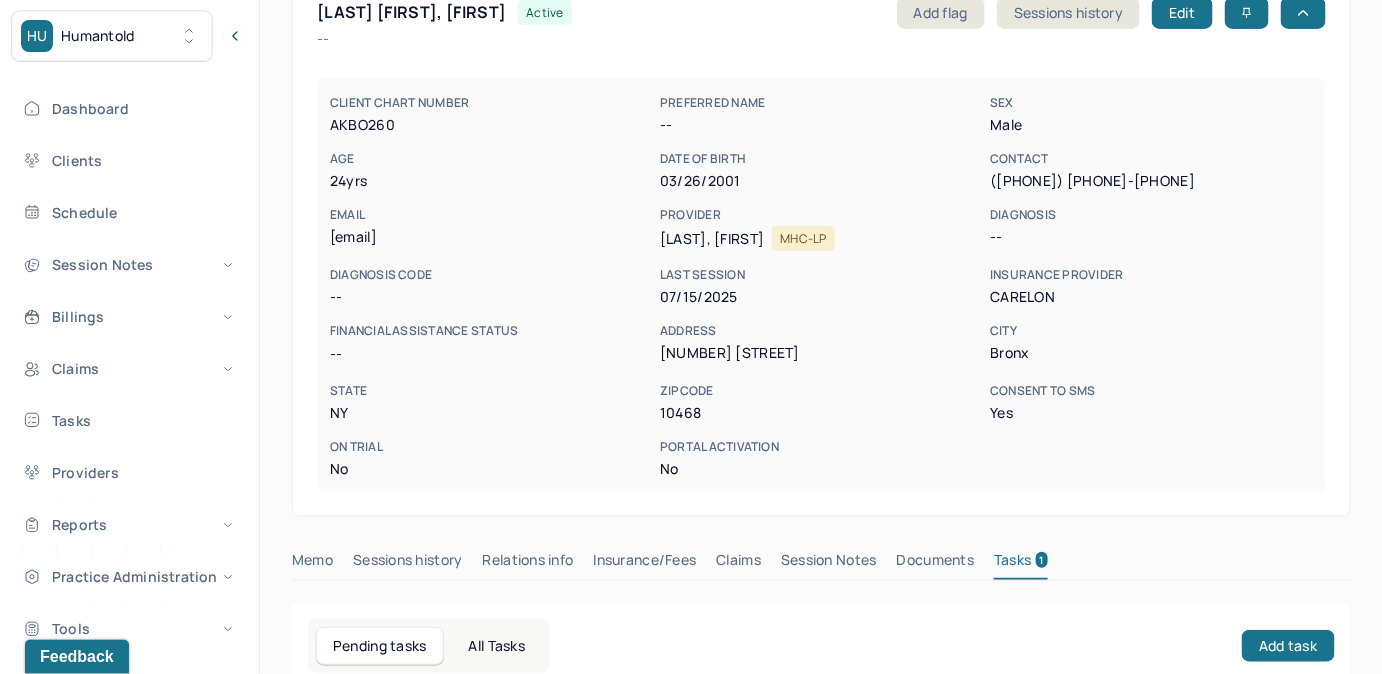 scroll, scrollTop: 348, scrollLeft: 0, axis: vertical 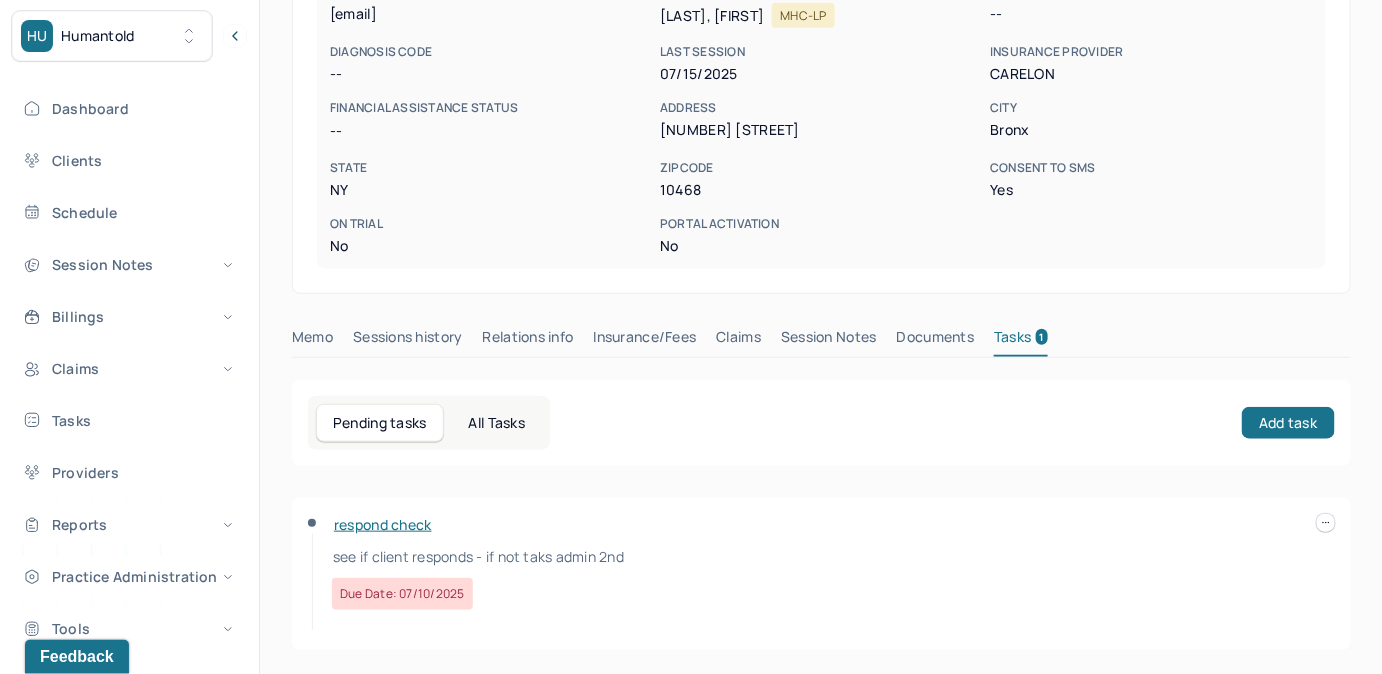 click on "Claims" at bounding box center [738, 341] 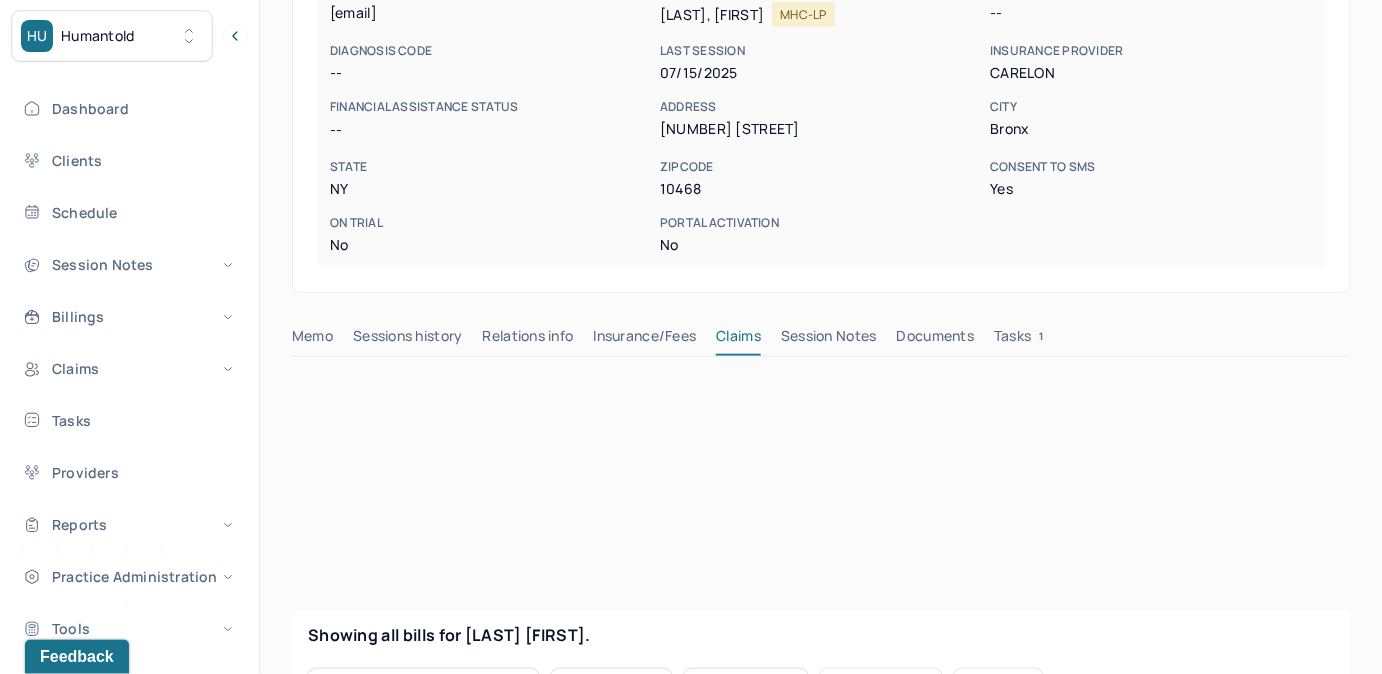 click on "Tasks 1" at bounding box center [1021, 340] 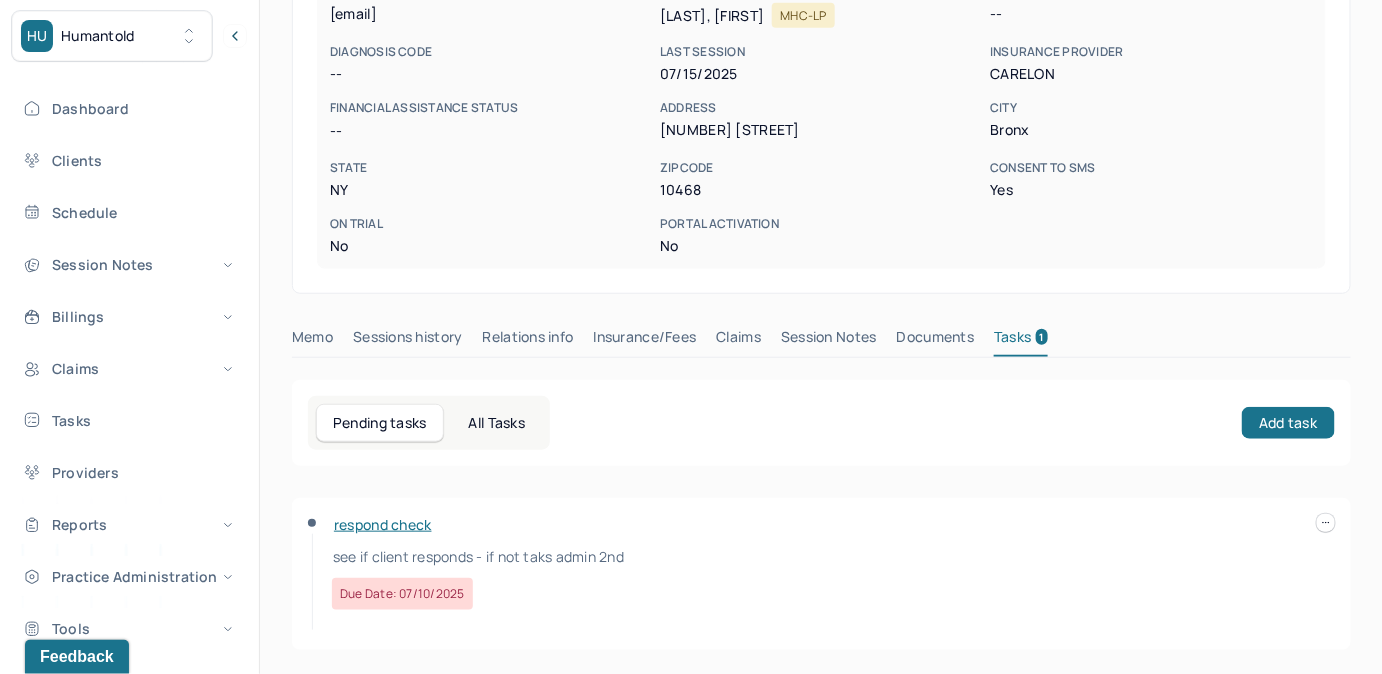 click on "Claims" at bounding box center [738, 341] 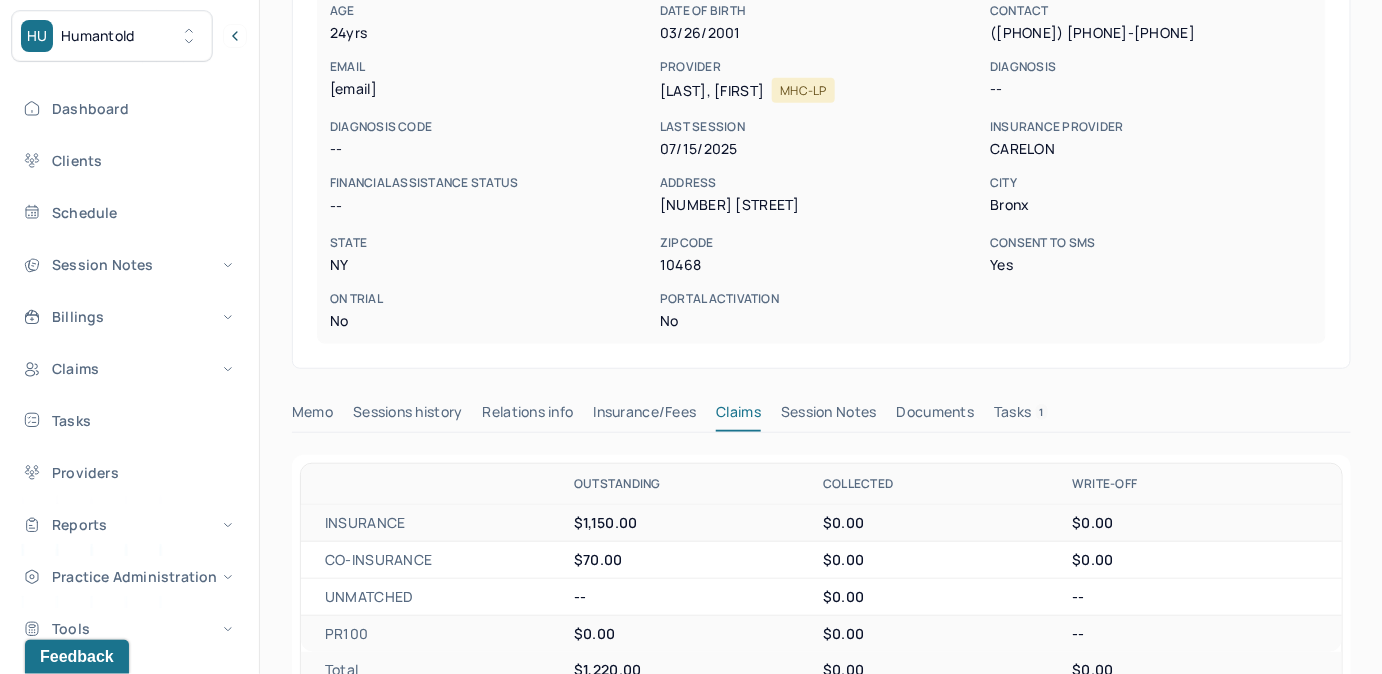 scroll, scrollTop: 257, scrollLeft: 0, axis: vertical 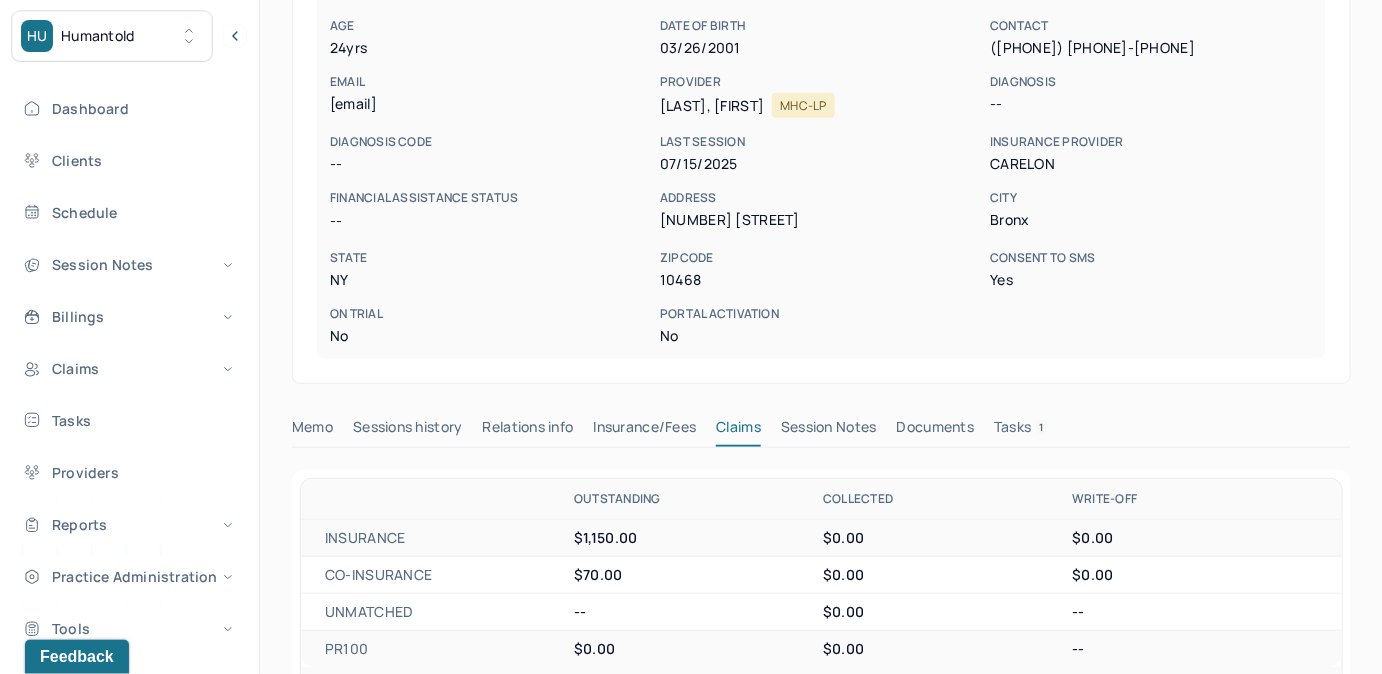 click on "Tasks 1" at bounding box center (1021, 431) 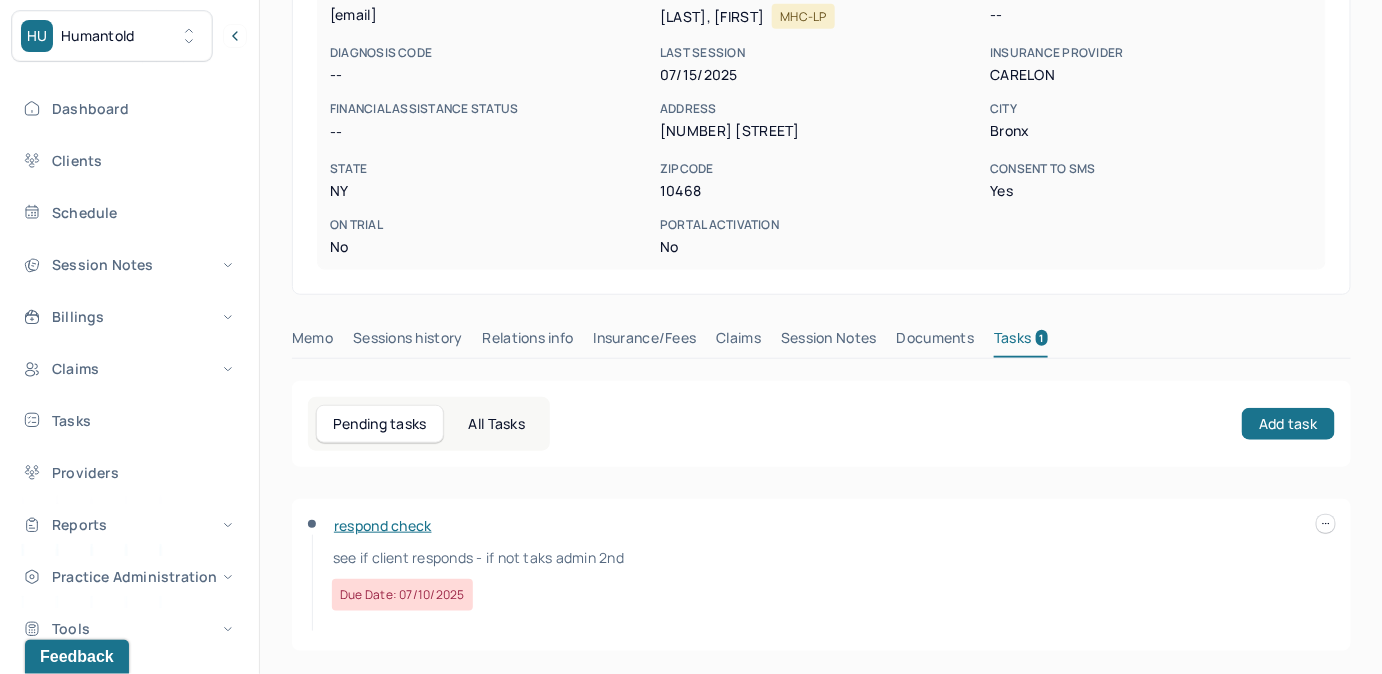 scroll, scrollTop: 348, scrollLeft: 0, axis: vertical 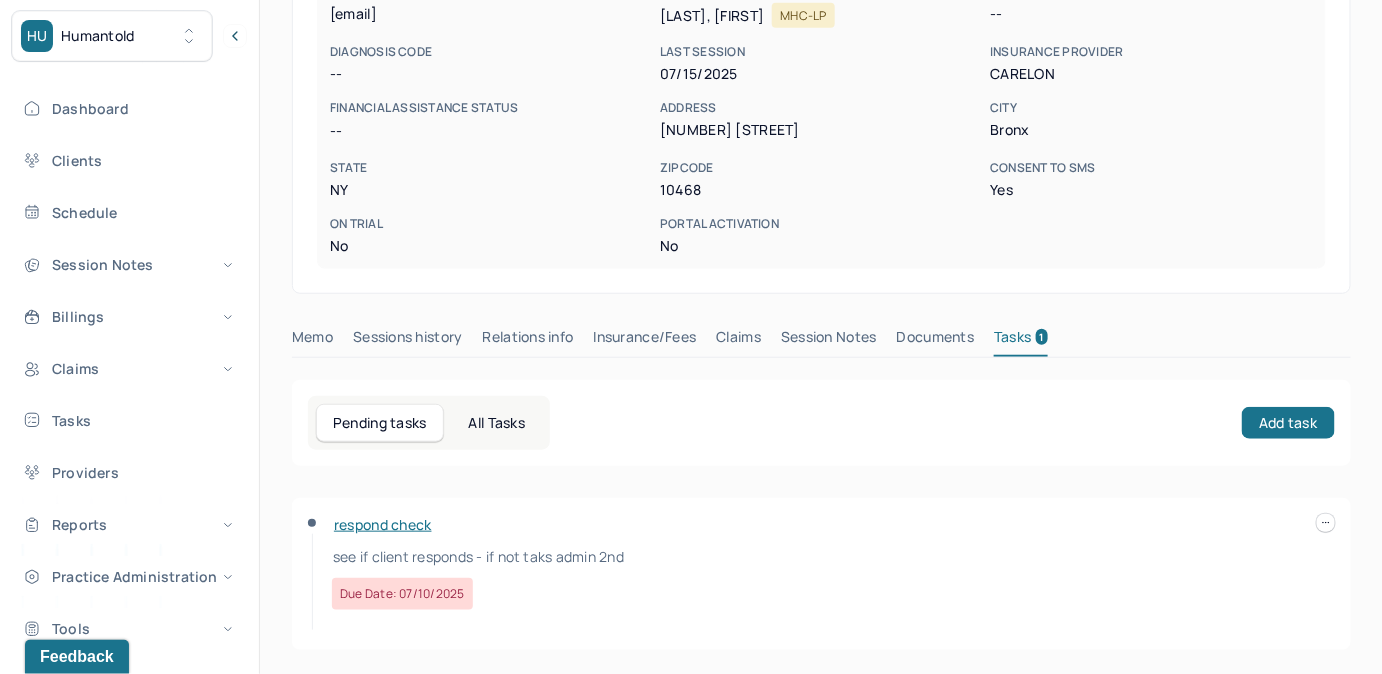 click 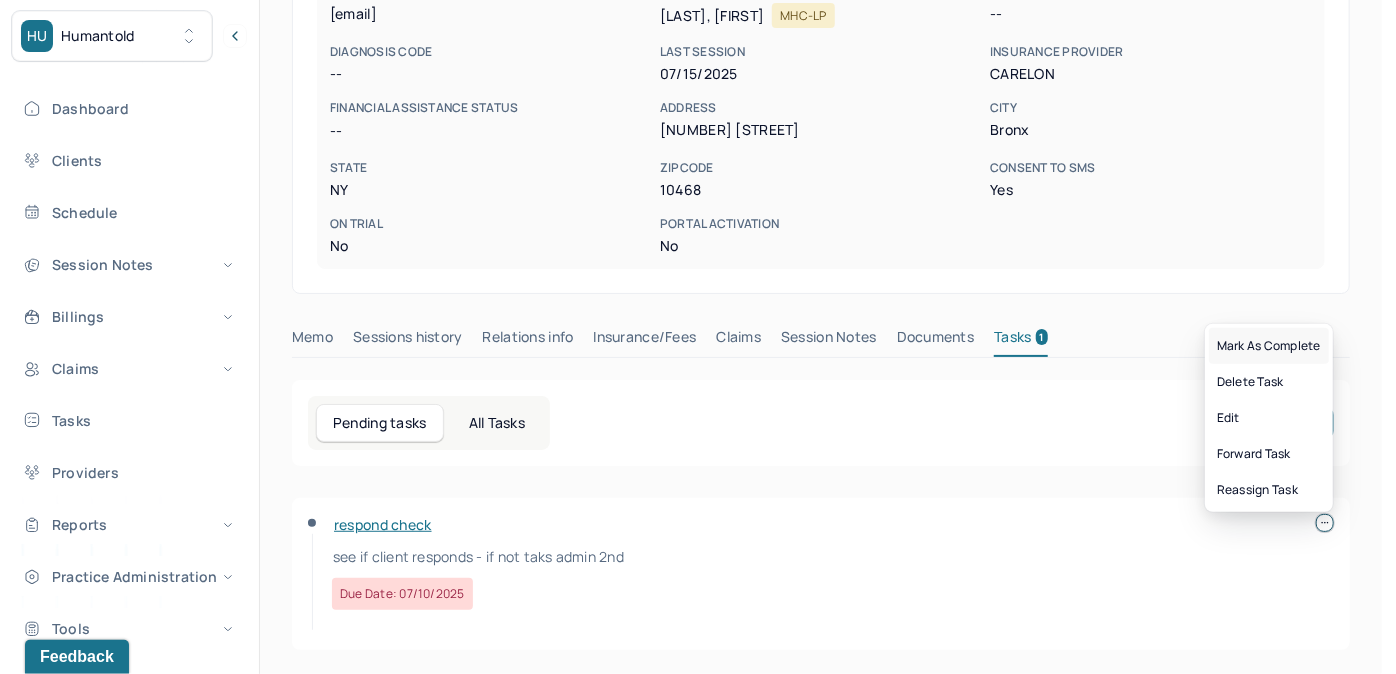 click on "Mark as complete" at bounding box center [1269, 346] 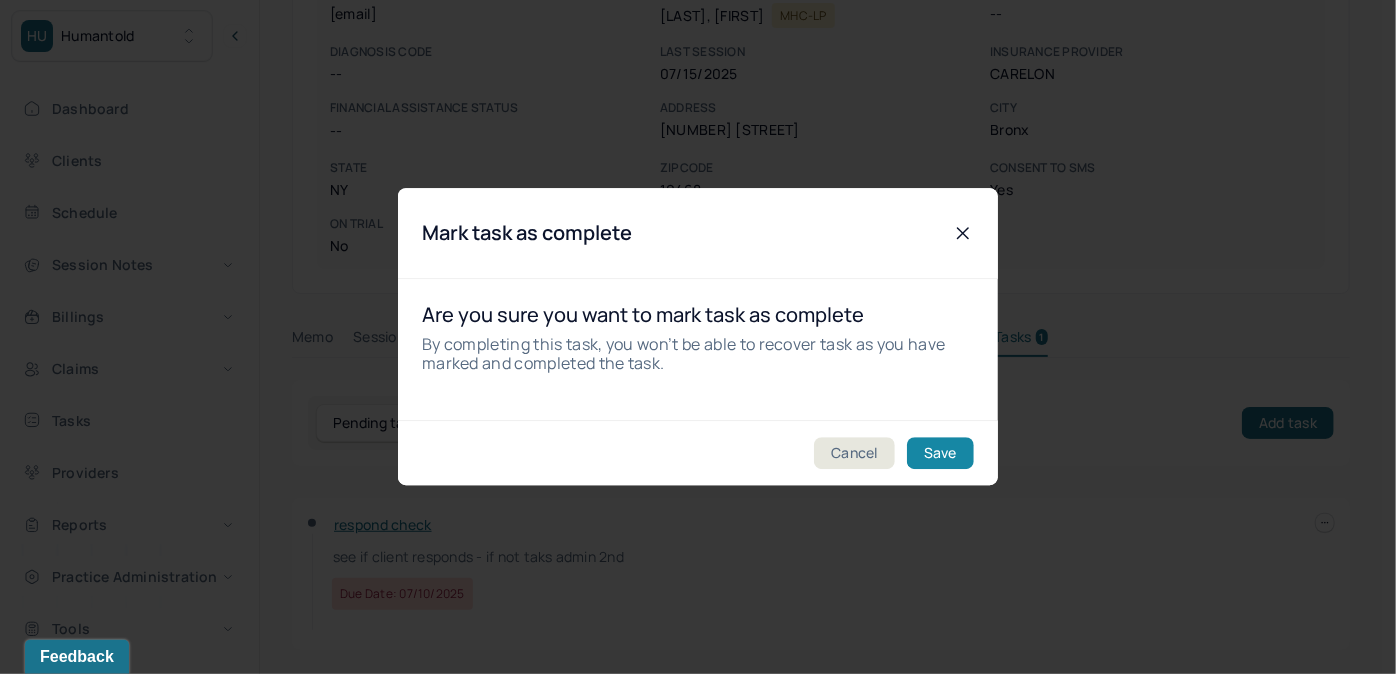 click on "Save" at bounding box center (940, 454) 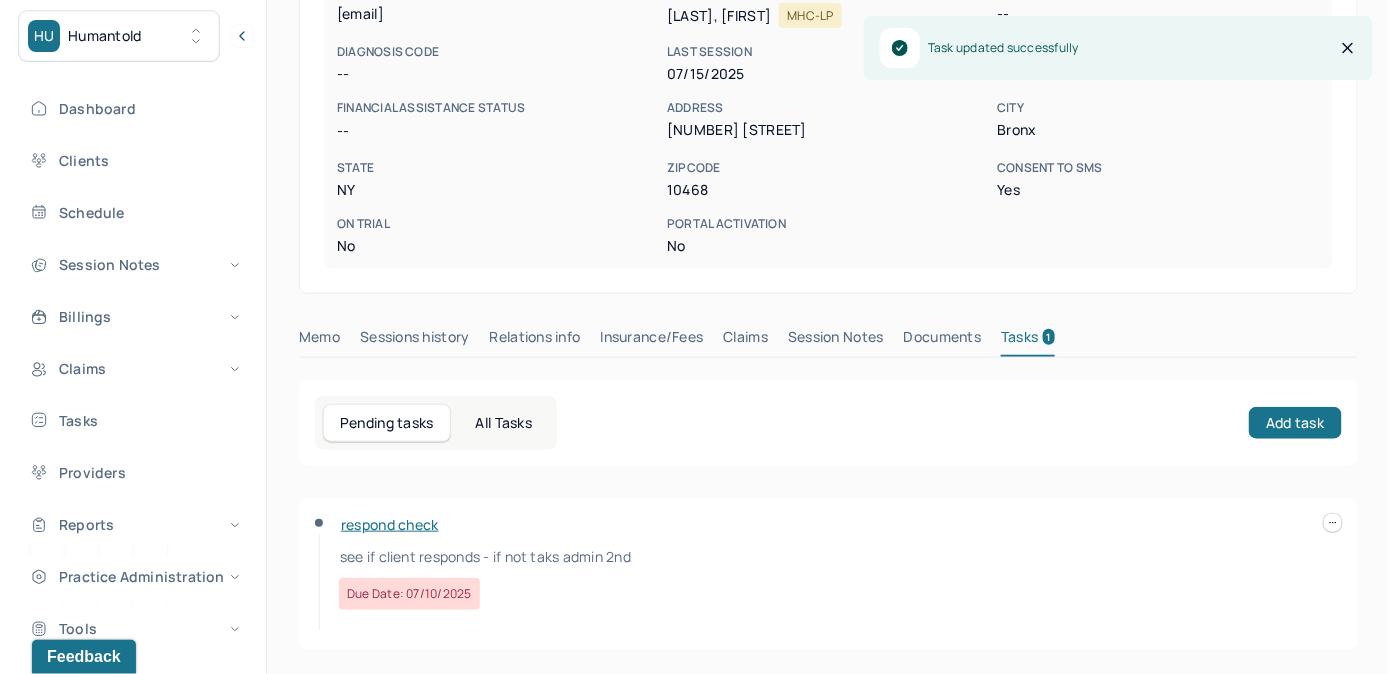 scroll, scrollTop: 314, scrollLeft: 0, axis: vertical 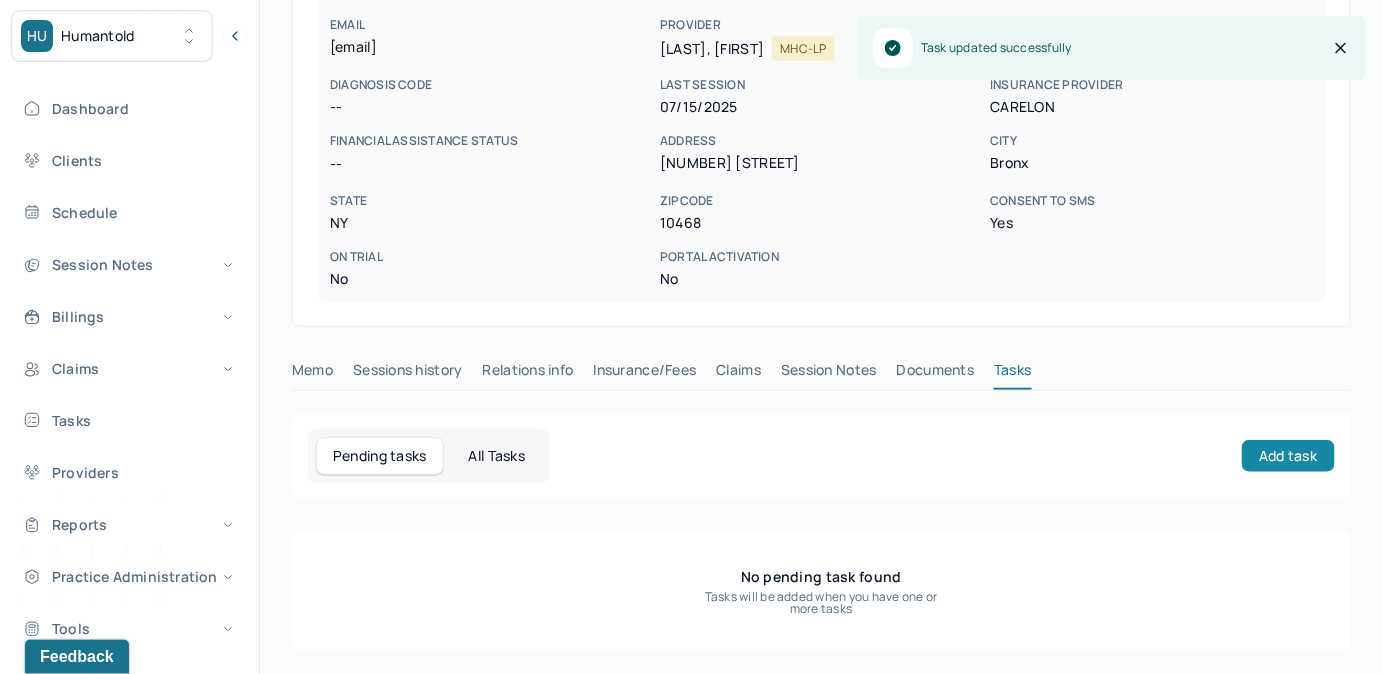 click on "Add task" at bounding box center (1288, 456) 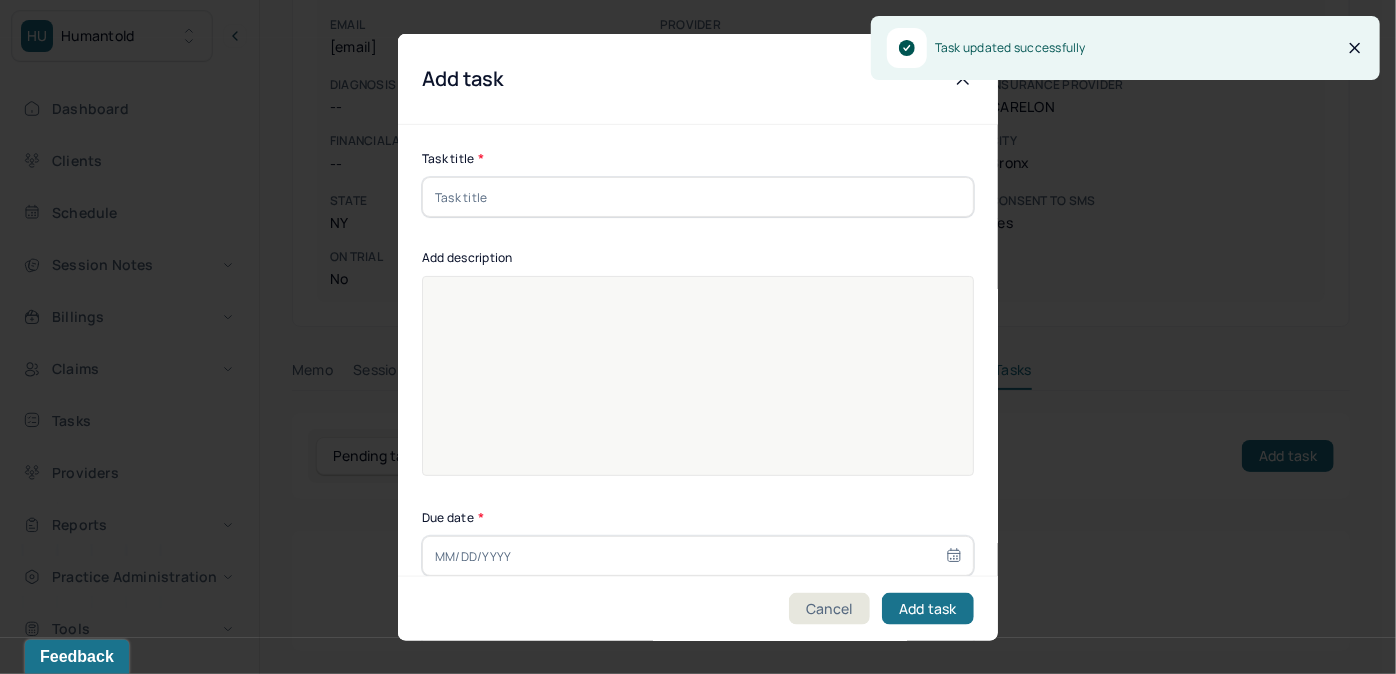 click at bounding box center [698, 197] 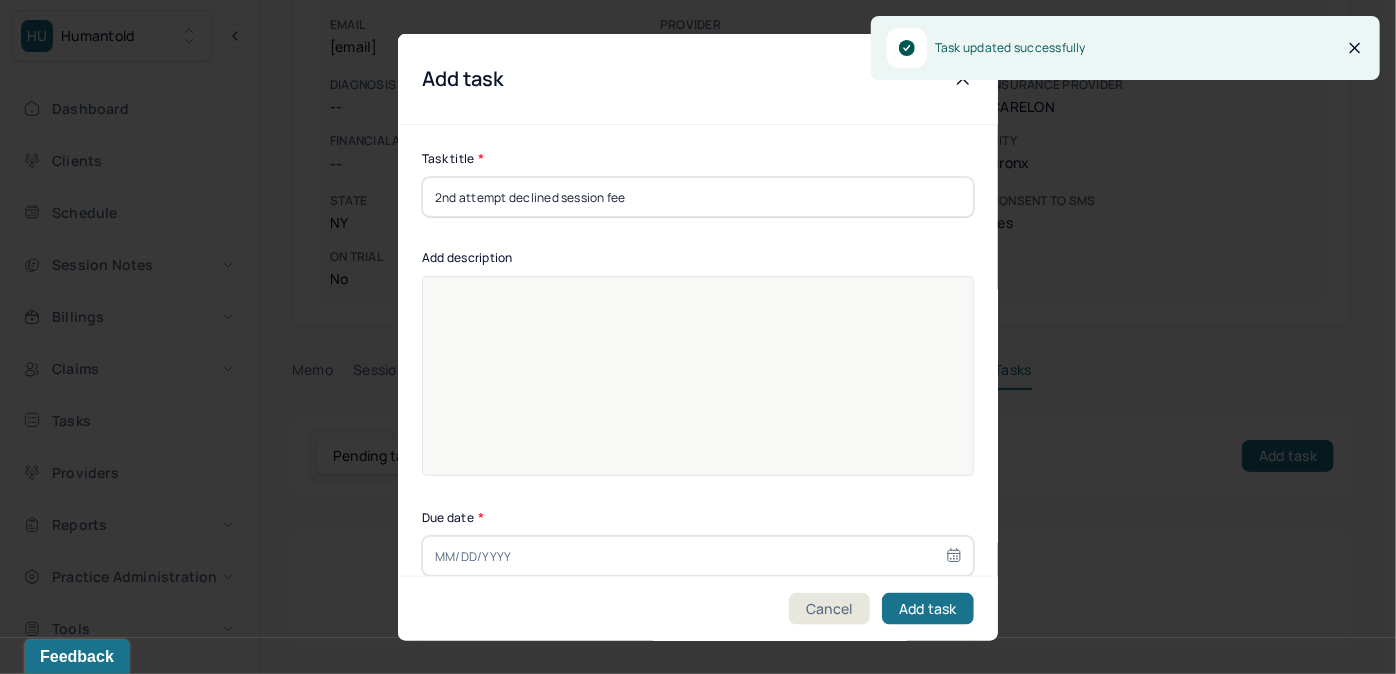type on "07/17/2025" 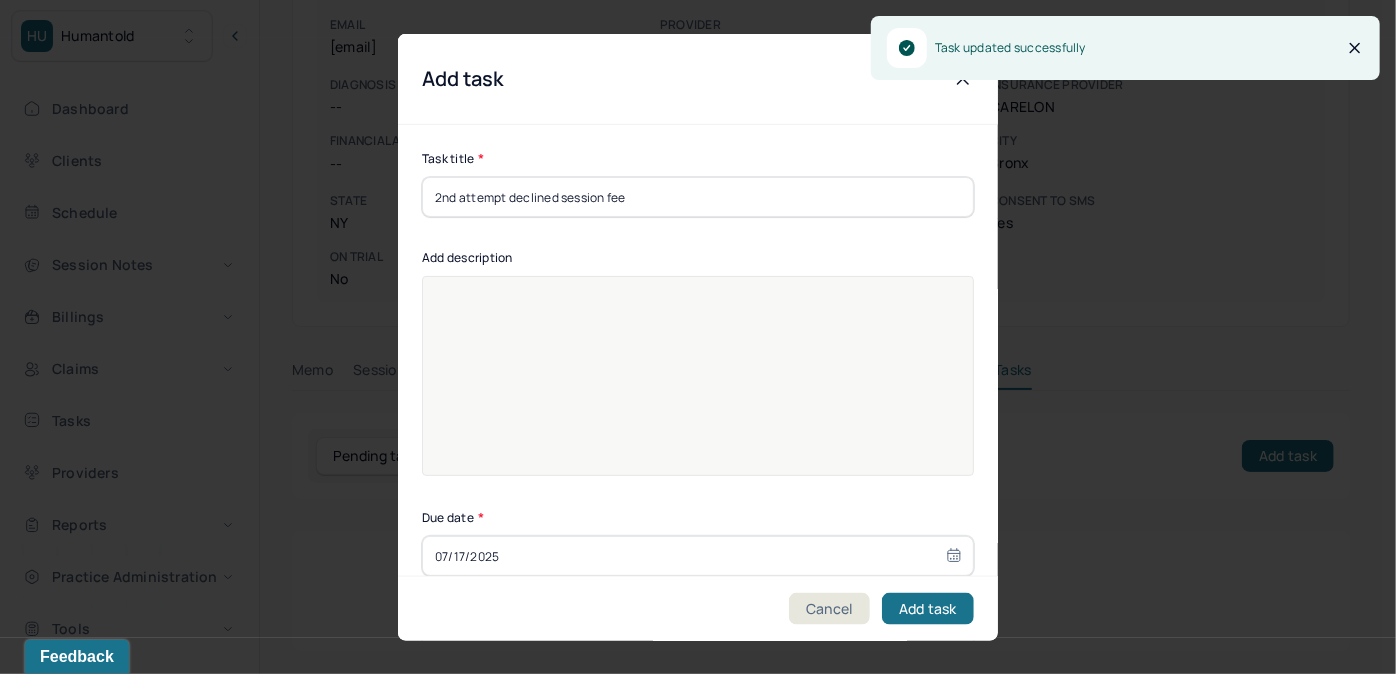 click at bounding box center [698, 297] 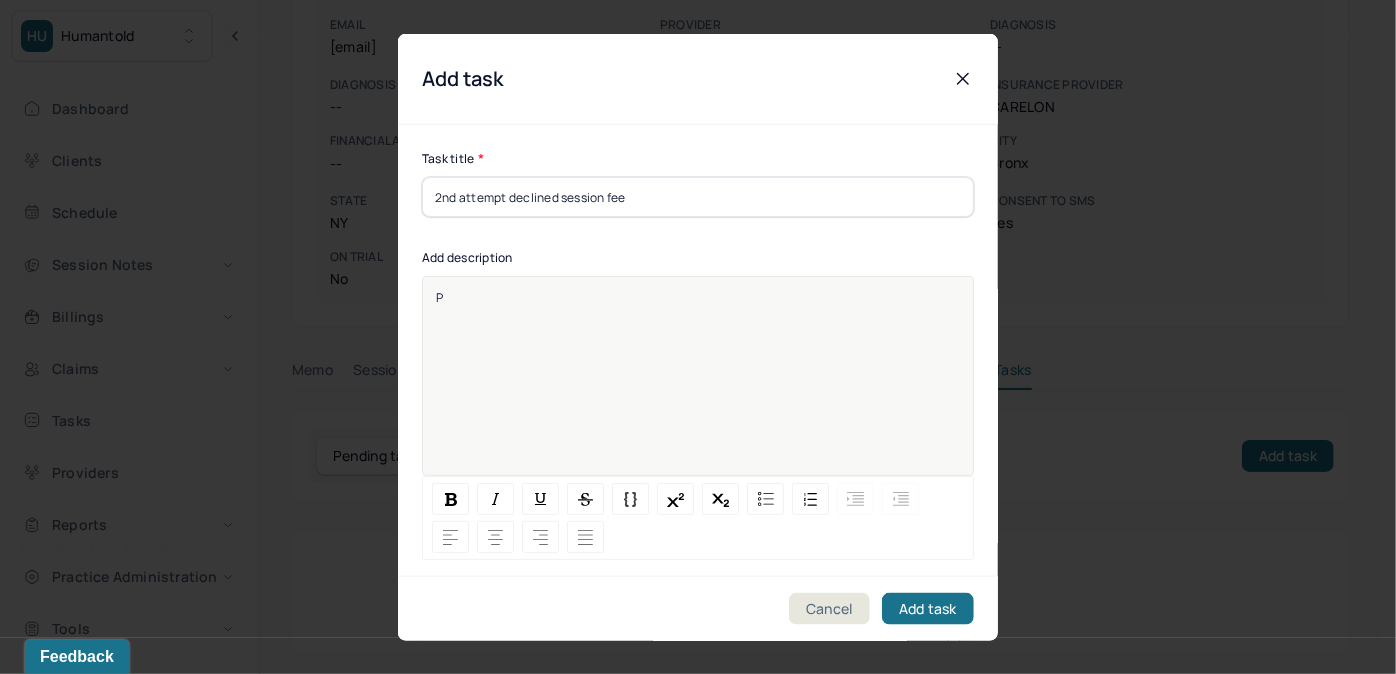 type 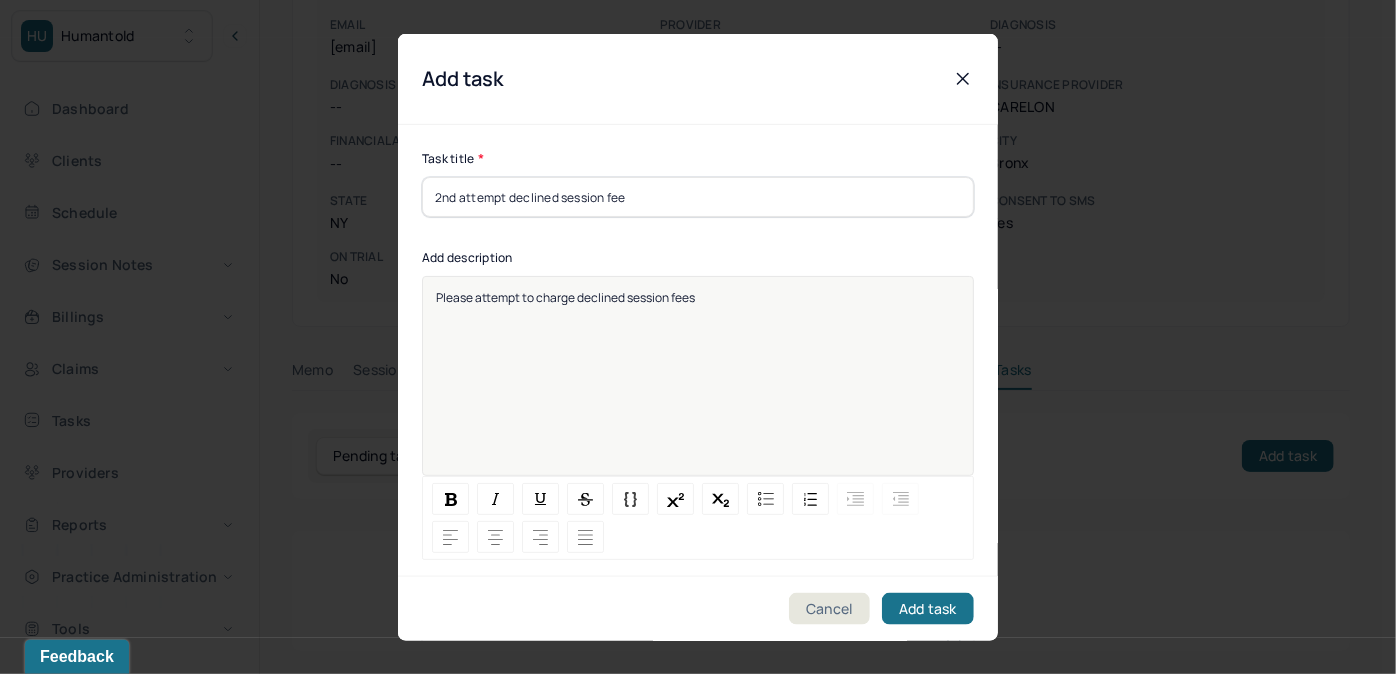click on "Please attempt to charge declined session fees" at bounding box center (565, 297) 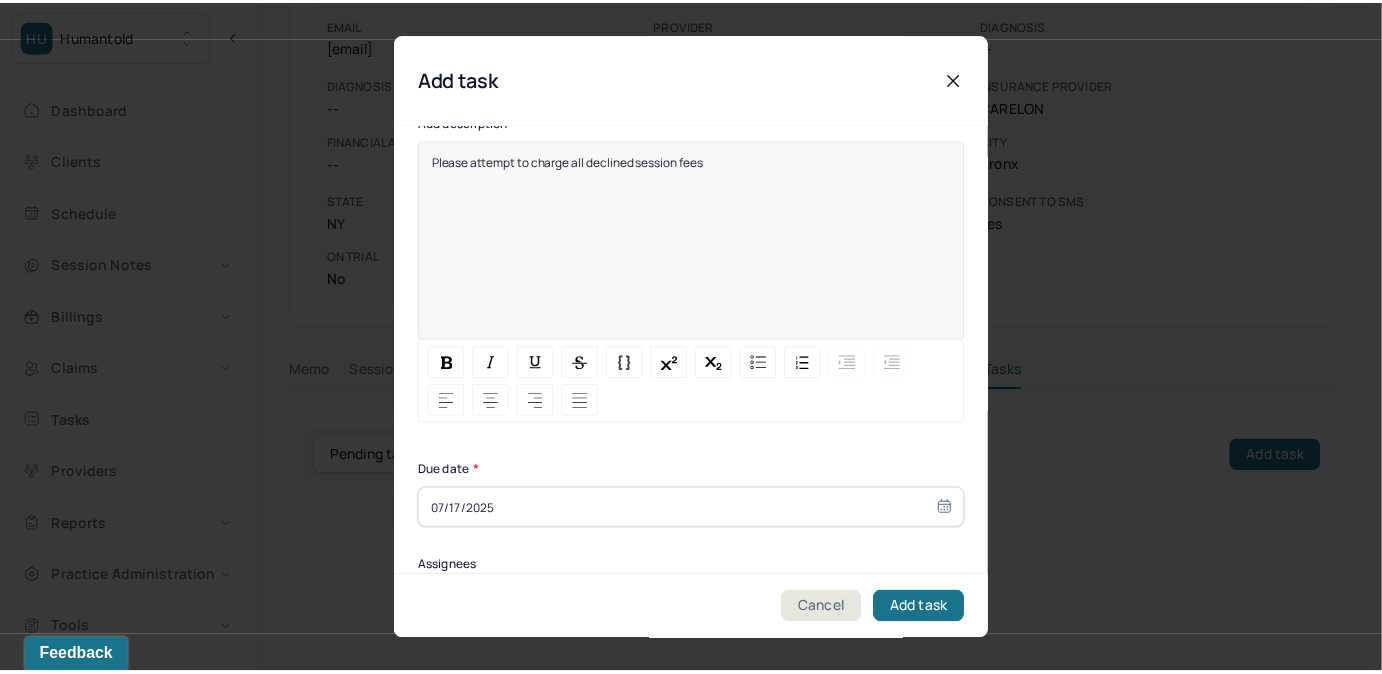 scroll, scrollTop: 274, scrollLeft: 0, axis: vertical 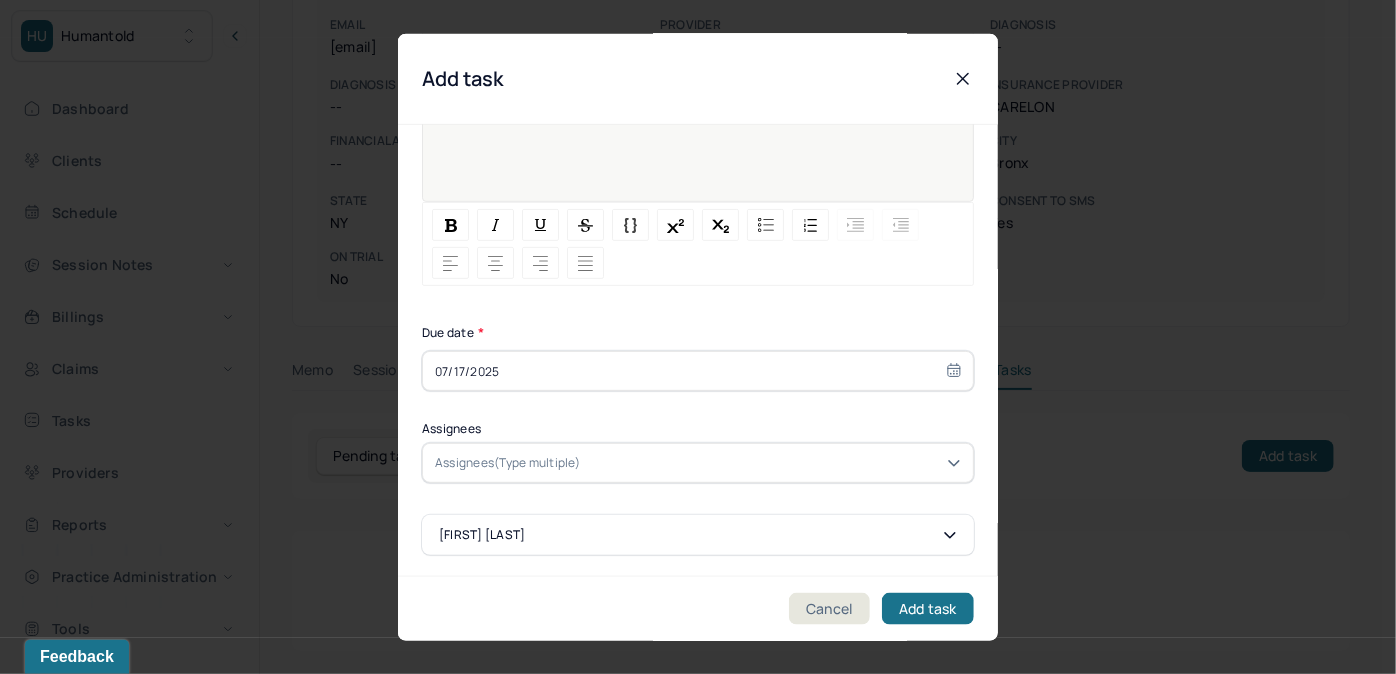 click on "07/17/2025" at bounding box center (698, 371) 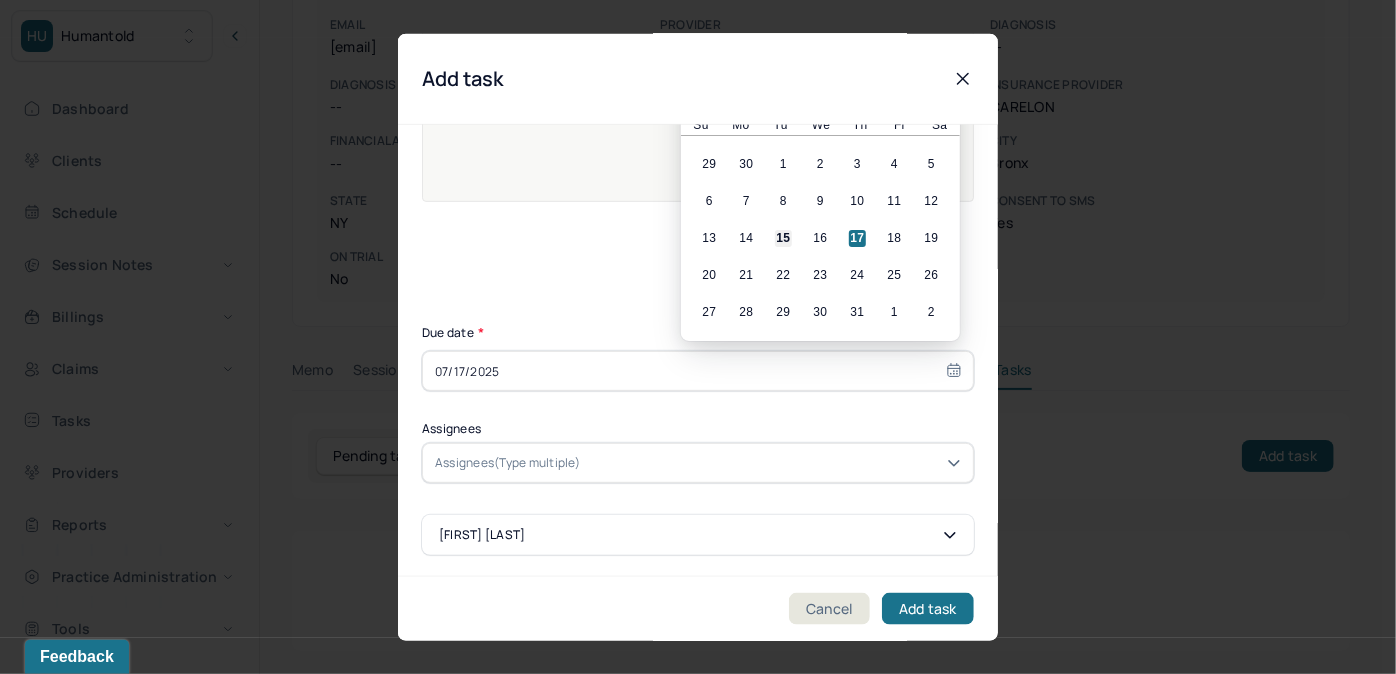 click on "15" at bounding box center [783, 238] 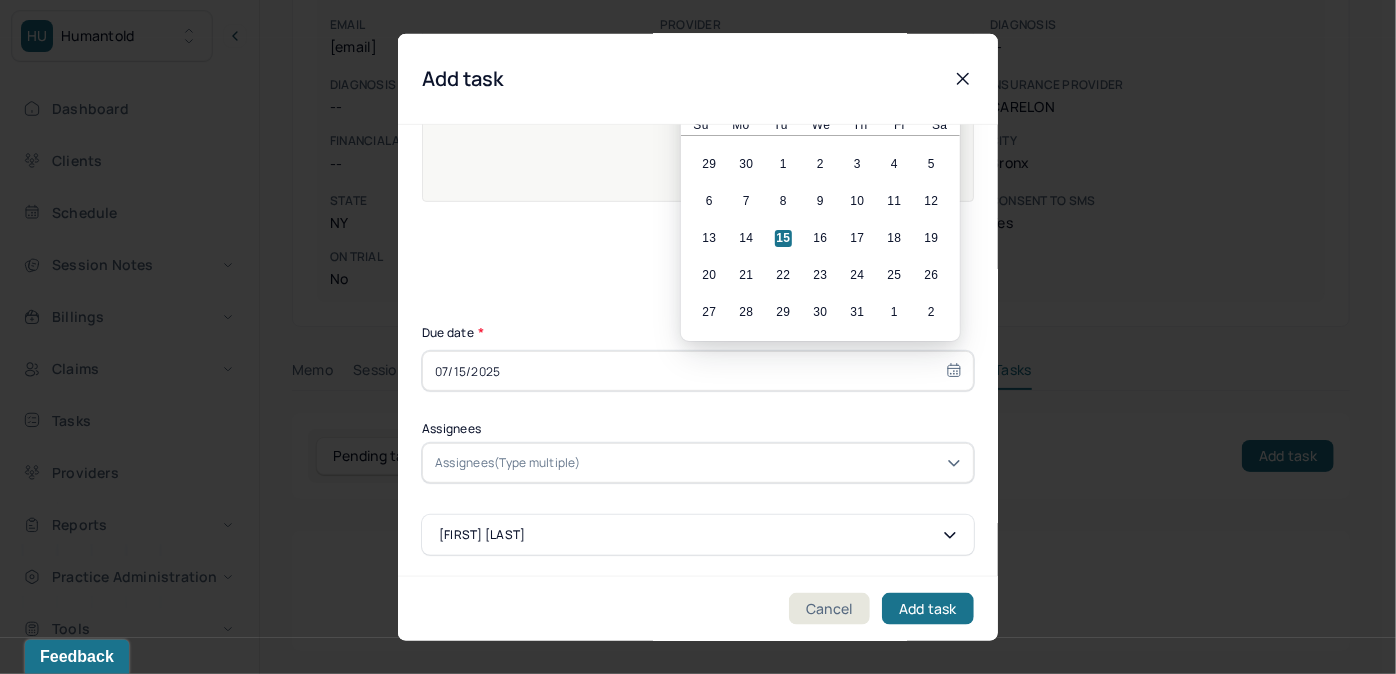 click at bounding box center (773, 463) 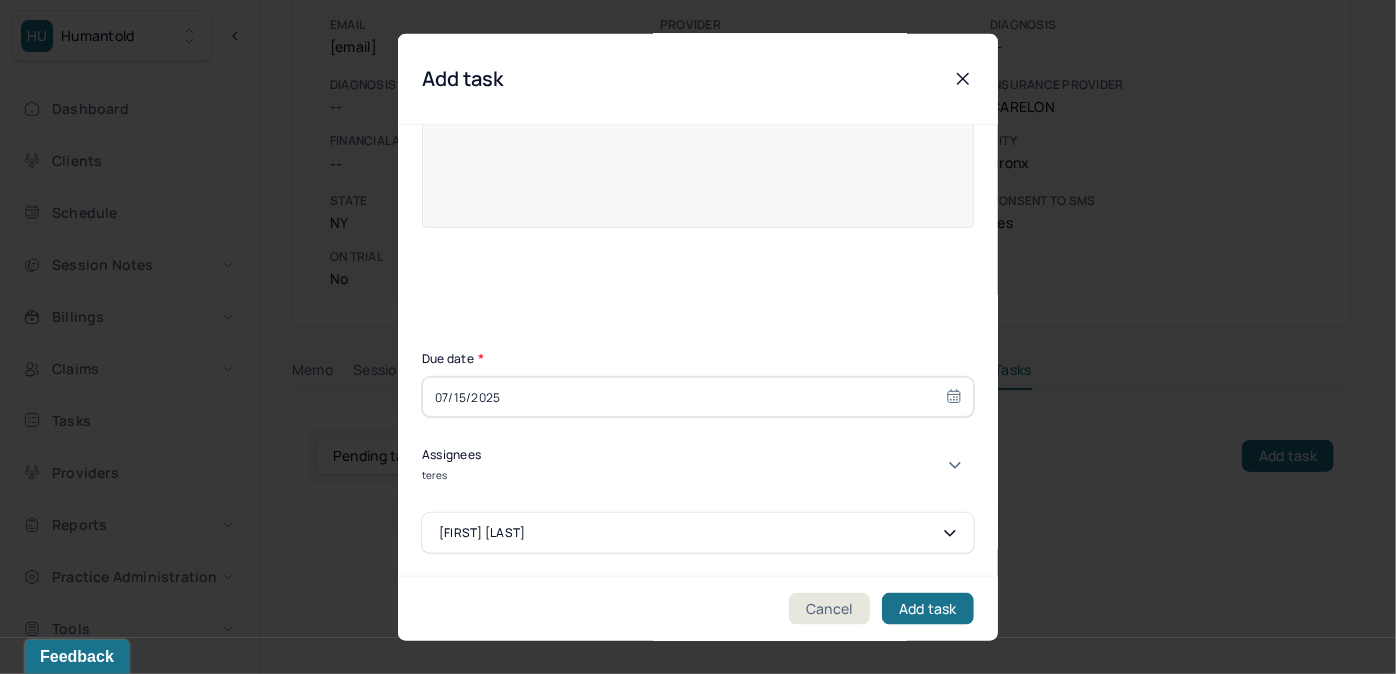 type on "[FIRST]" 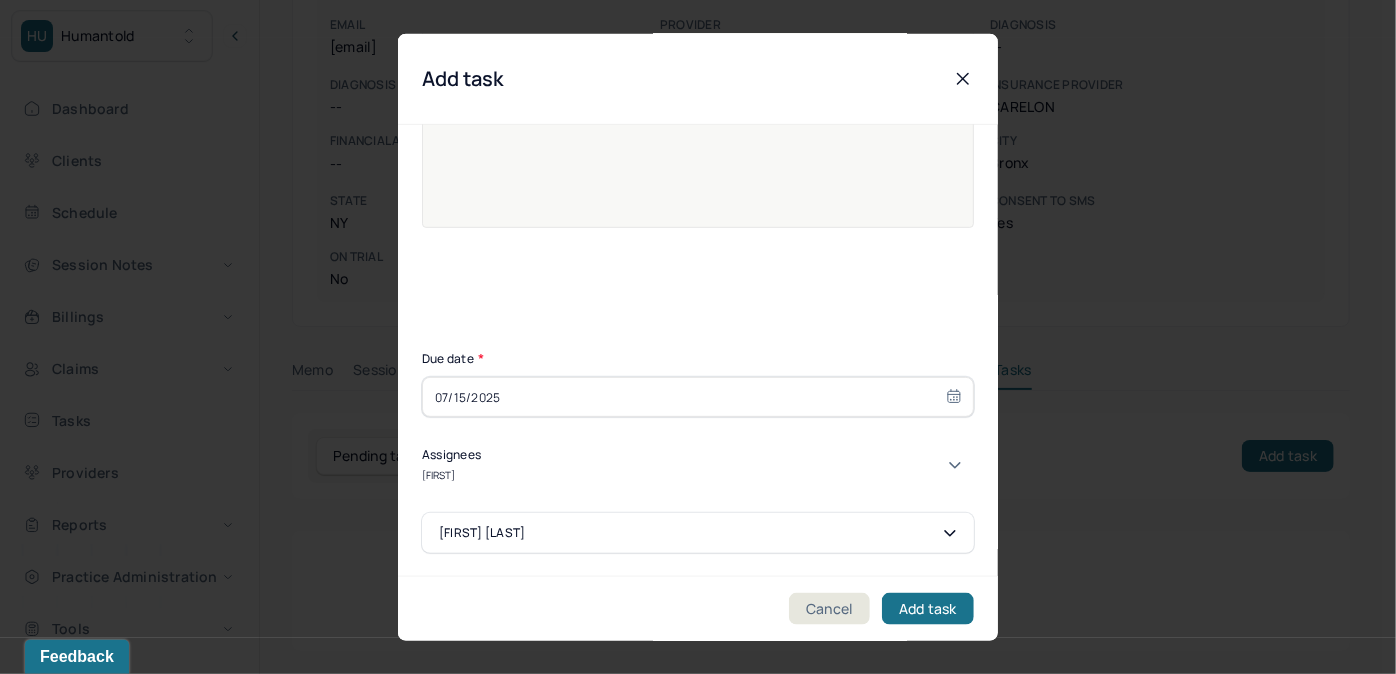 click on "Teresa Murillo Martinez" at bounding box center [691, 681] 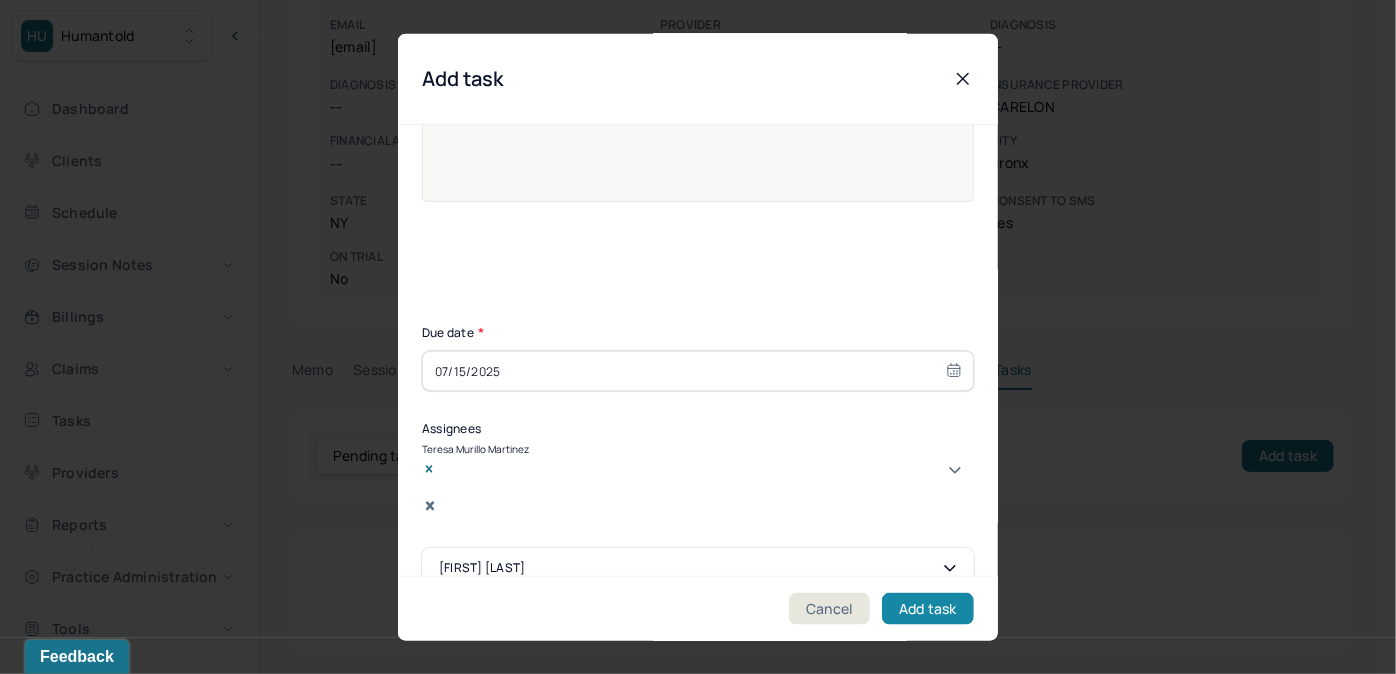 click on "Add task" at bounding box center [928, 608] 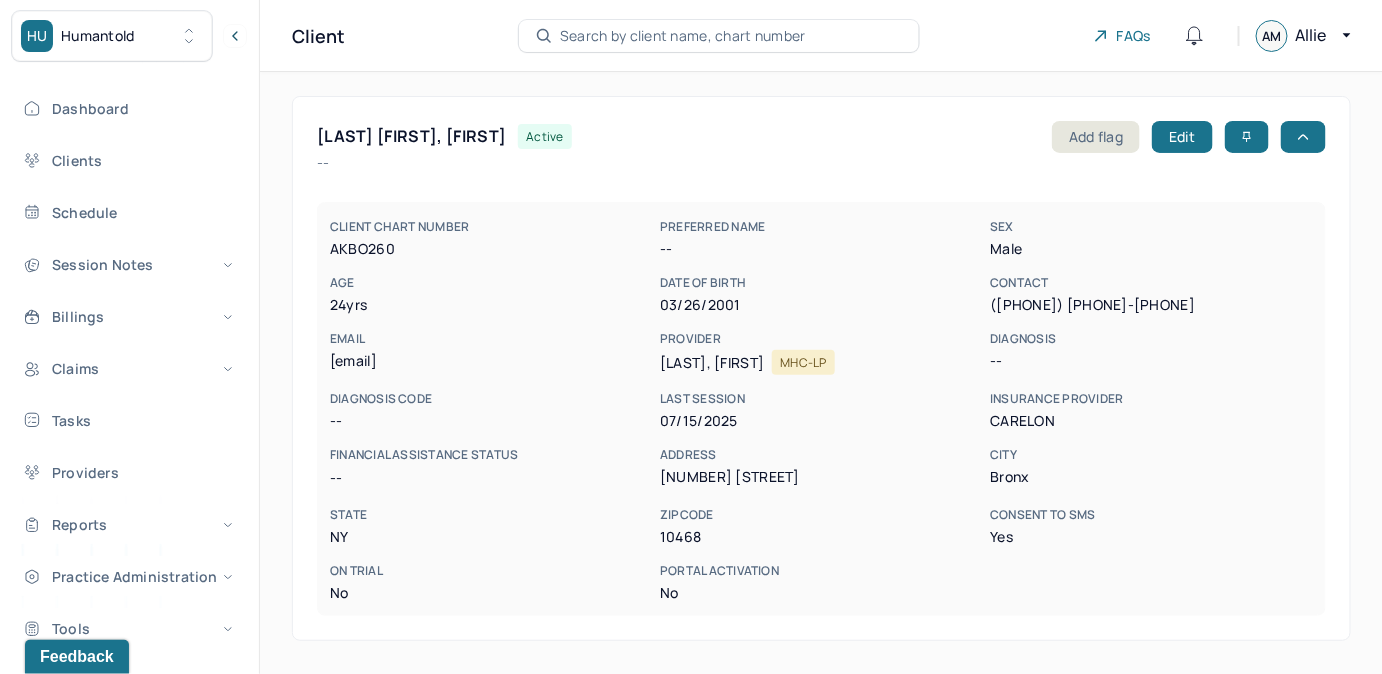scroll, scrollTop: 0, scrollLeft: 0, axis: both 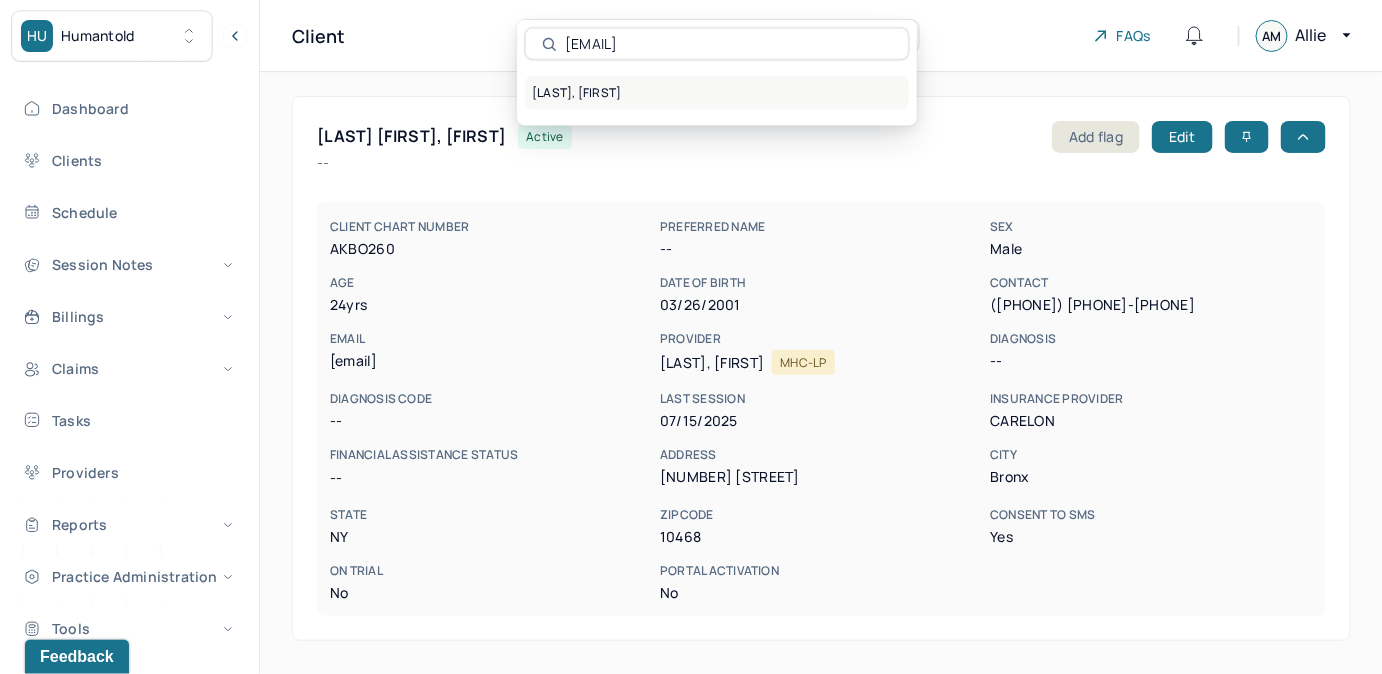 type on "[EMAIL]" 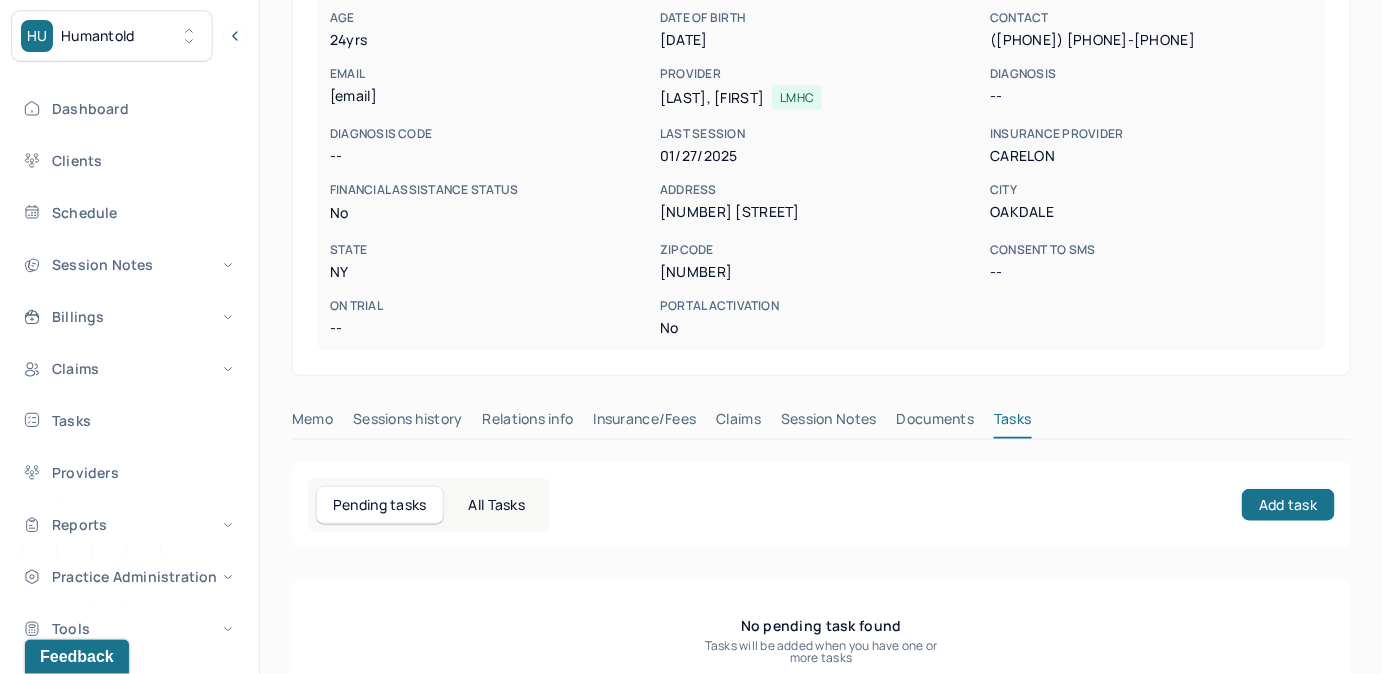 scroll, scrollTop: 314, scrollLeft: 0, axis: vertical 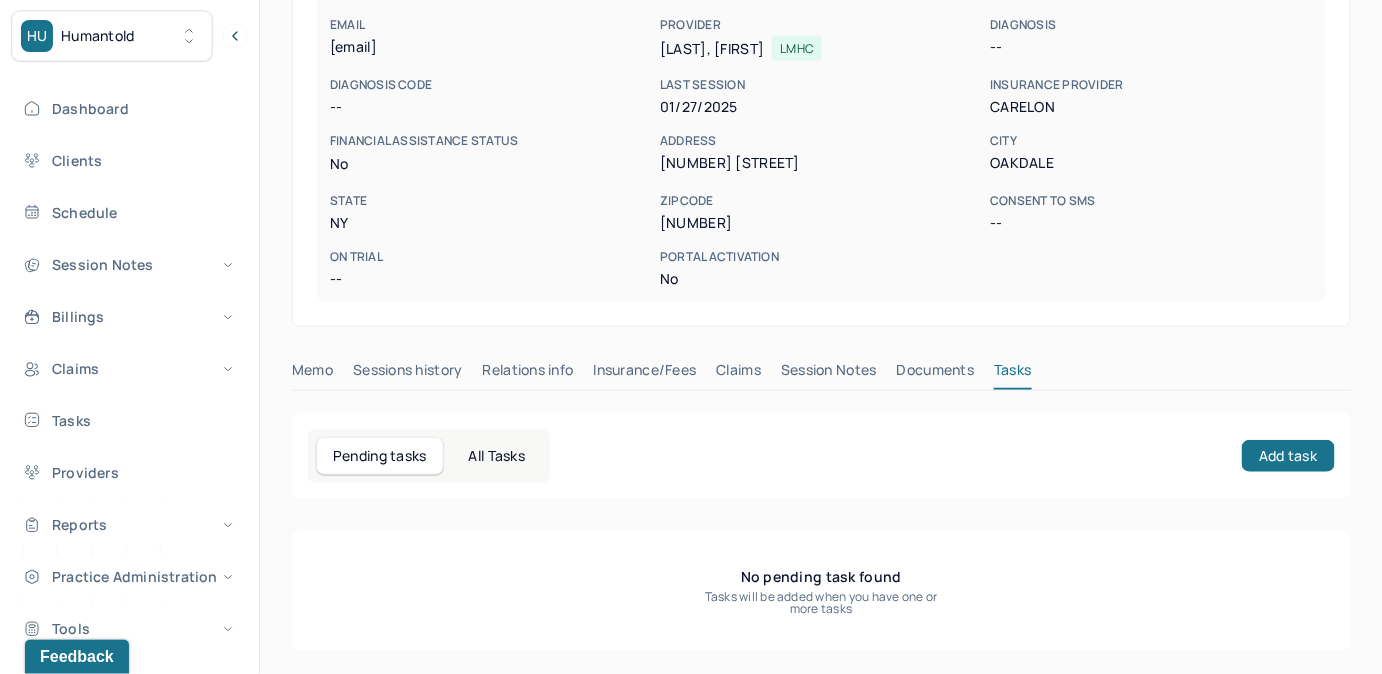 click on "Claims" at bounding box center (738, 374) 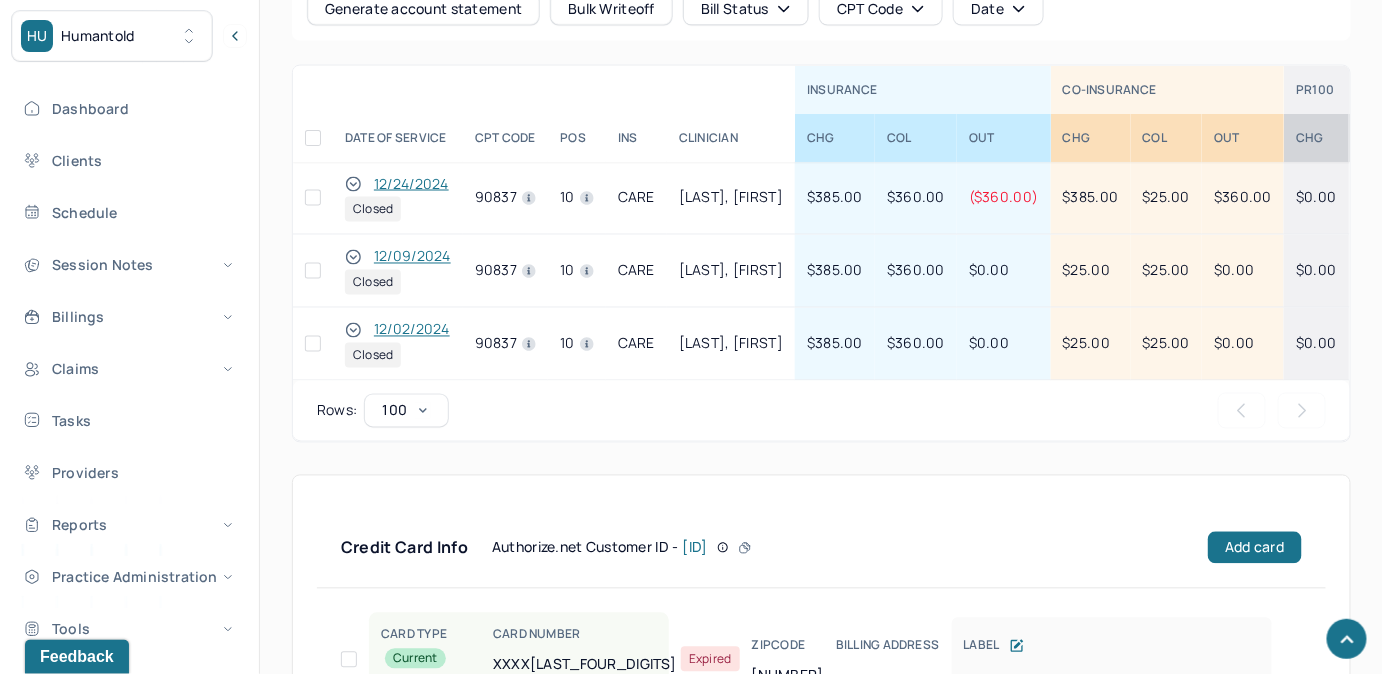 scroll, scrollTop: 1132, scrollLeft: 0, axis: vertical 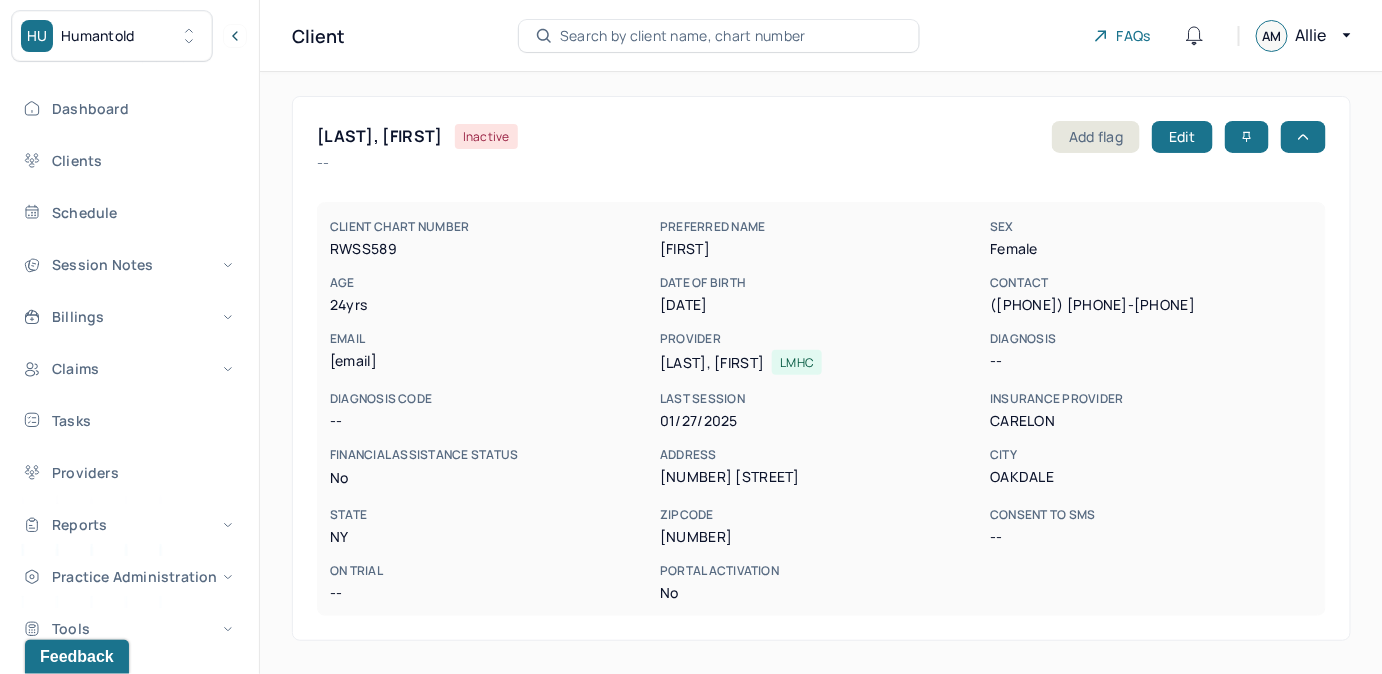 click on "Search by client name, chart number" at bounding box center (683, 36) 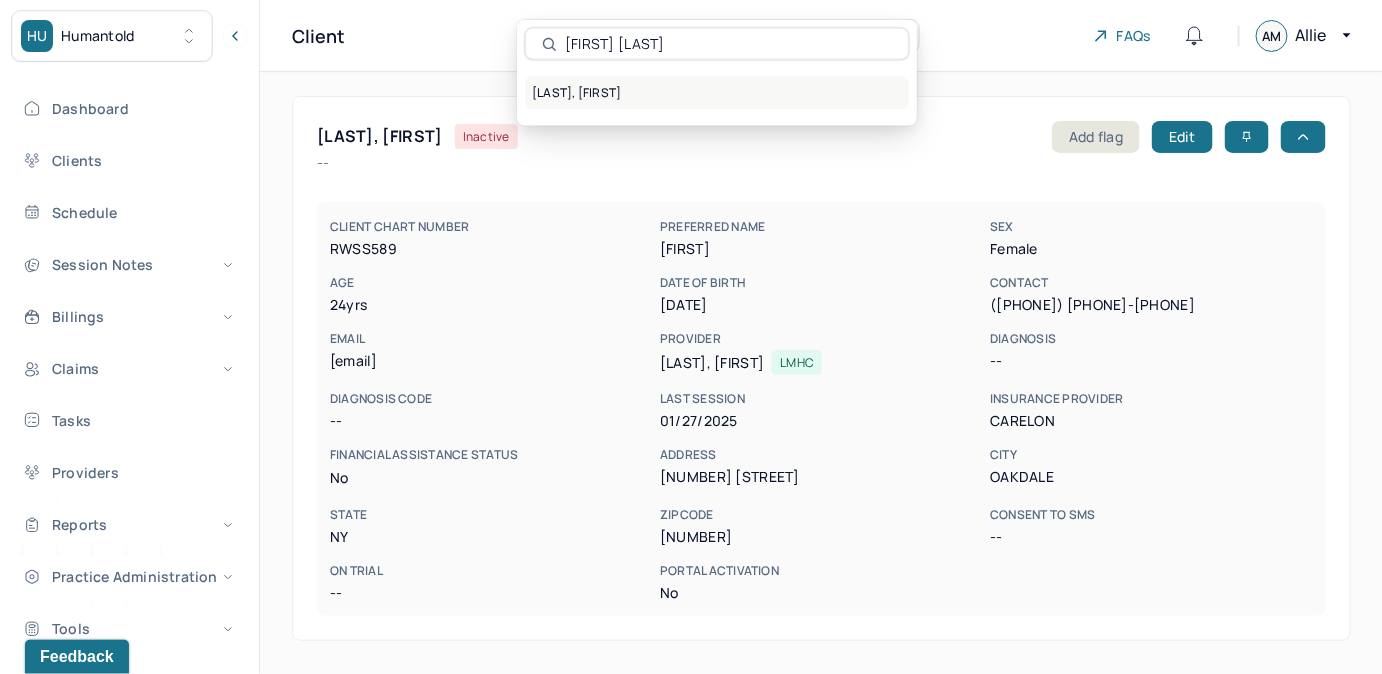 type on "[FIRST] [LAST]" 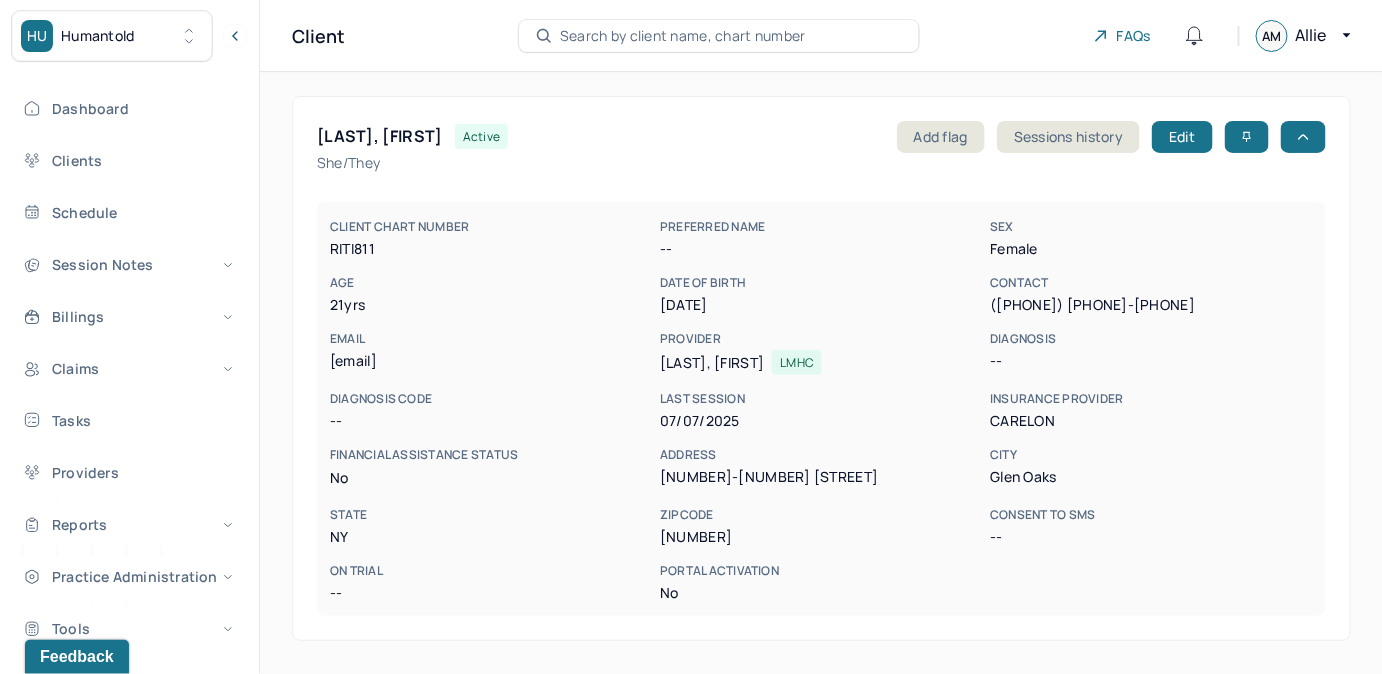 drag, startPoint x: 325, startPoint y: 365, endPoint x: 536, endPoint y: 371, distance: 211.0853 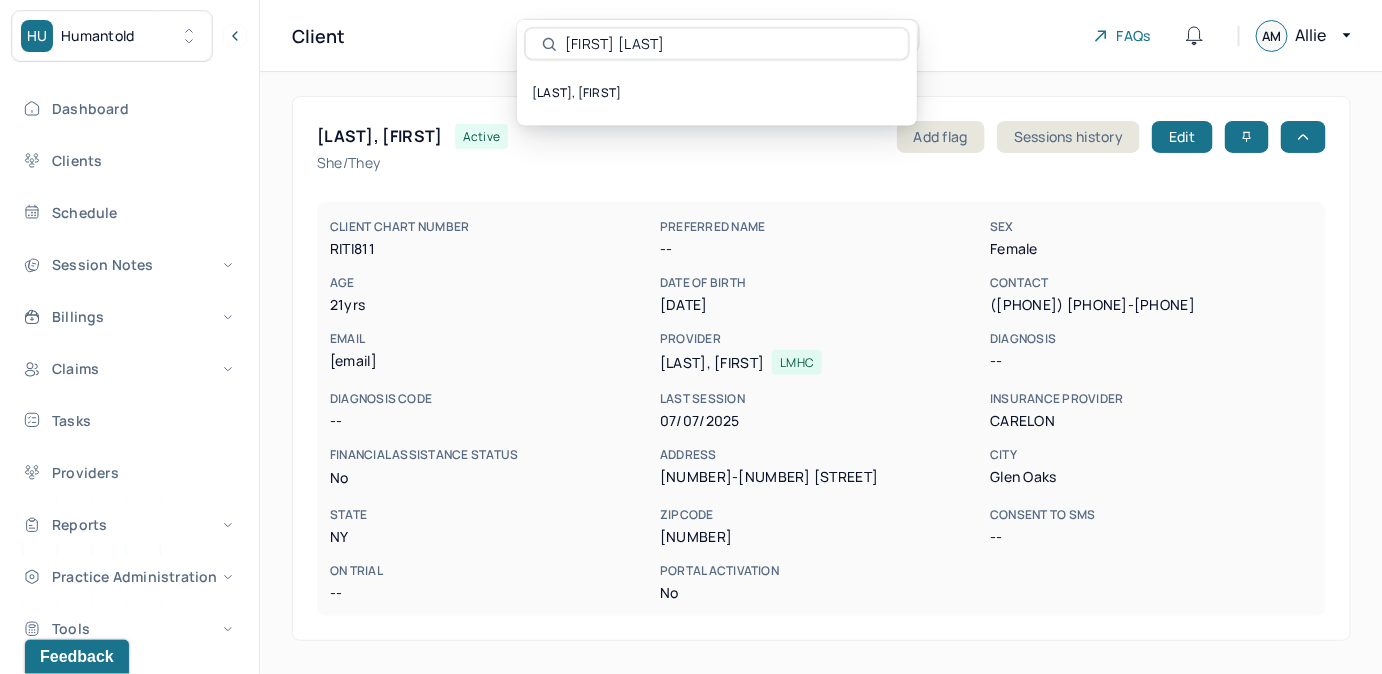 drag, startPoint x: 714, startPoint y: 35, endPoint x: 549, endPoint y: 56, distance: 166.331 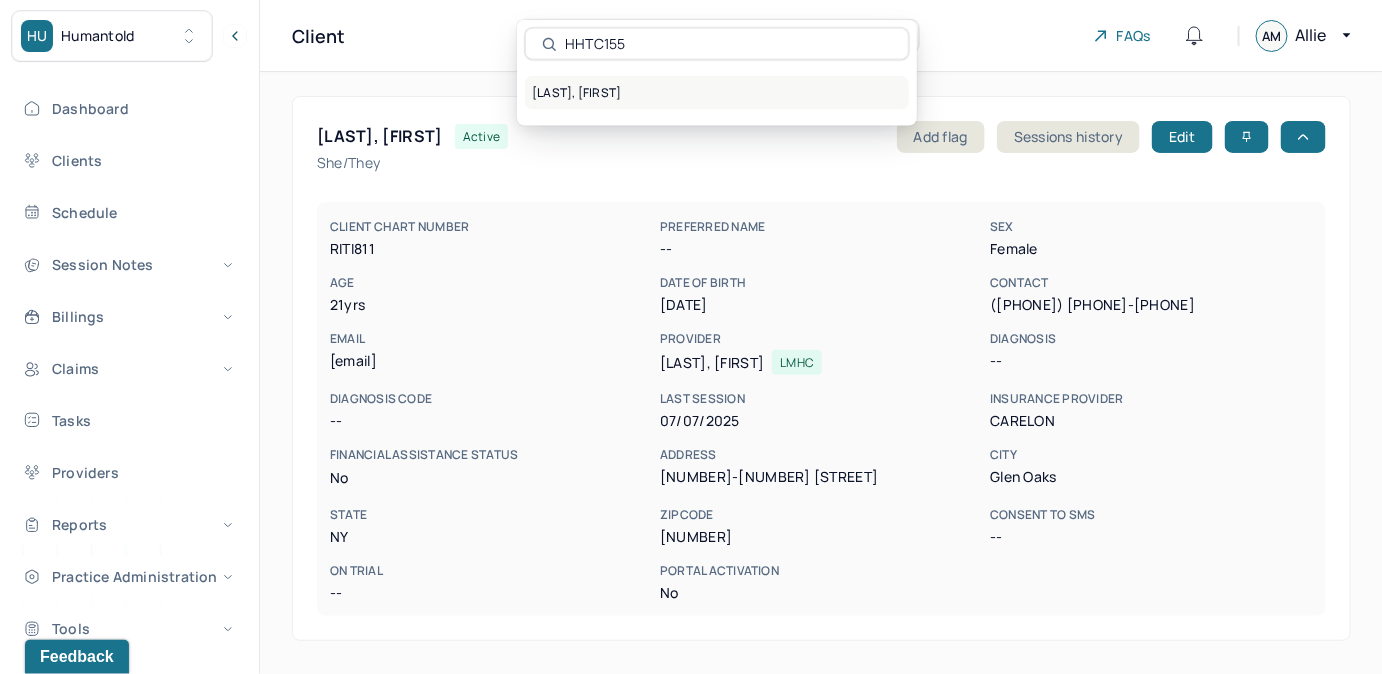 type on "HHTC155" 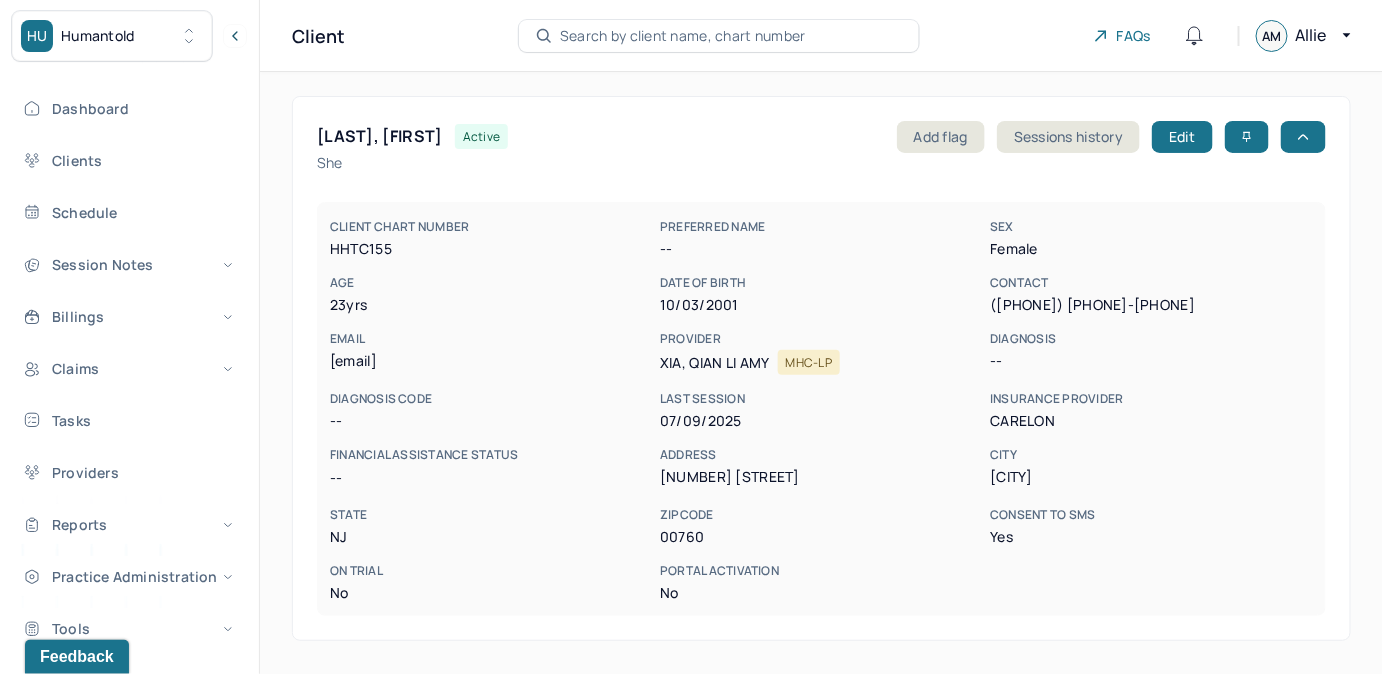 type 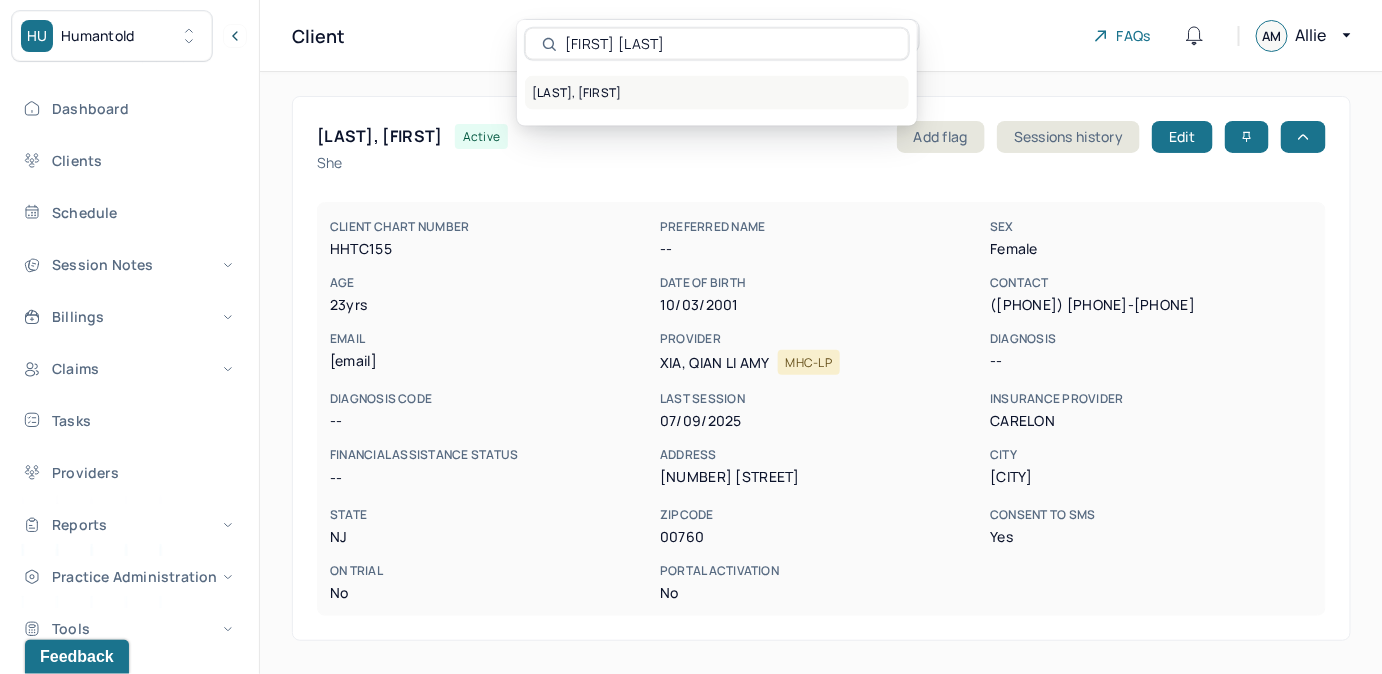 type on "[FIRST] [LAST]" 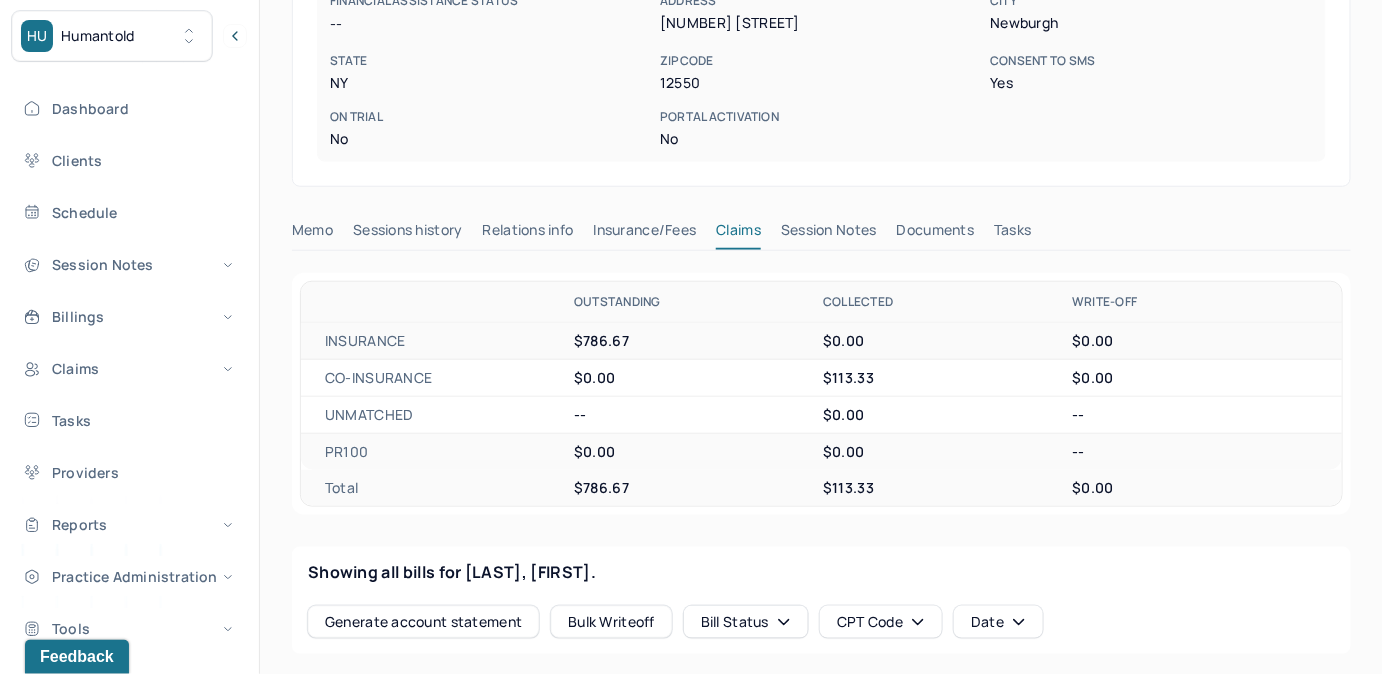 scroll, scrollTop: 0, scrollLeft: 0, axis: both 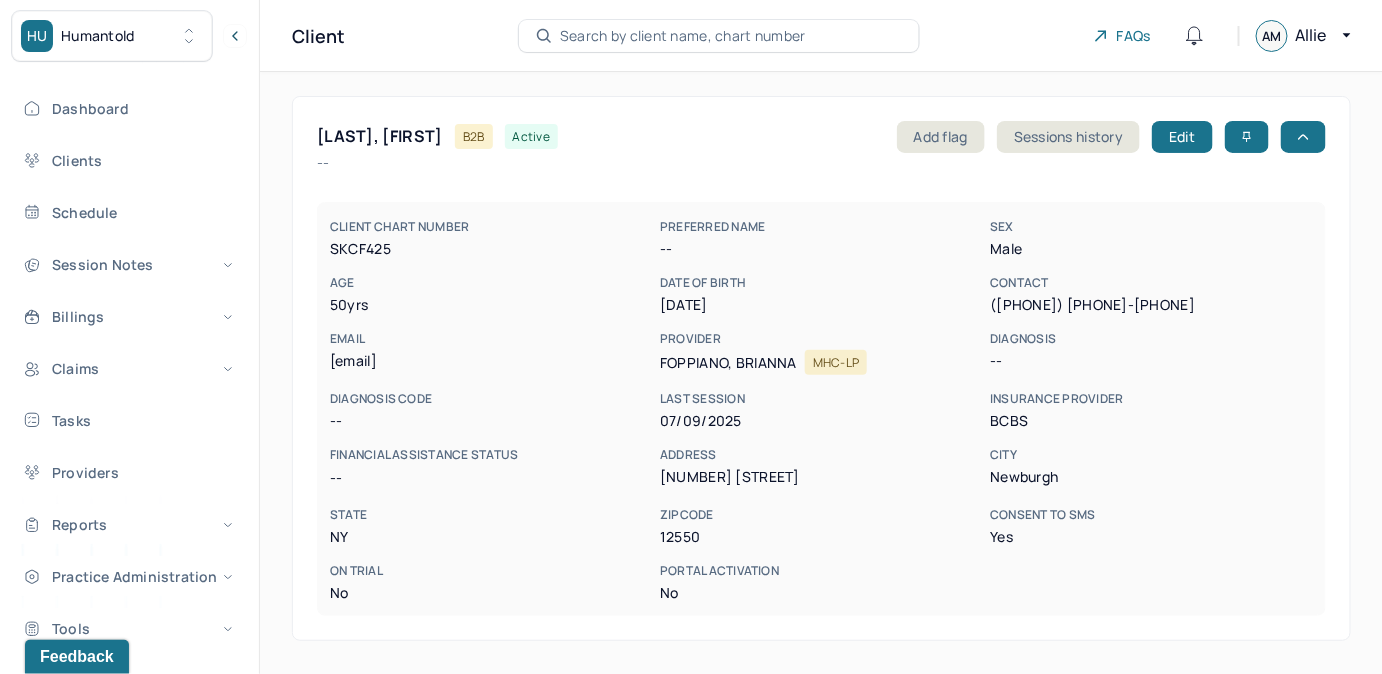 drag, startPoint x: 331, startPoint y: 360, endPoint x: 542, endPoint y: 363, distance: 211.02133 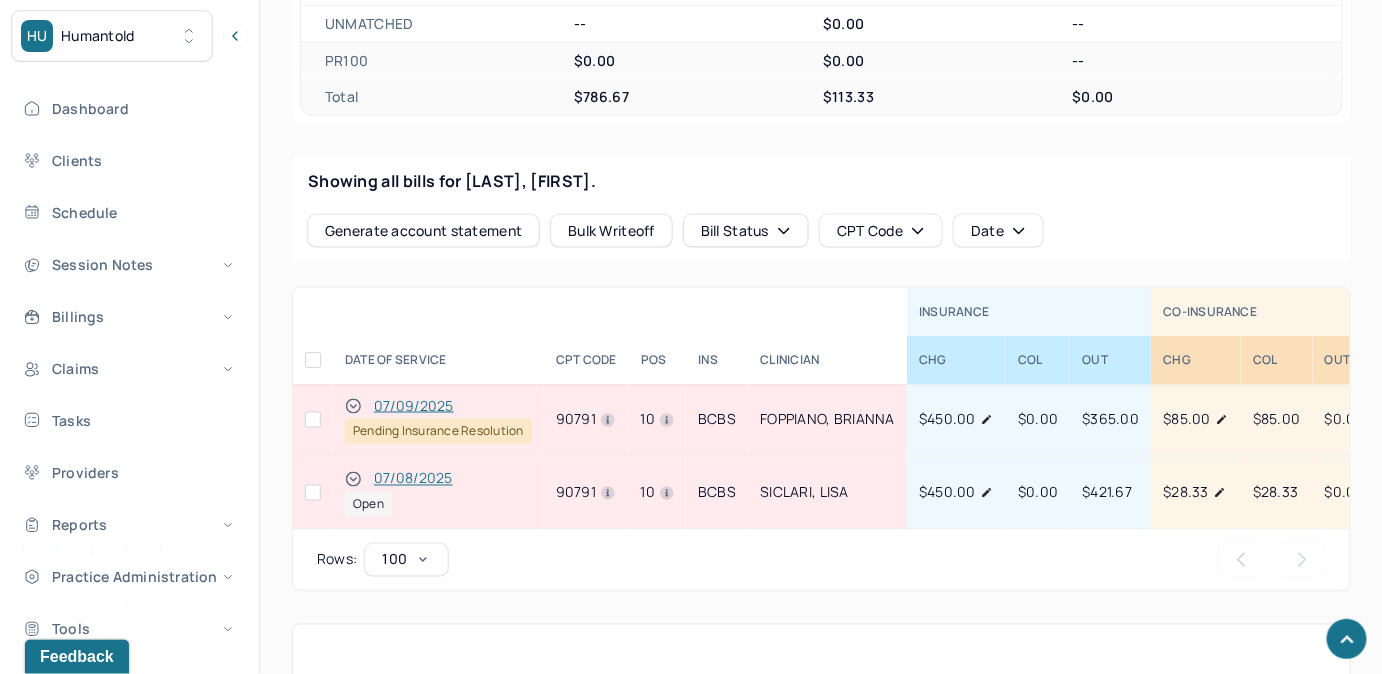 scroll, scrollTop: 909, scrollLeft: 0, axis: vertical 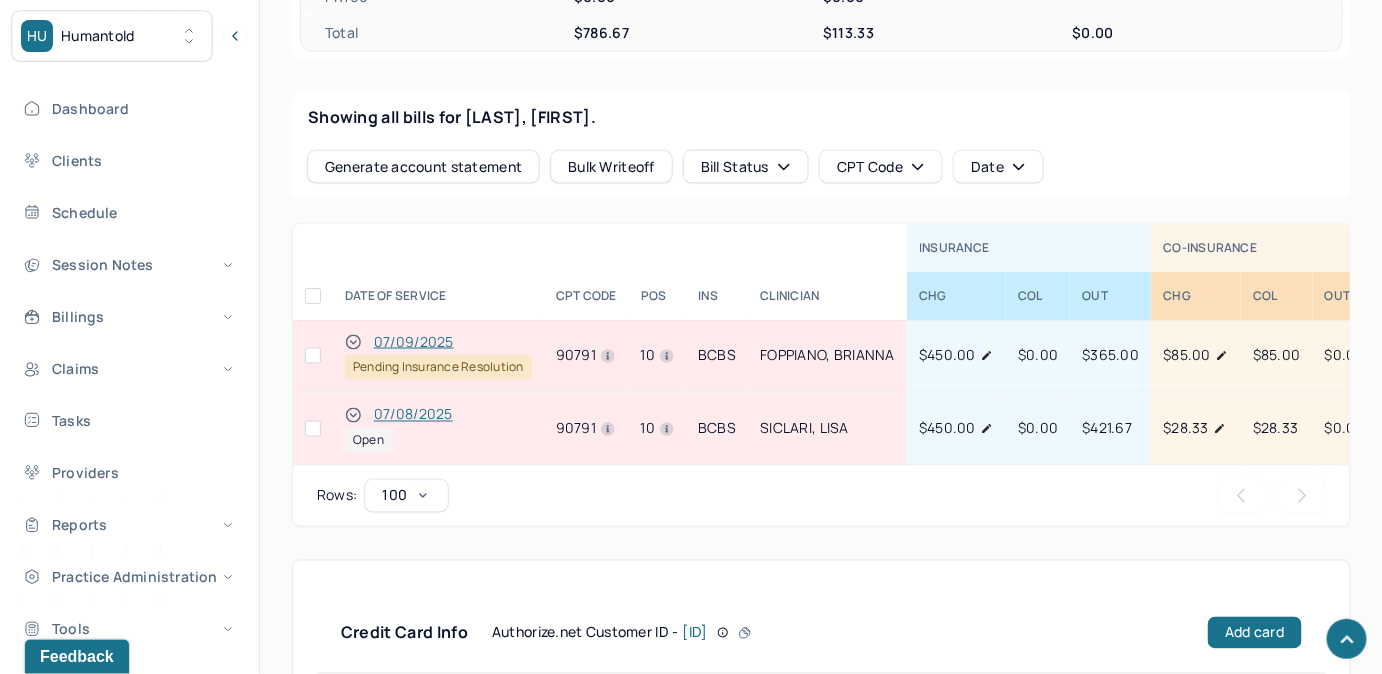 click at bounding box center [353, 415] 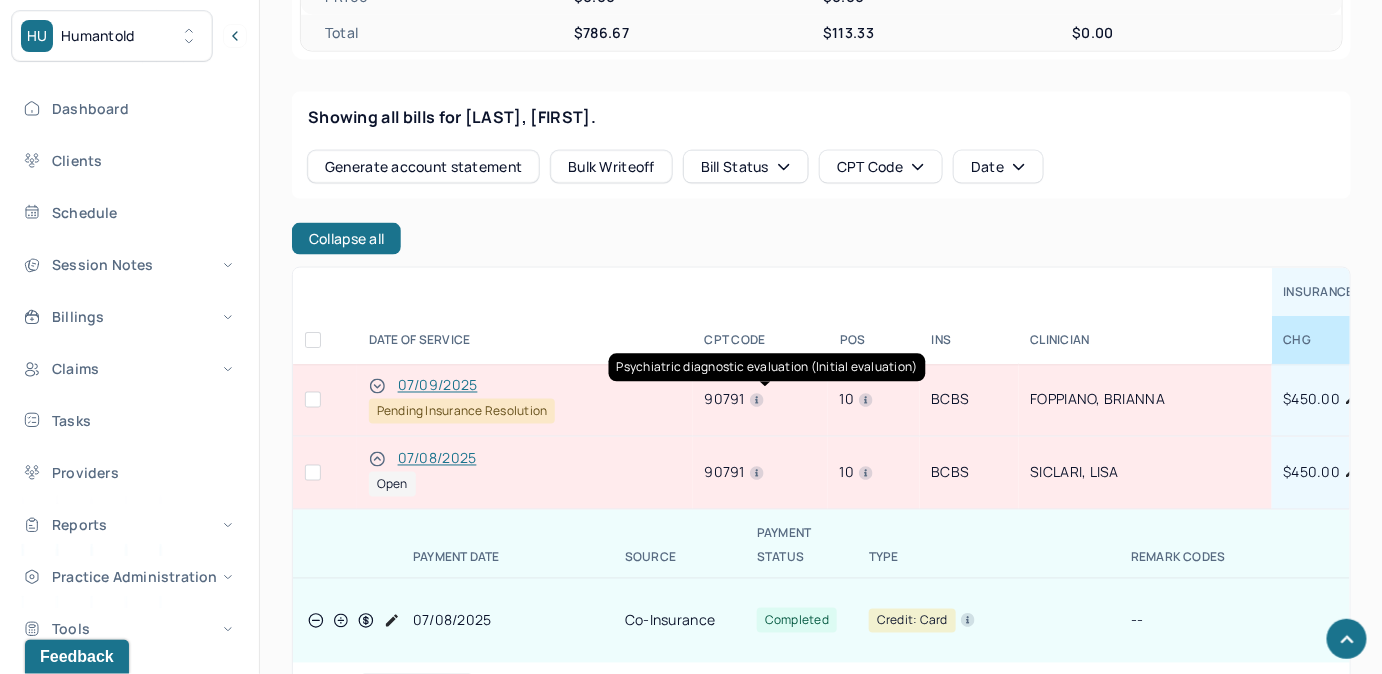 scroll, scrollTop: 5, scrollLeft: 0, axis: vertical 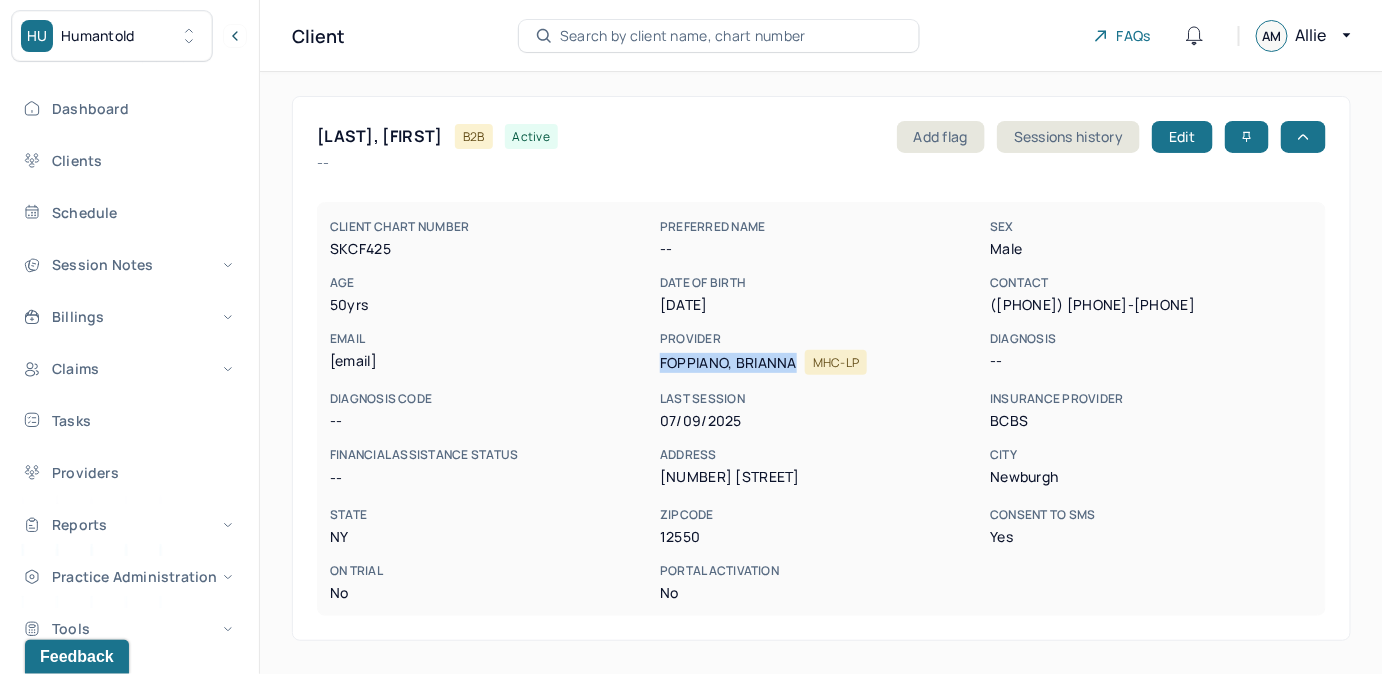 drag, startPoint x: 658, startPoint y: 361, endPoint x: 805, endPoint y: 374, distance: 147.57372 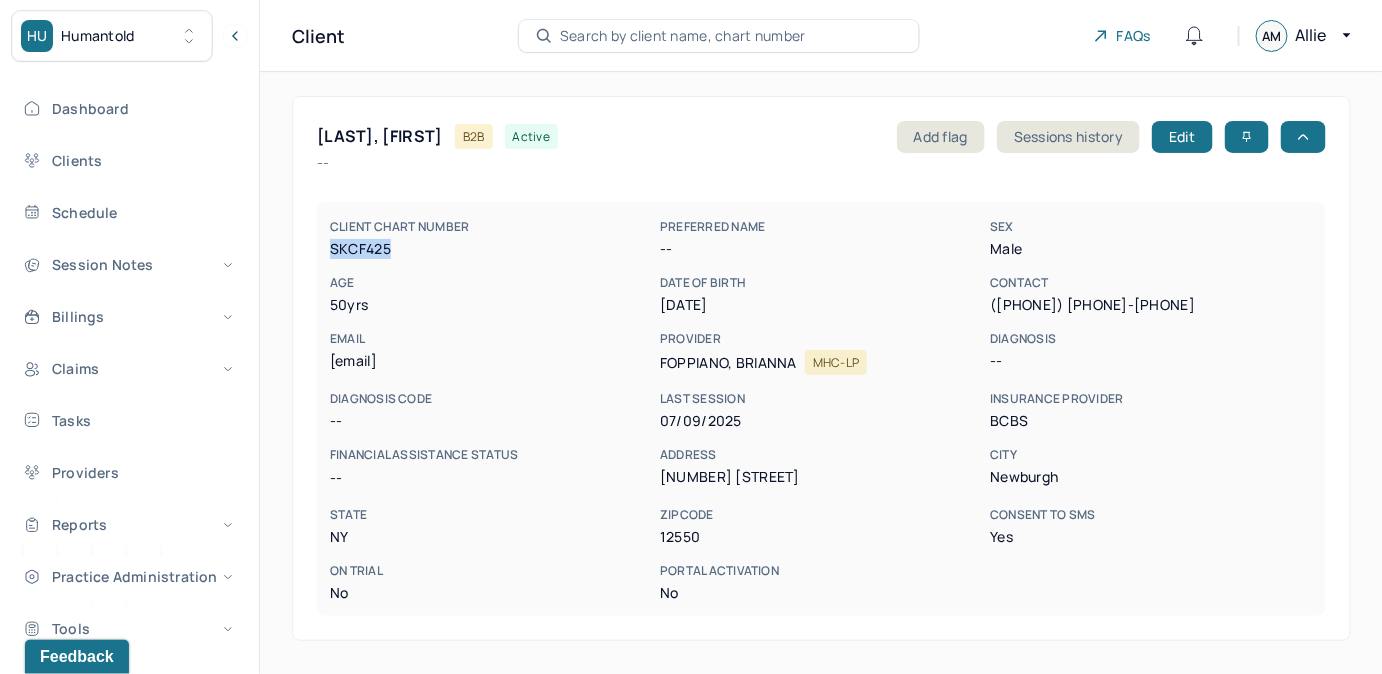 drag, startPoint x: 330, startPoint y: 253, endPoint x: 434, endPoint y: 249, distance: 104.0769 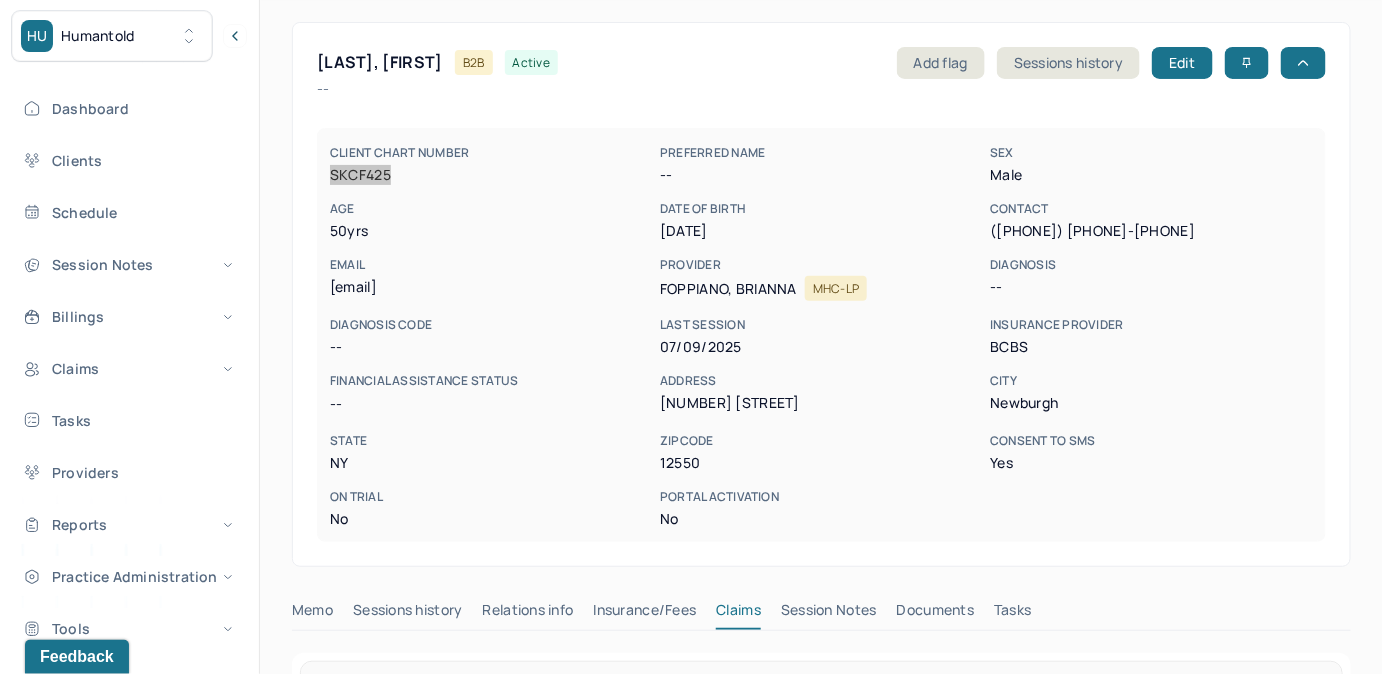 scroll, scrollTop: 363, scrollLeft: 0, axis: vertical 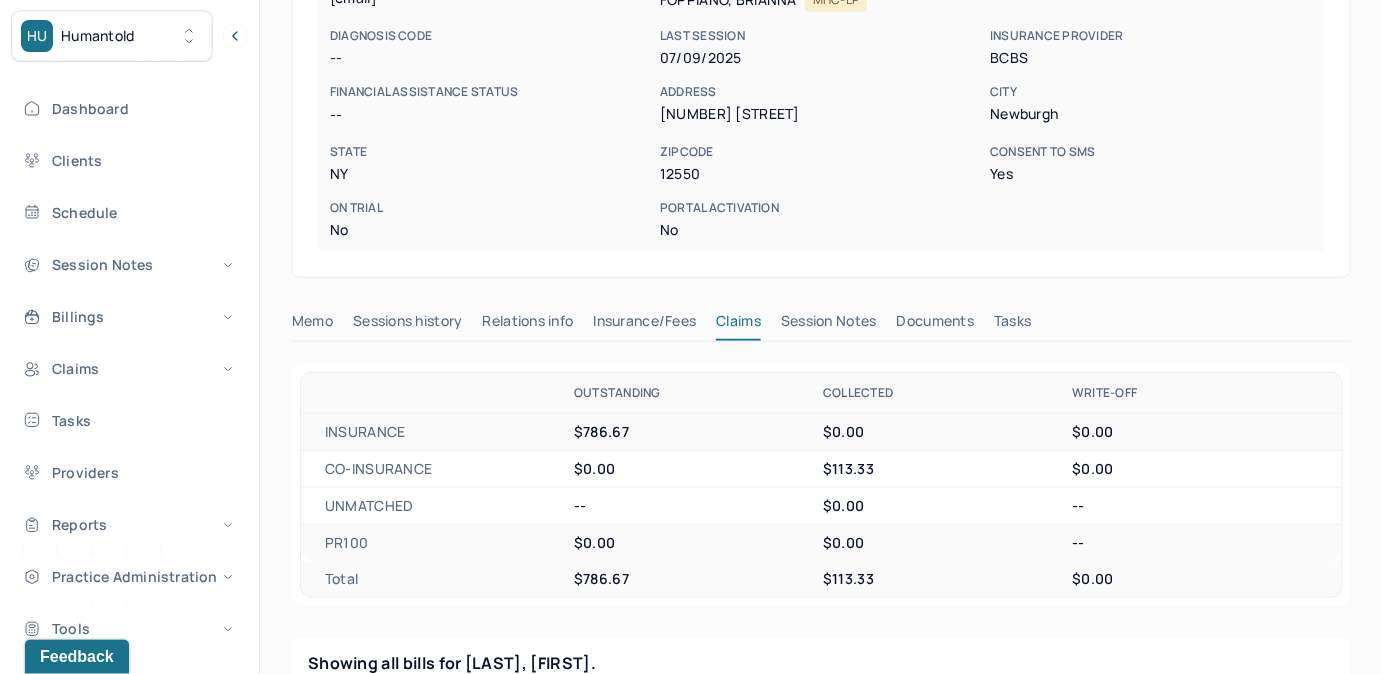 click on "Session Notes" at bounding box center [829, 325] 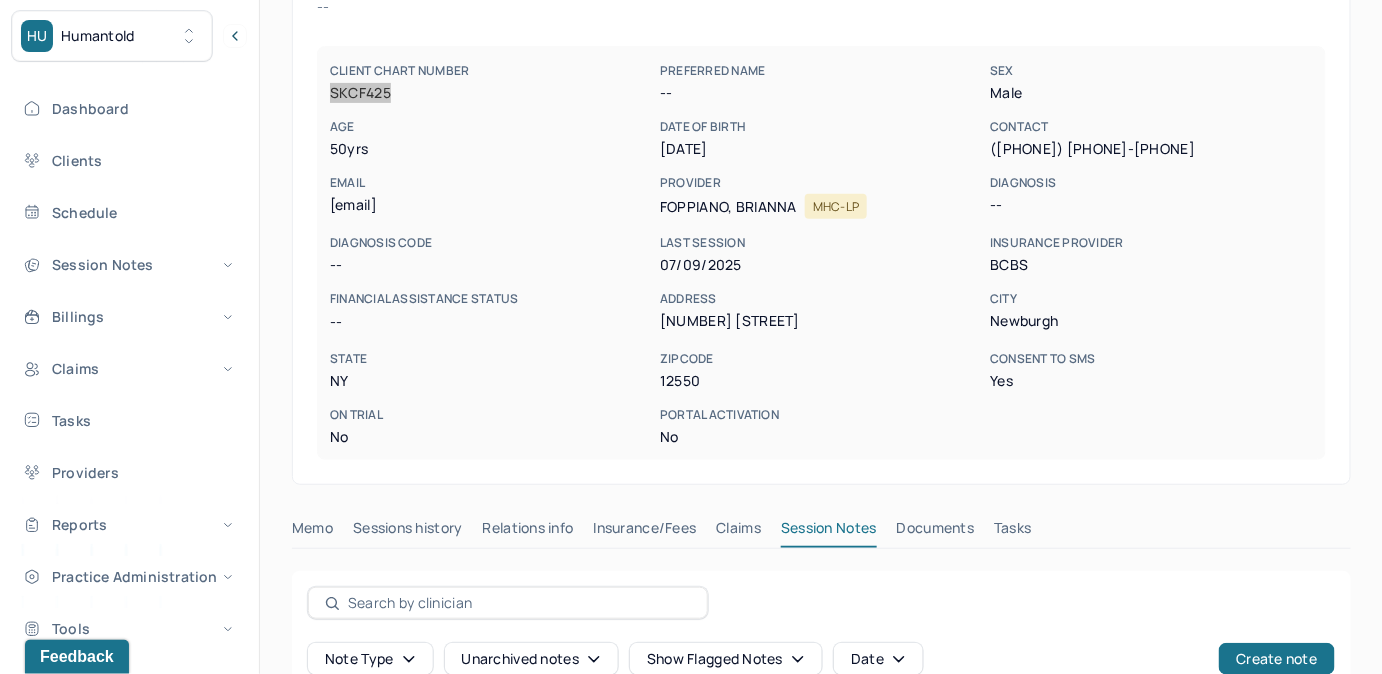 scroll, scrollTop: 0, scrollLeft: 0, axis: both 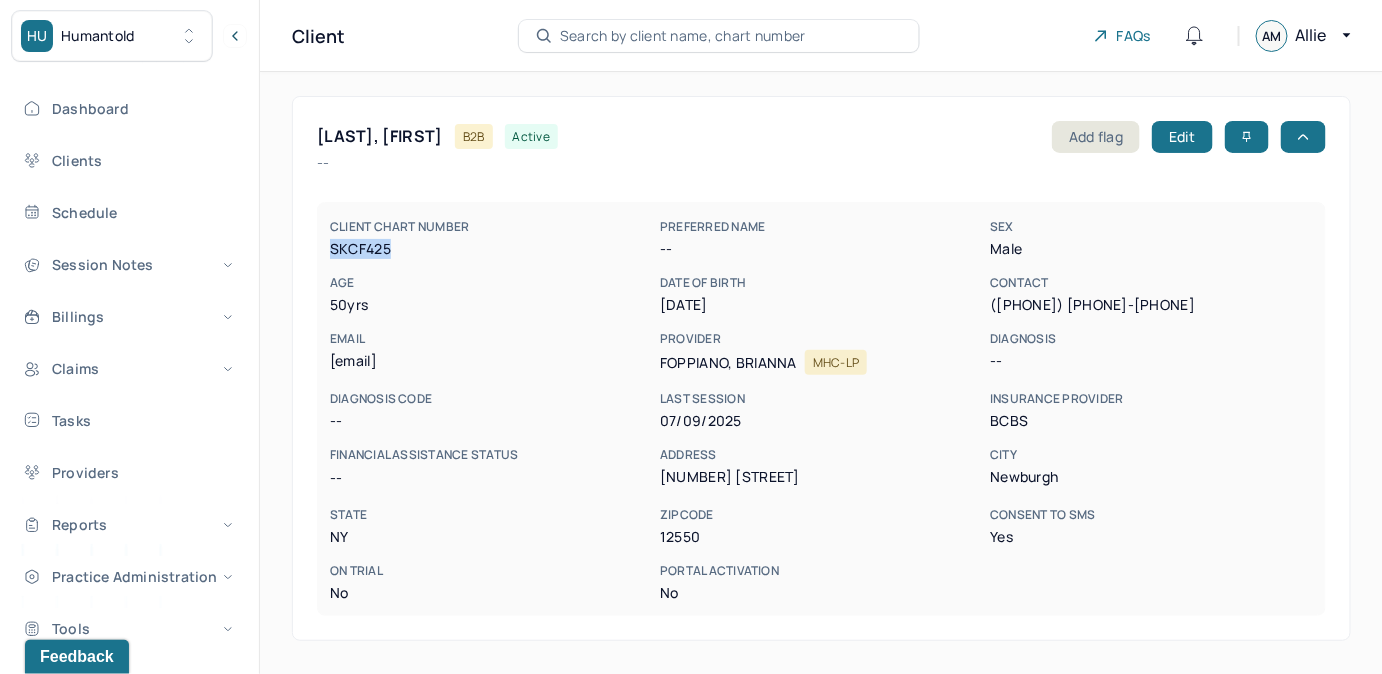 click on "Search by client name, chart number" at bounding box center [683, 36] 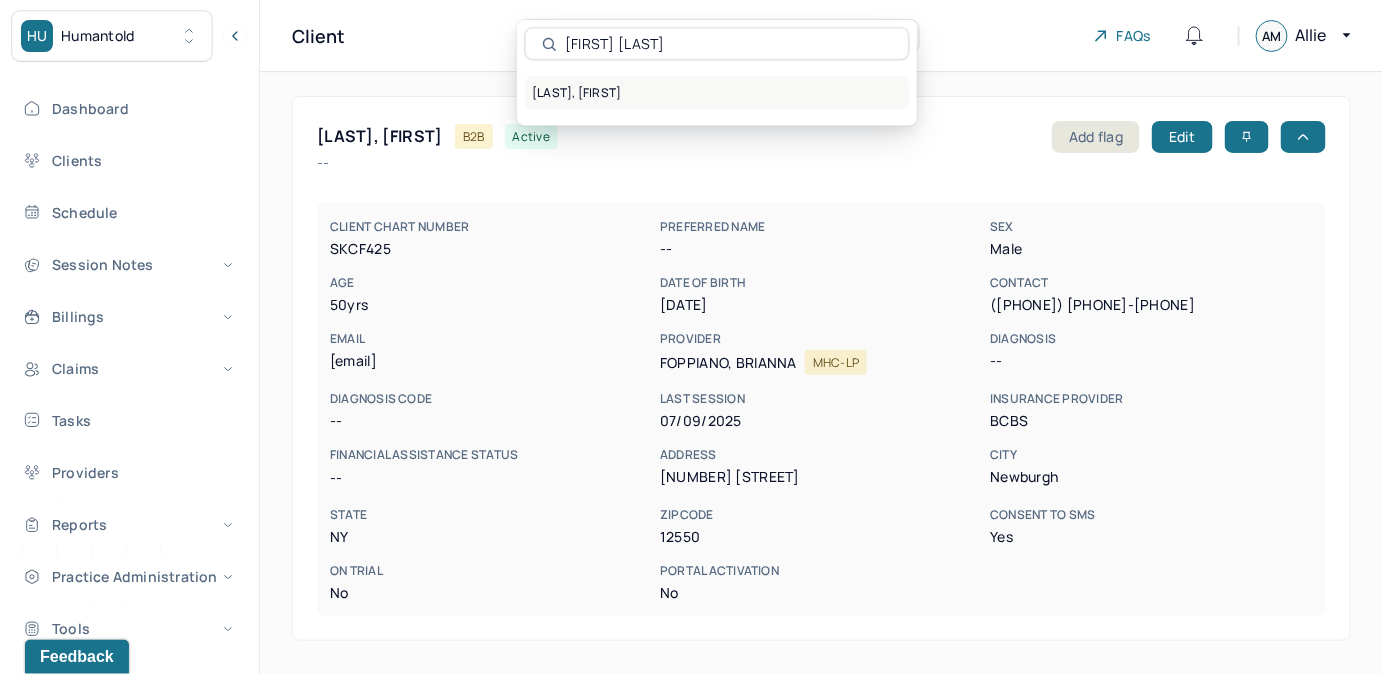 type on "[FIRST] [LAST]" 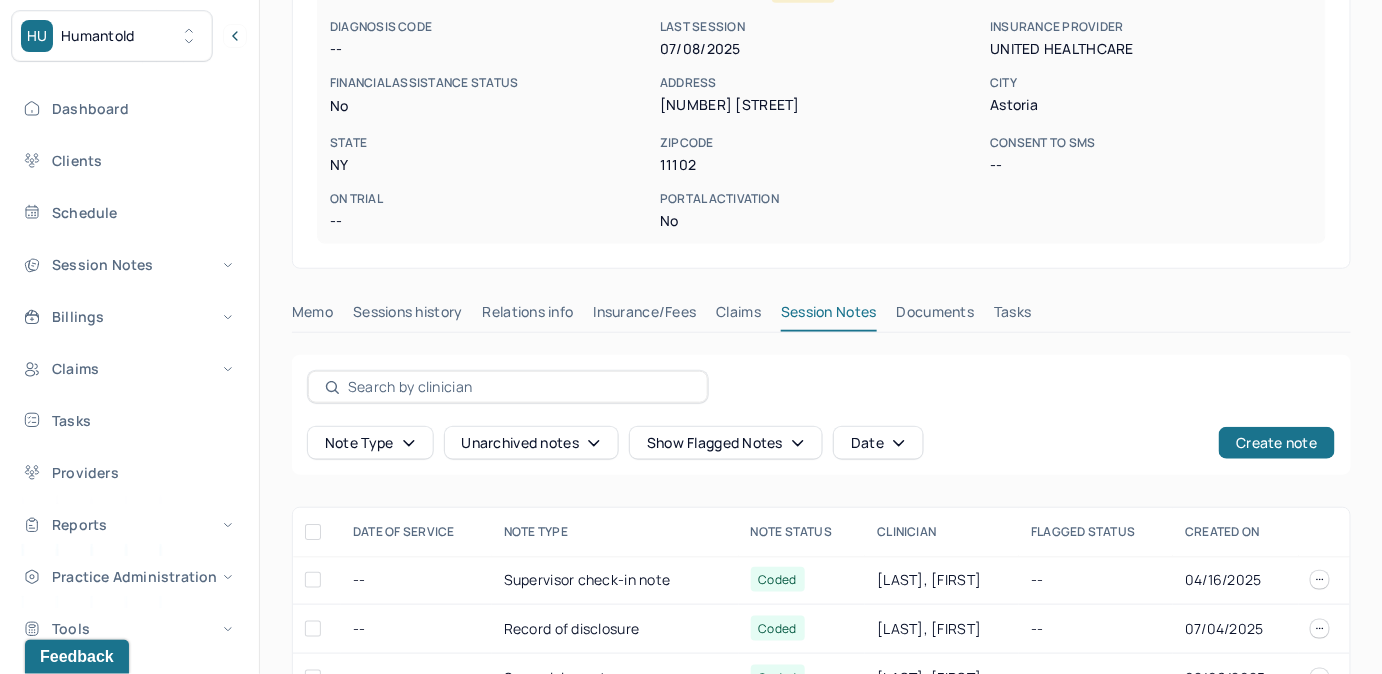 scroll, scrollTop: 454, scrollLeft: 0, axis: vertical 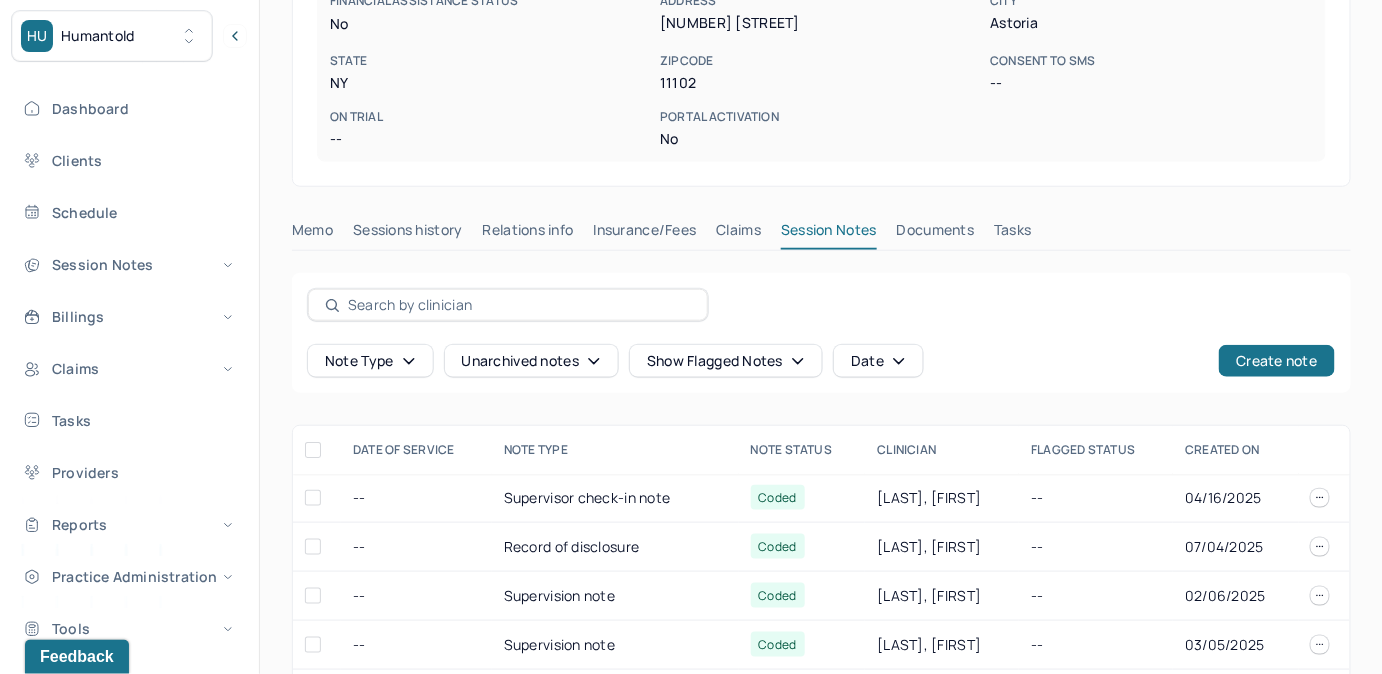click on "Claims" at bounding box center (738, 234) 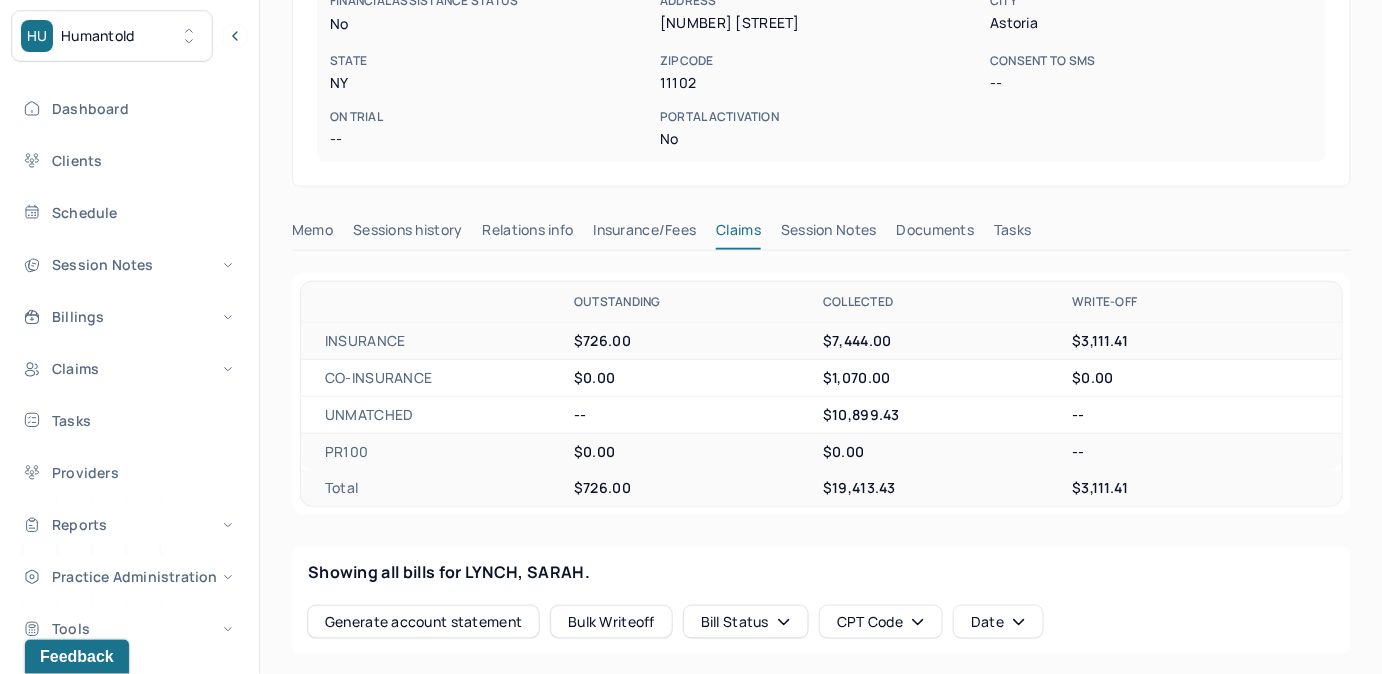 scroll, scrollTop: 909, scrollLeft: 0, axis: vertical 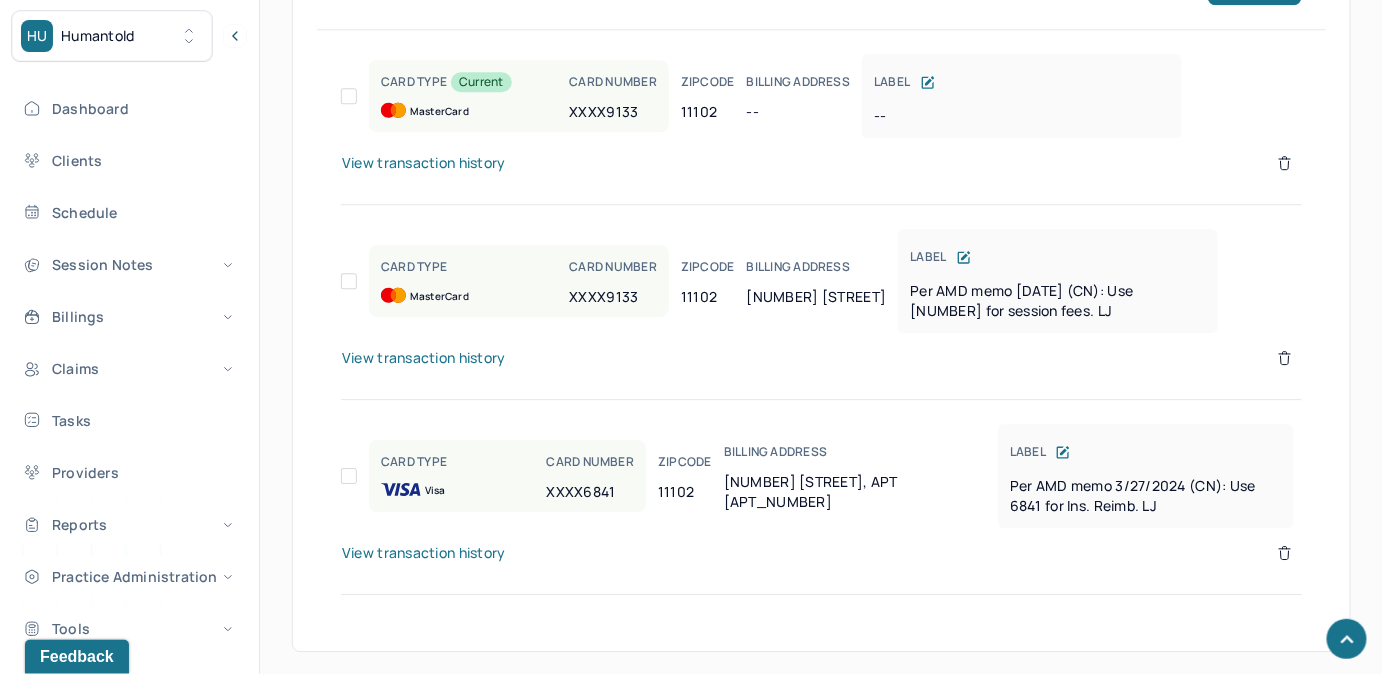 click on "View transaction history" at bounding box center (424, 553) 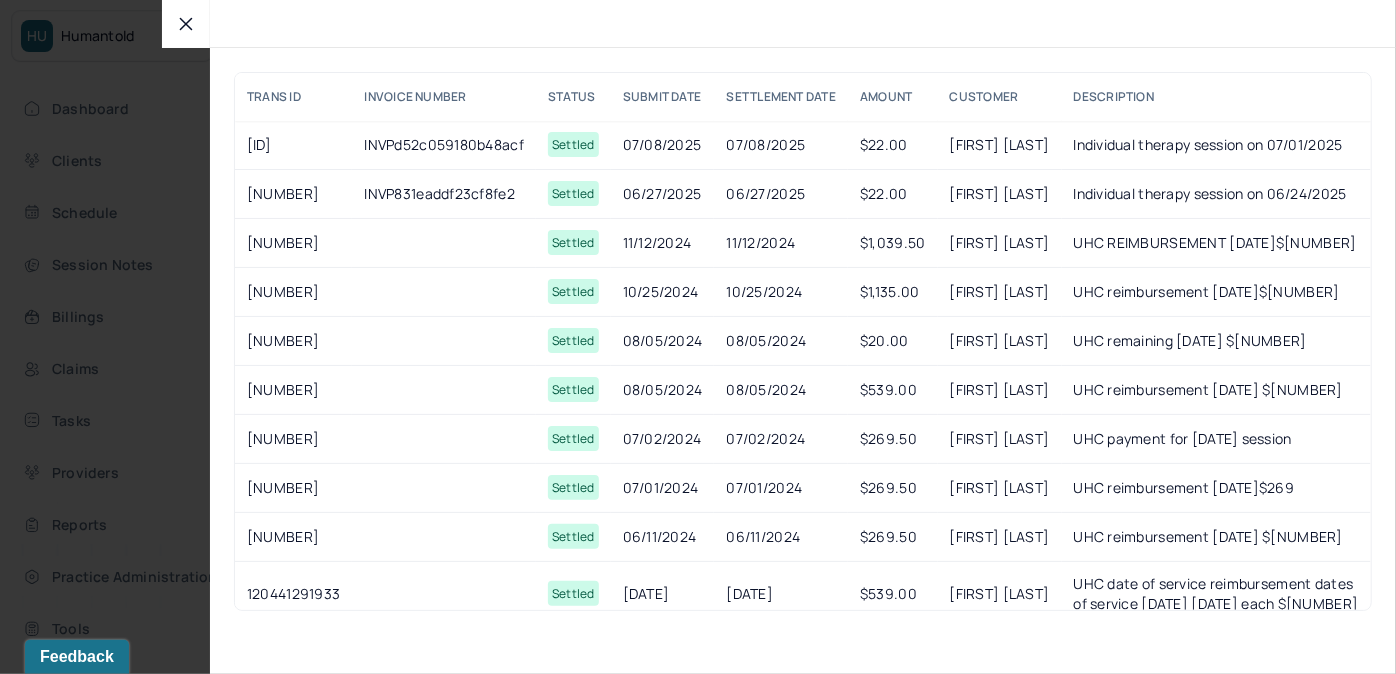 click 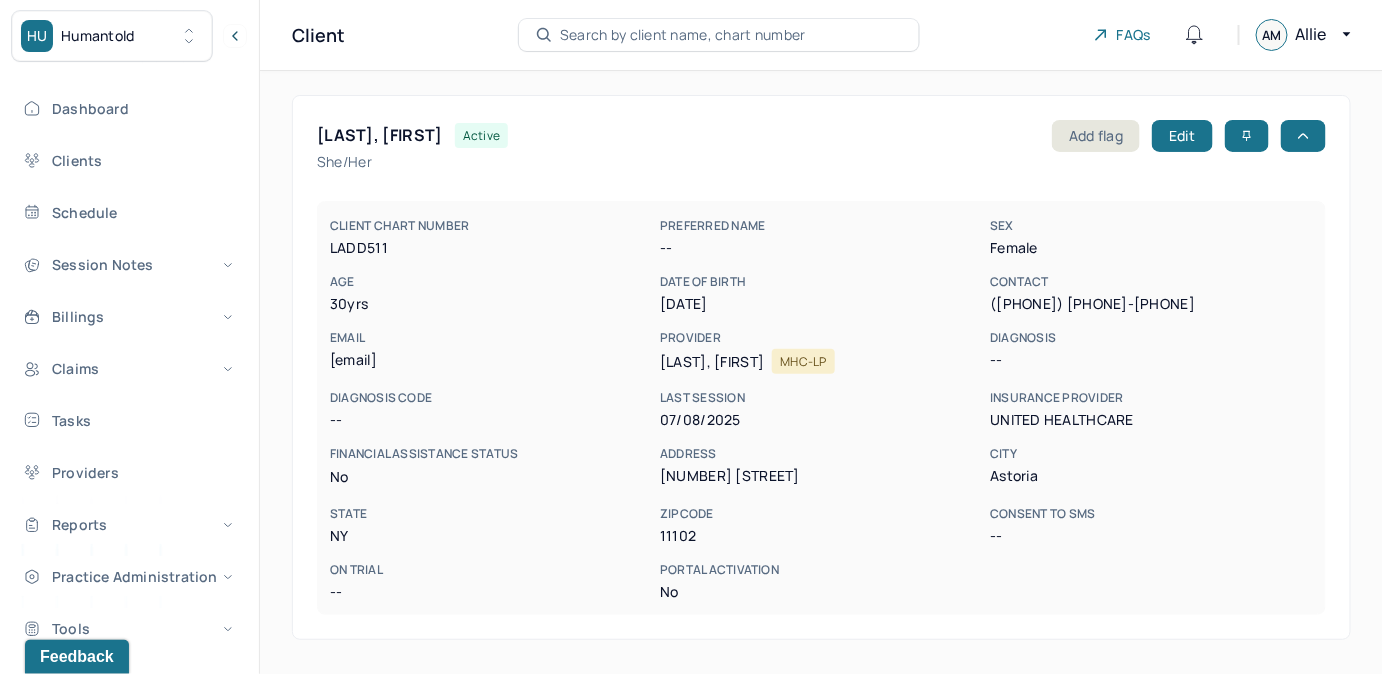 scroll, scrollTop: 0, scrollLeft: 0, axis: both 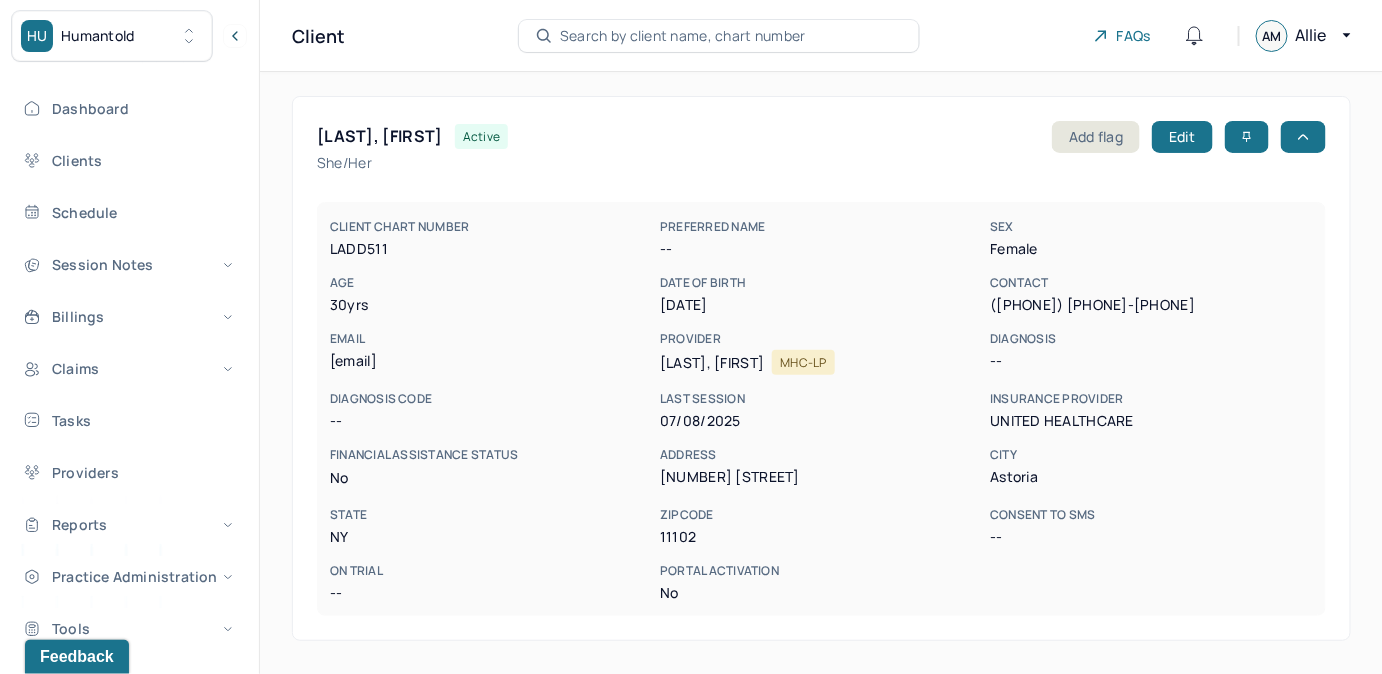 click on "Search by client name, chart number" at bounding box center [719, 36] 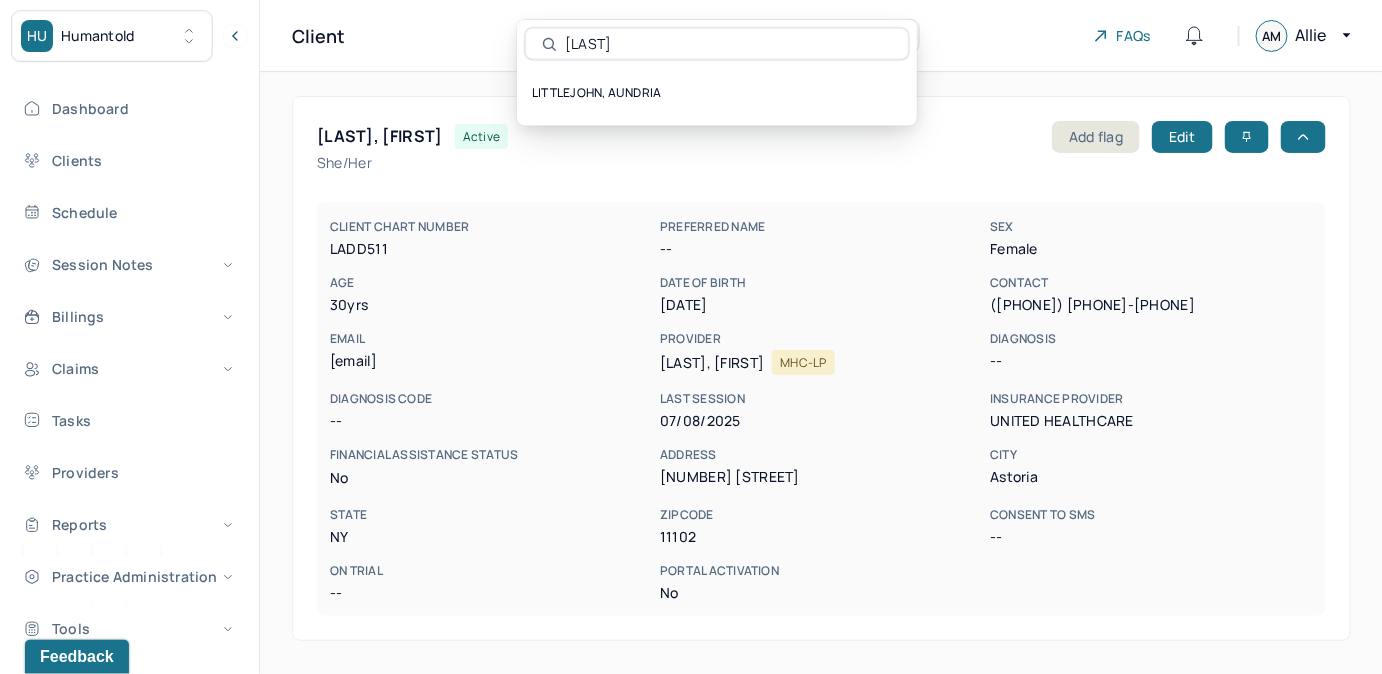 type on "[LAST]" 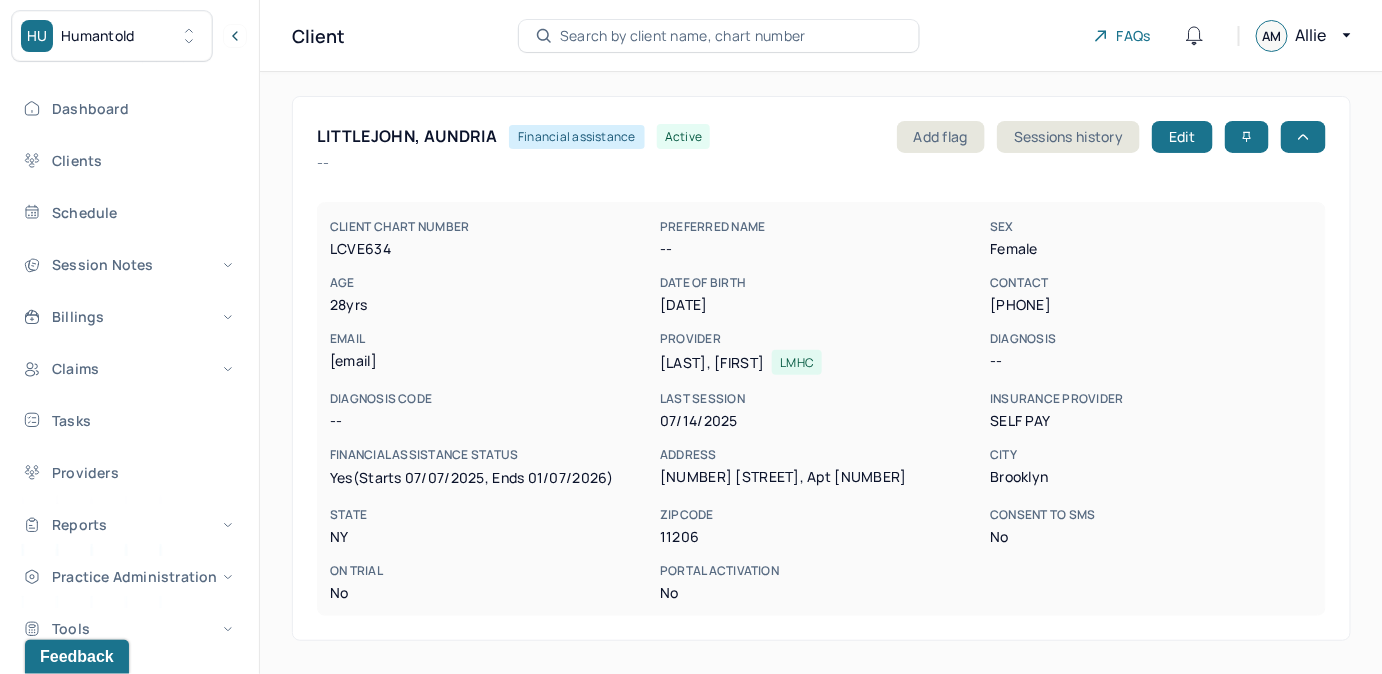 drag, startPoint x: 330, startPoint y: 356, endPoint x: 564, endPoint y: 357, distance: 234.00214 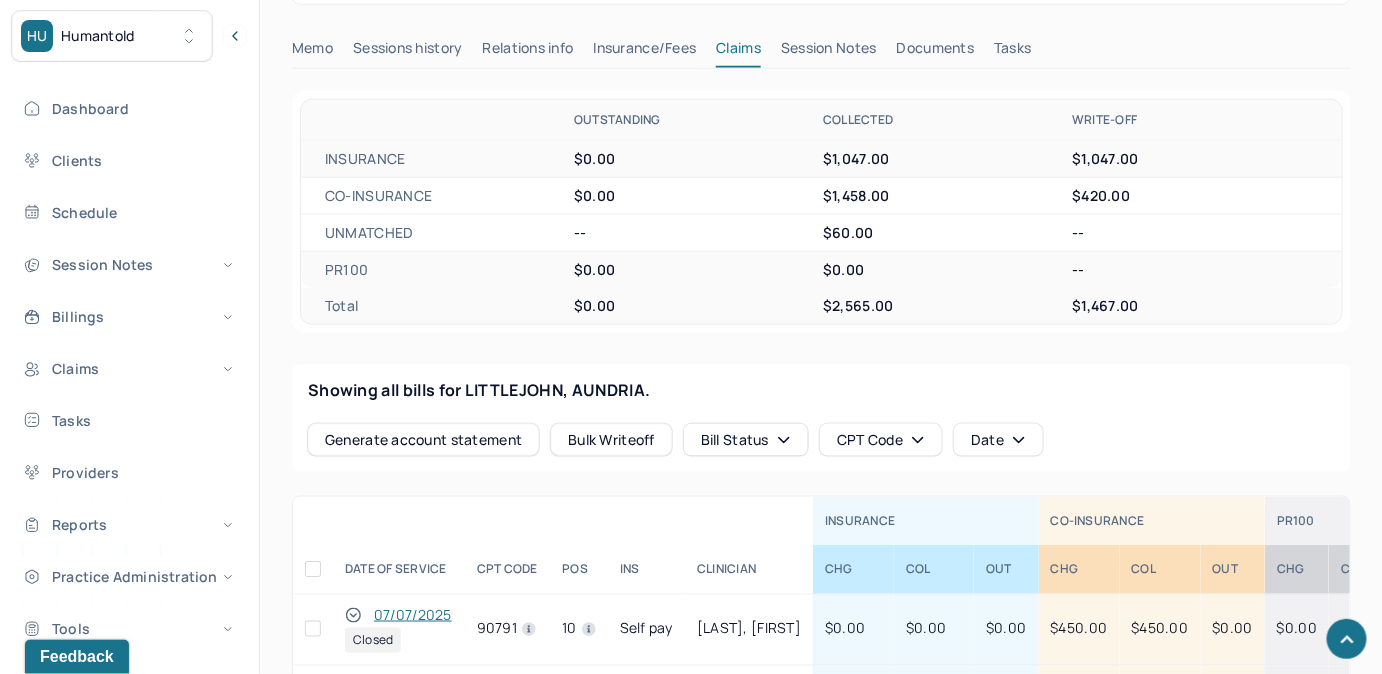 scroll, scrollTop: 181, scrollLeft: 0, axis: vertical 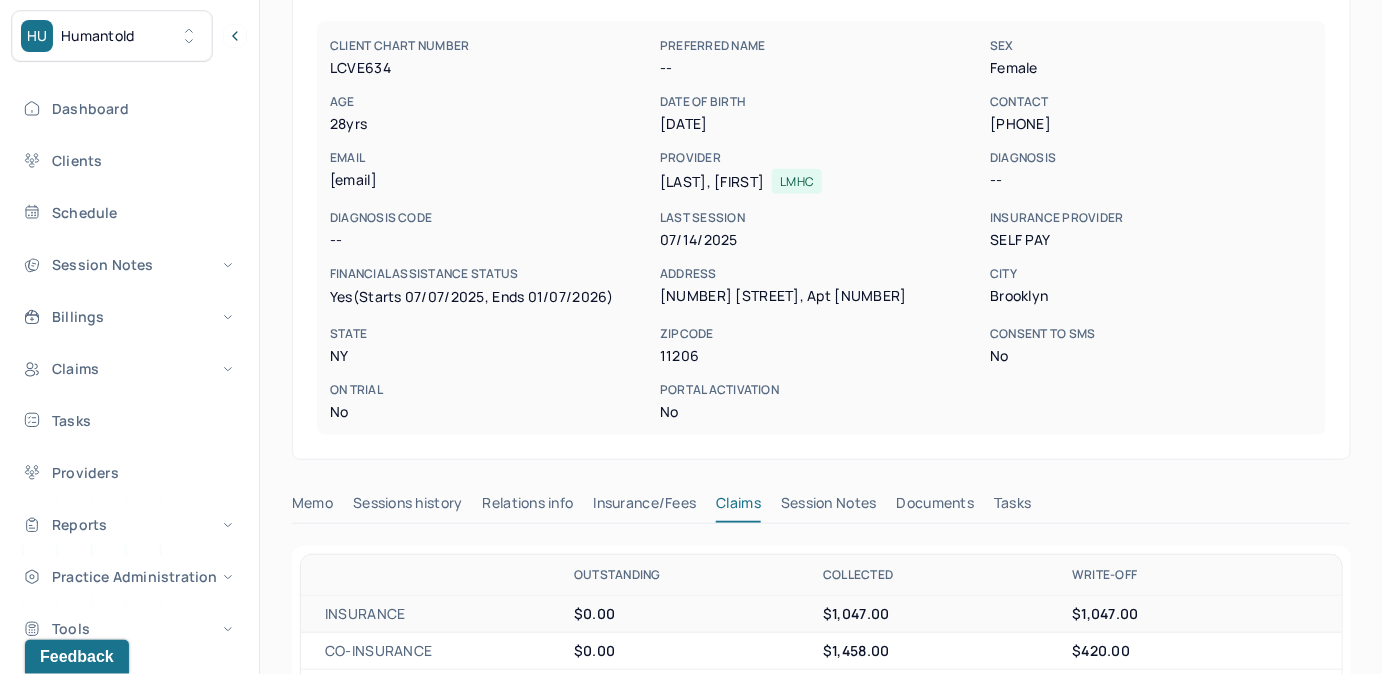 drag, startPoint x: 658, startPoint y: 185, endPoint x: 788, endPoint y: 181, distance: 130.06152 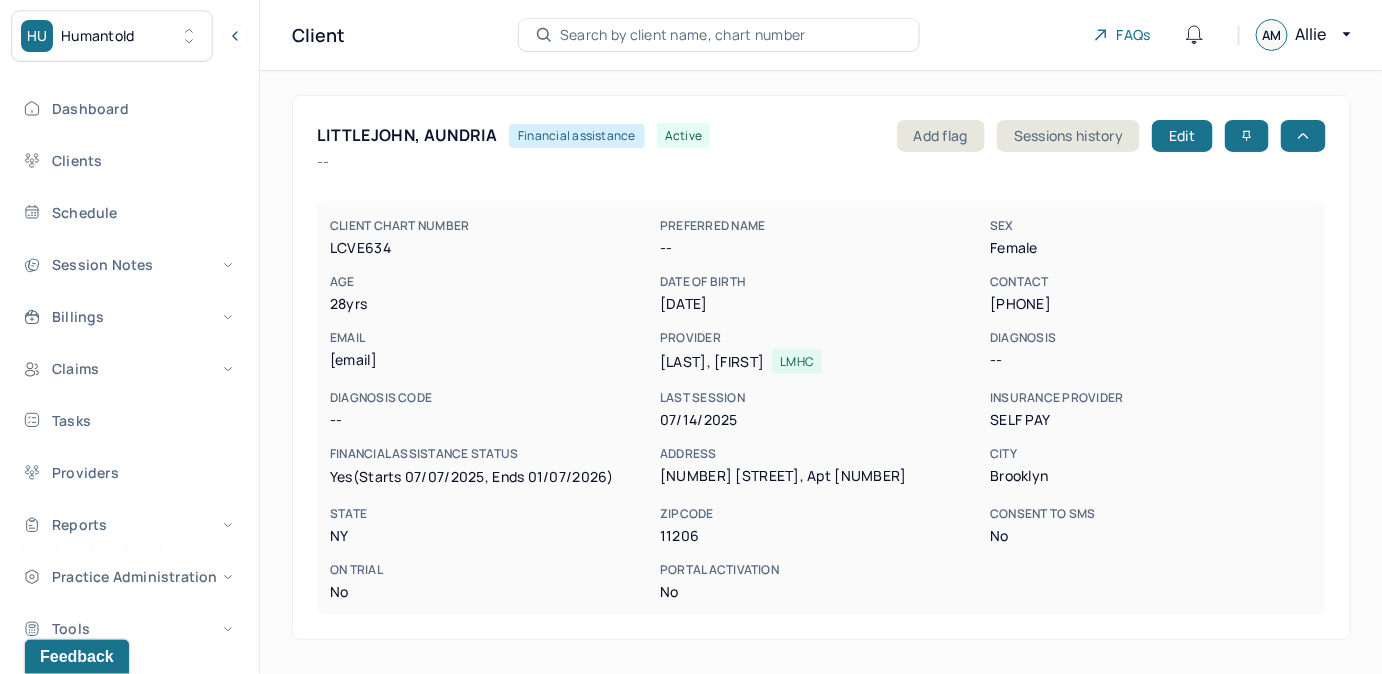 scroll, scrollTop: 0, scrollLeft: 0, axis: both 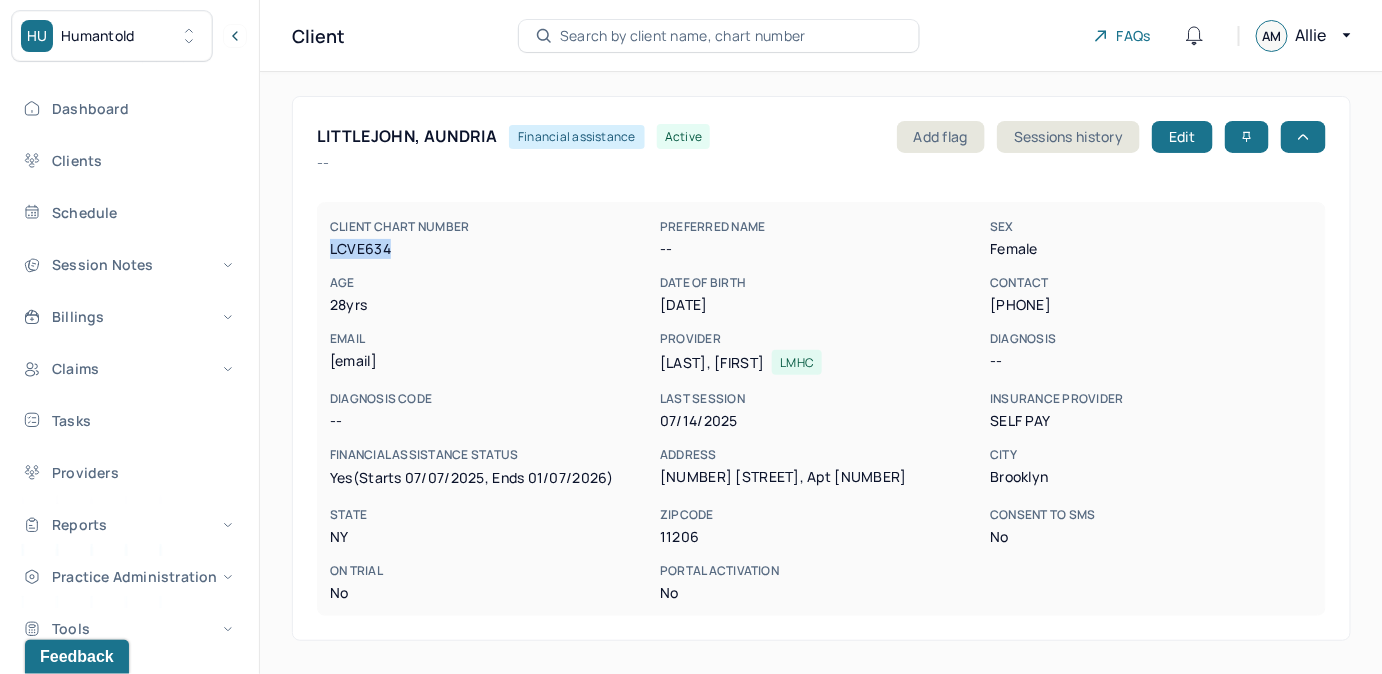 drag, startPoint x: 326, startPoint y: 251, endPoint x: 399, endPoint y: 247, distance: 73.109505 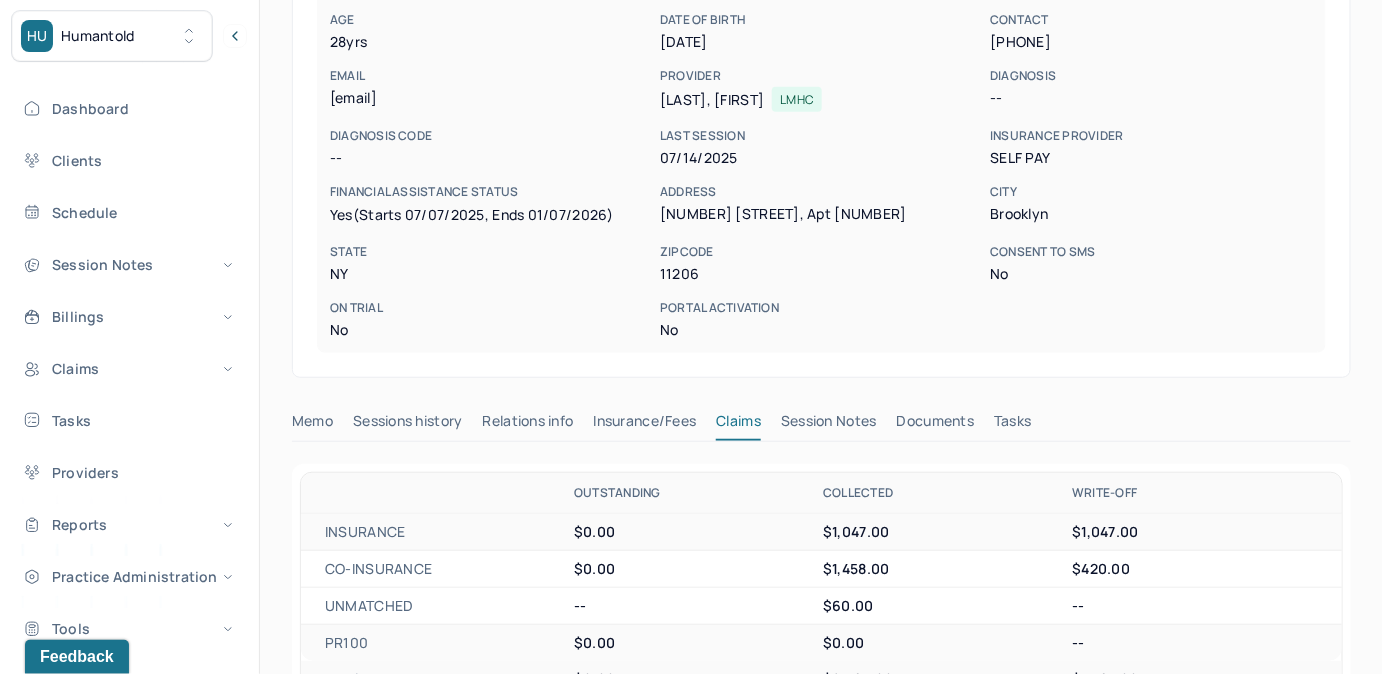 scroll, scrollTop: 272, scrollLeft: 0, axis: vertical 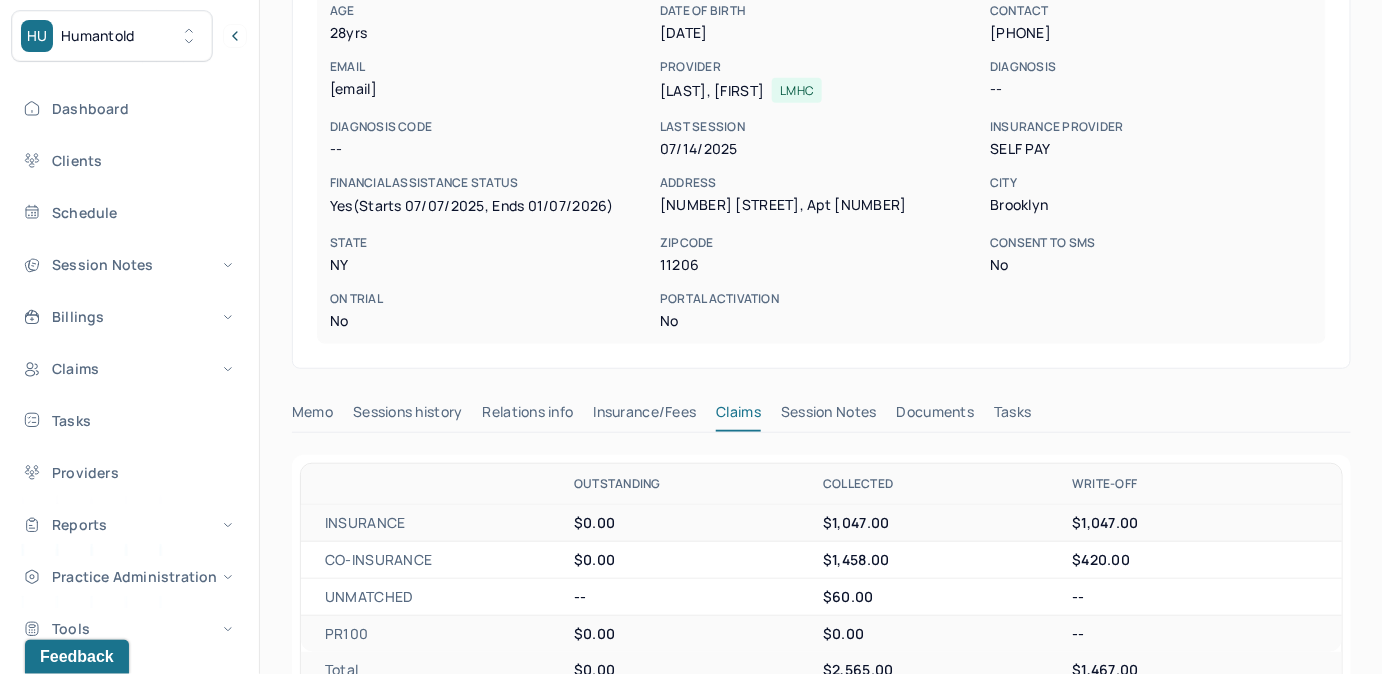 click on "Session Notes" at bounding box center (829, 416) 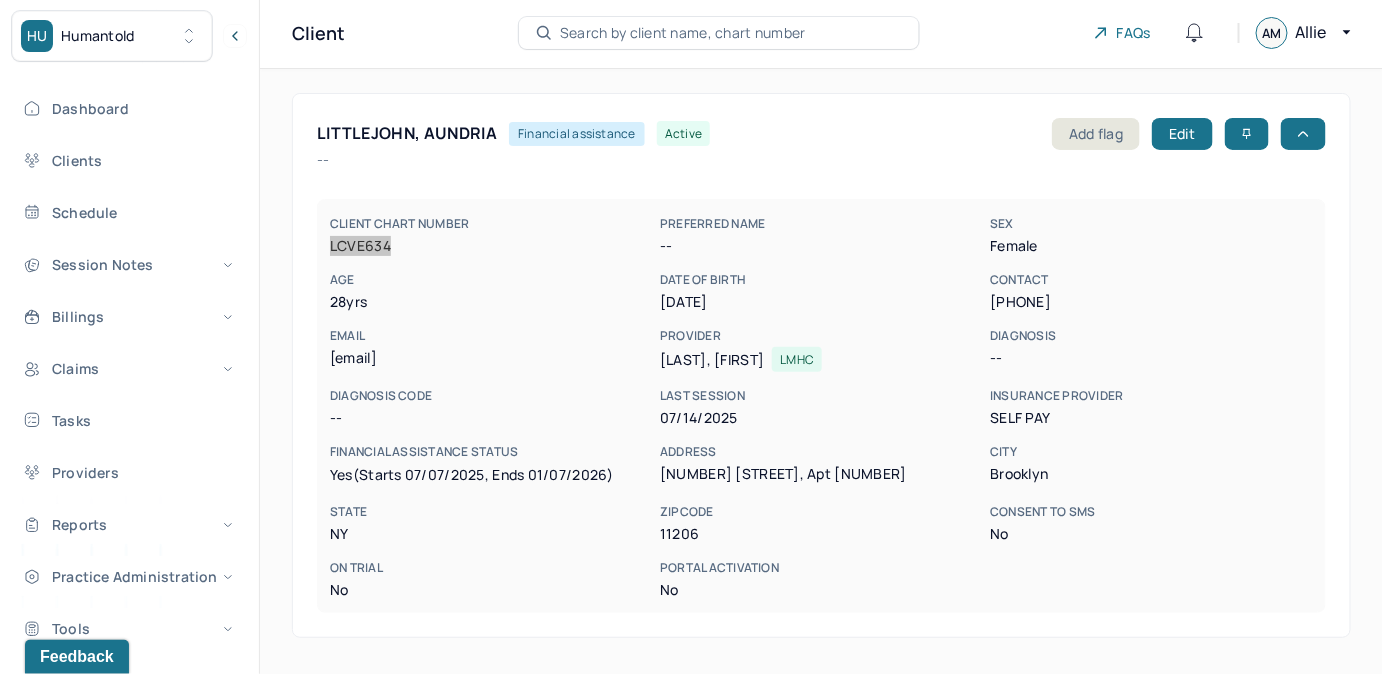 scroll, scrollTop: 0, scrollLeft: 0, axis: both 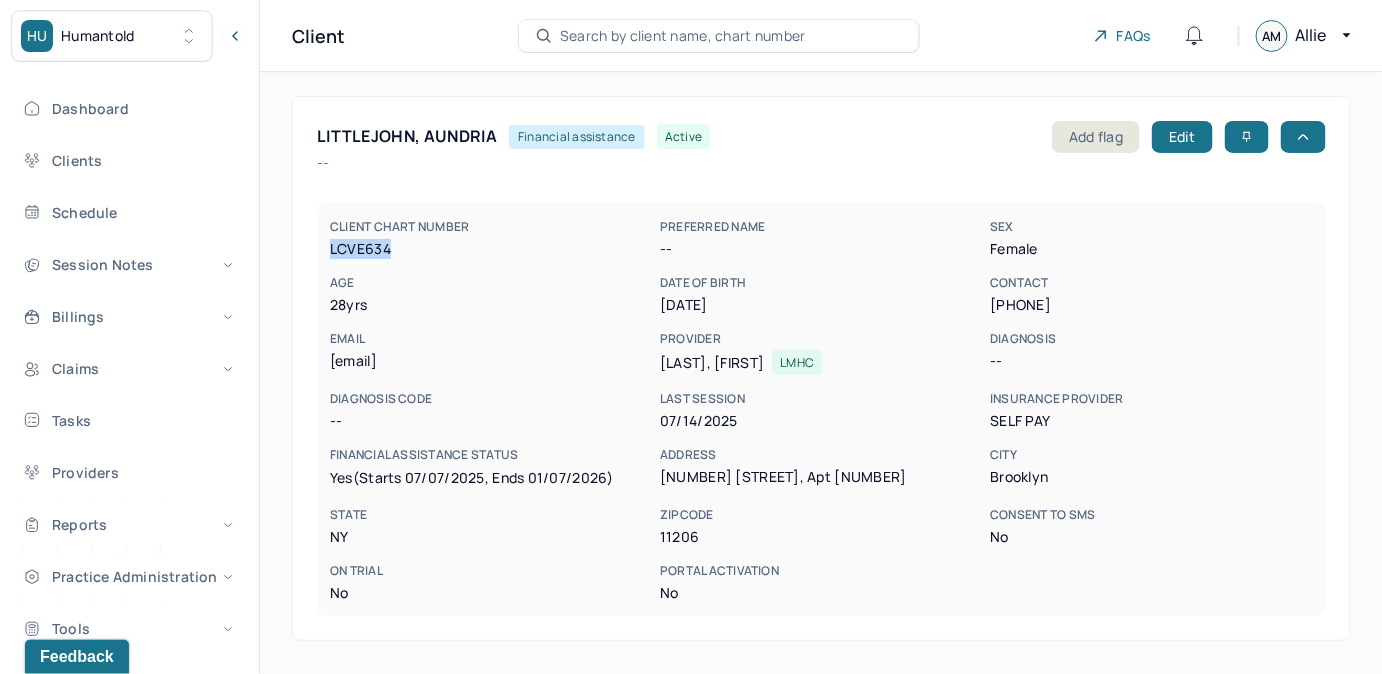 click on "Search by client name, chart number" at bounding box center (719, 36) 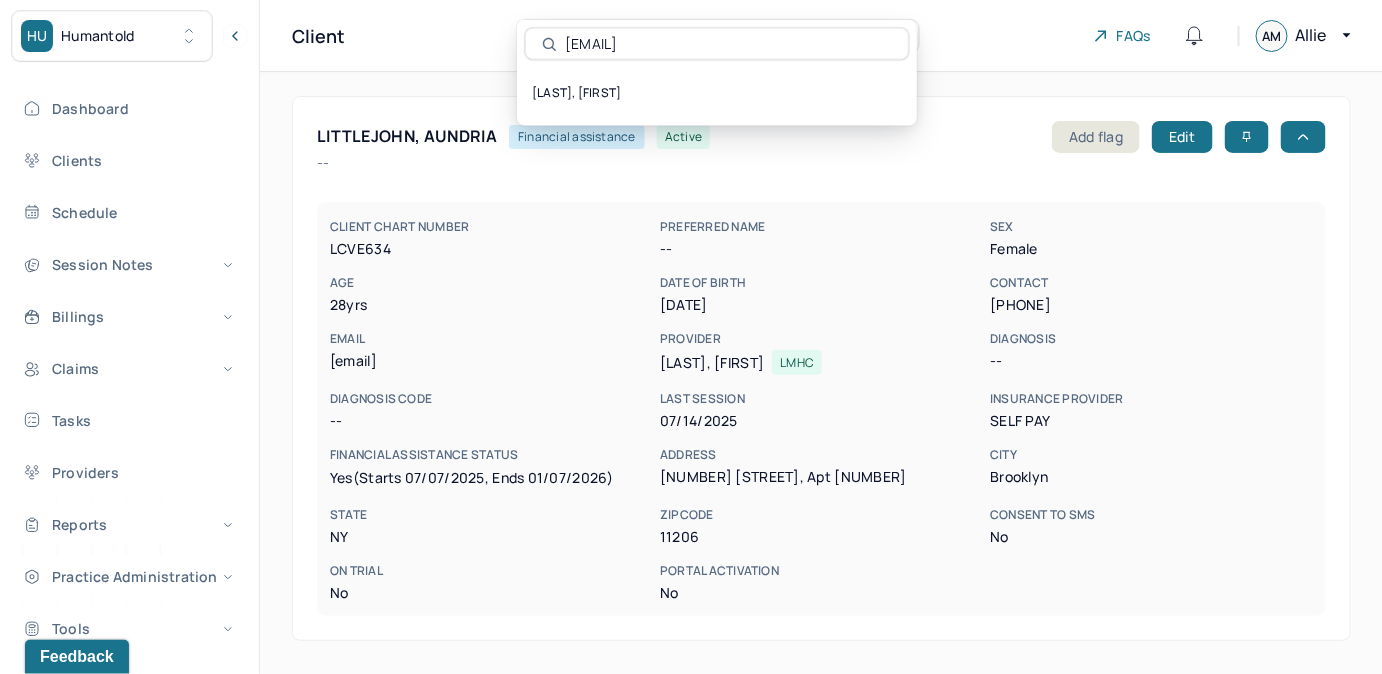 type on "[EMAIL]" 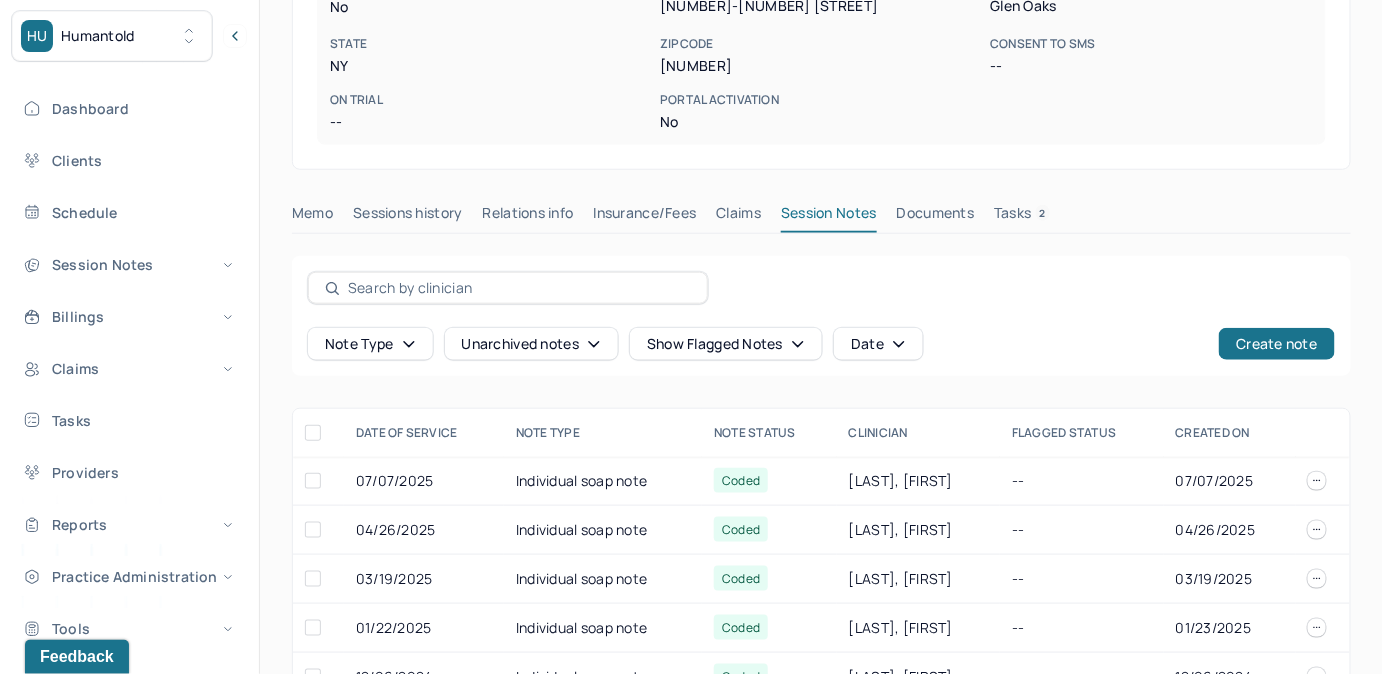 scroll, scrollTop: 338, scrollLeft: 0, axis: vertical 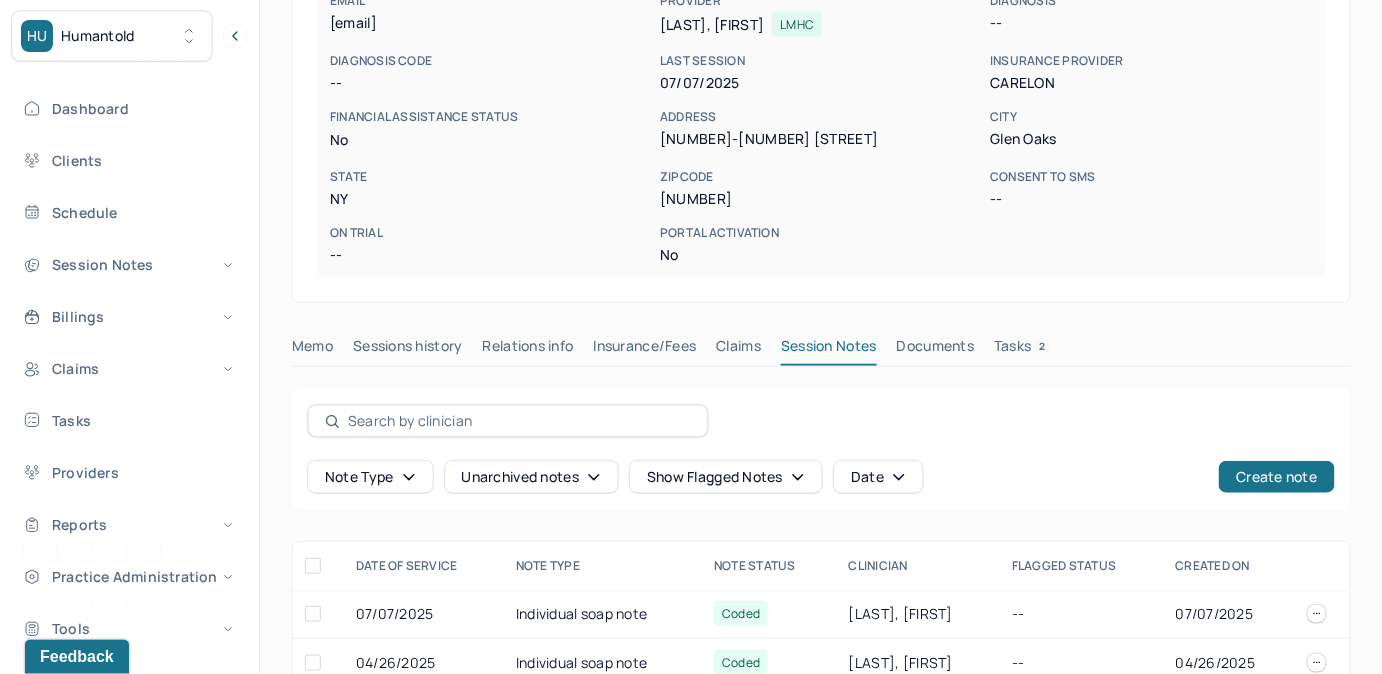drag, startPoint x: 755, startPoint y: 344, endPoint x: 760, endPoint y: 334, distance: 11.18034 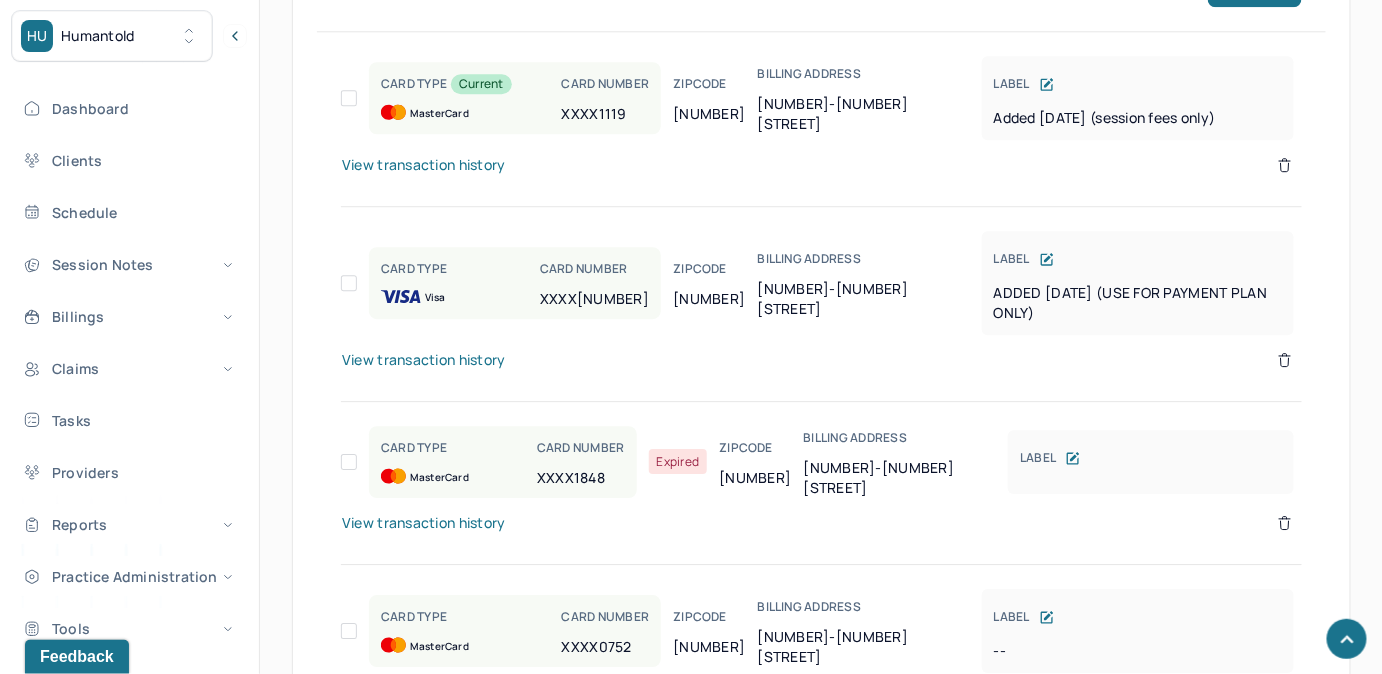 scroll, scrollTop: 1745, scrollLeft: 0, axis: vertical 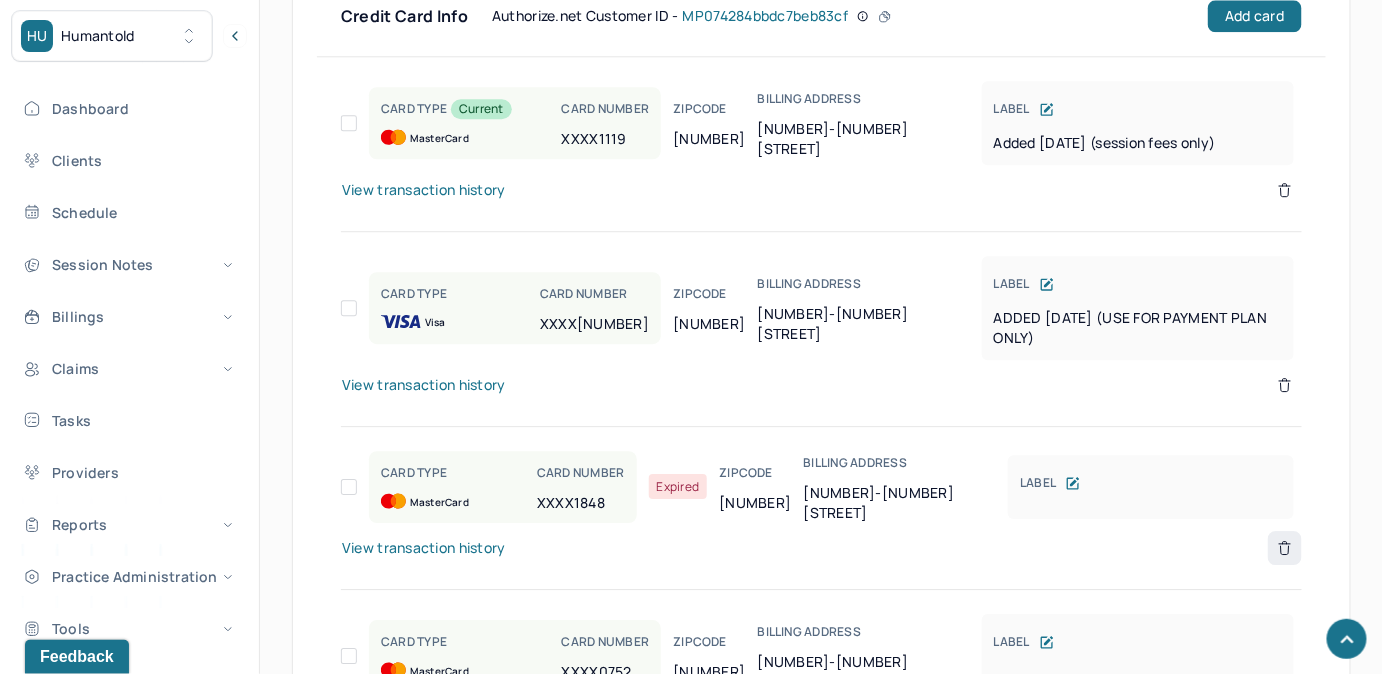 click 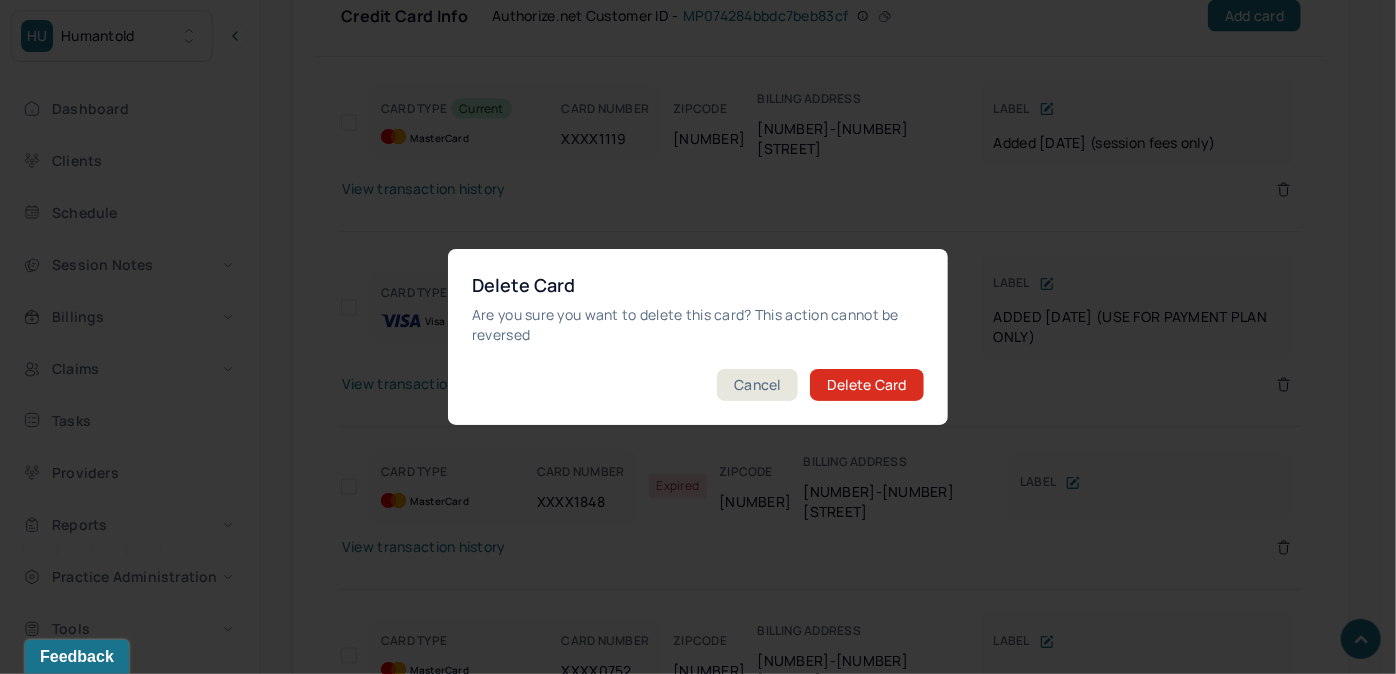 click on "Delete Card" at bounding box center [867, 385] 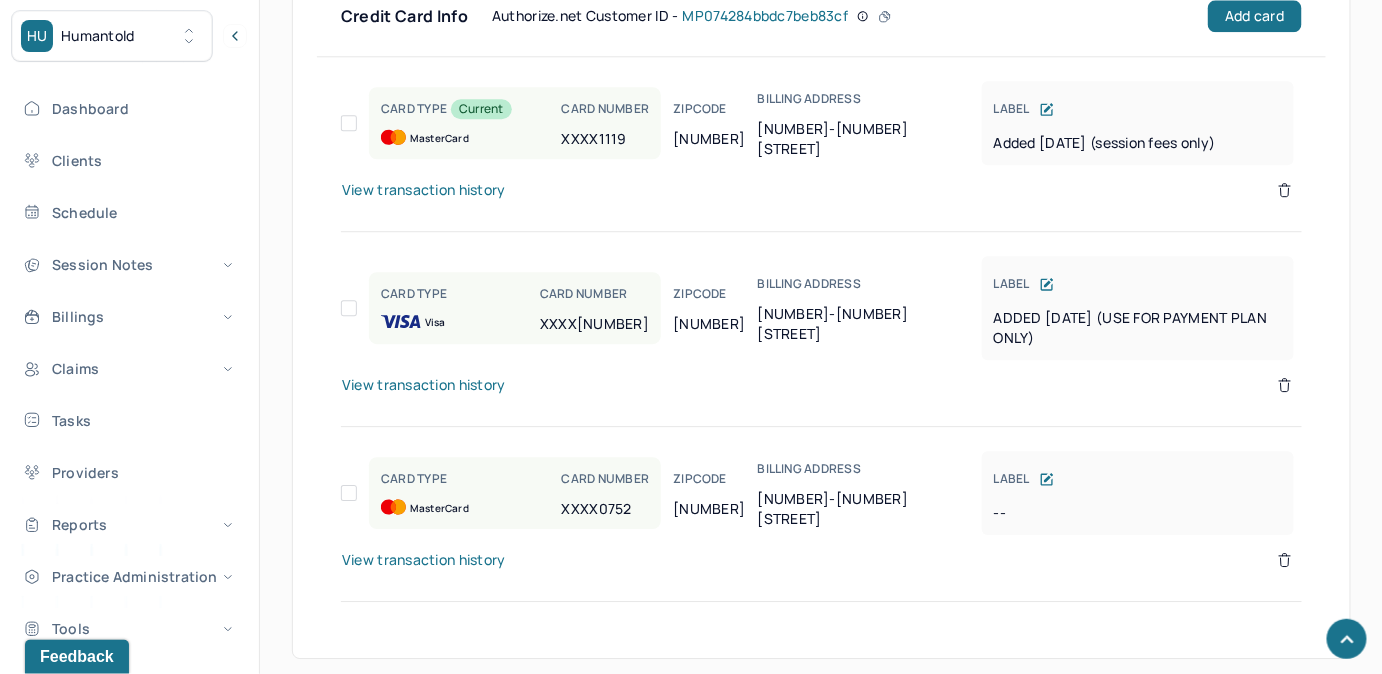 click on "View transaction history" at bounding box center (424, 190) 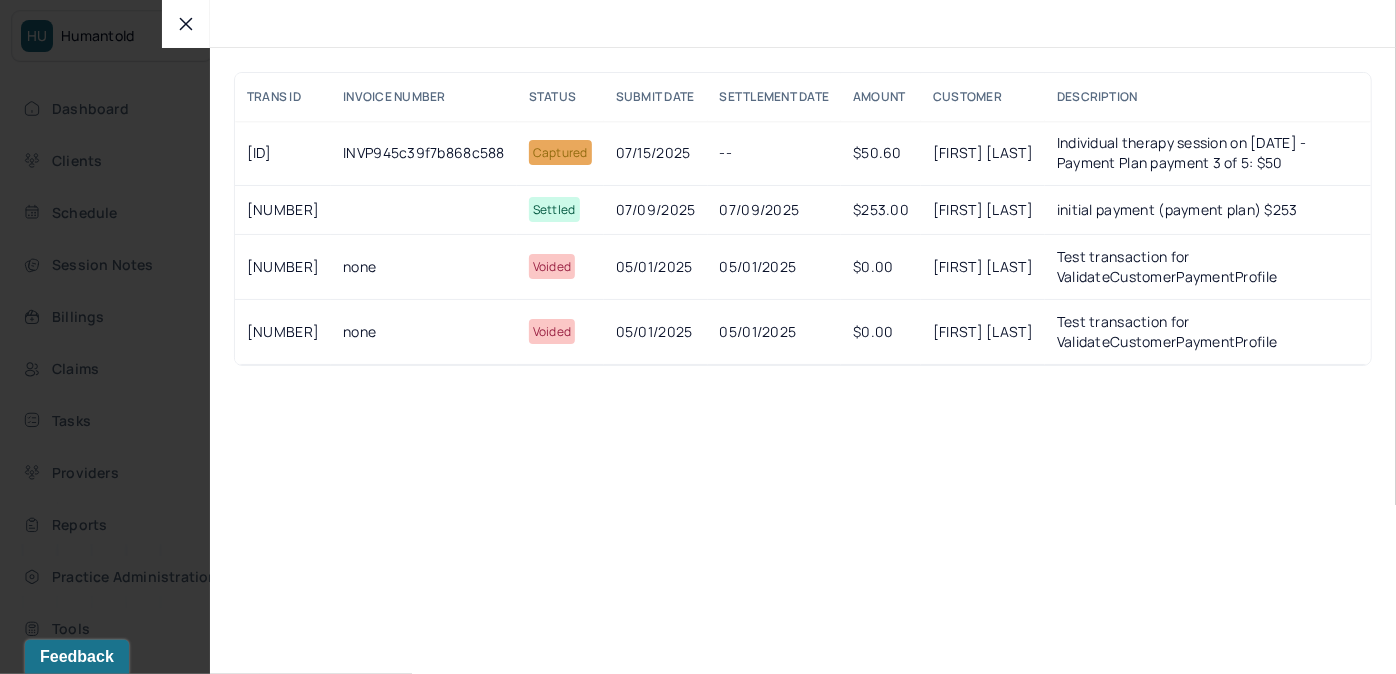 click 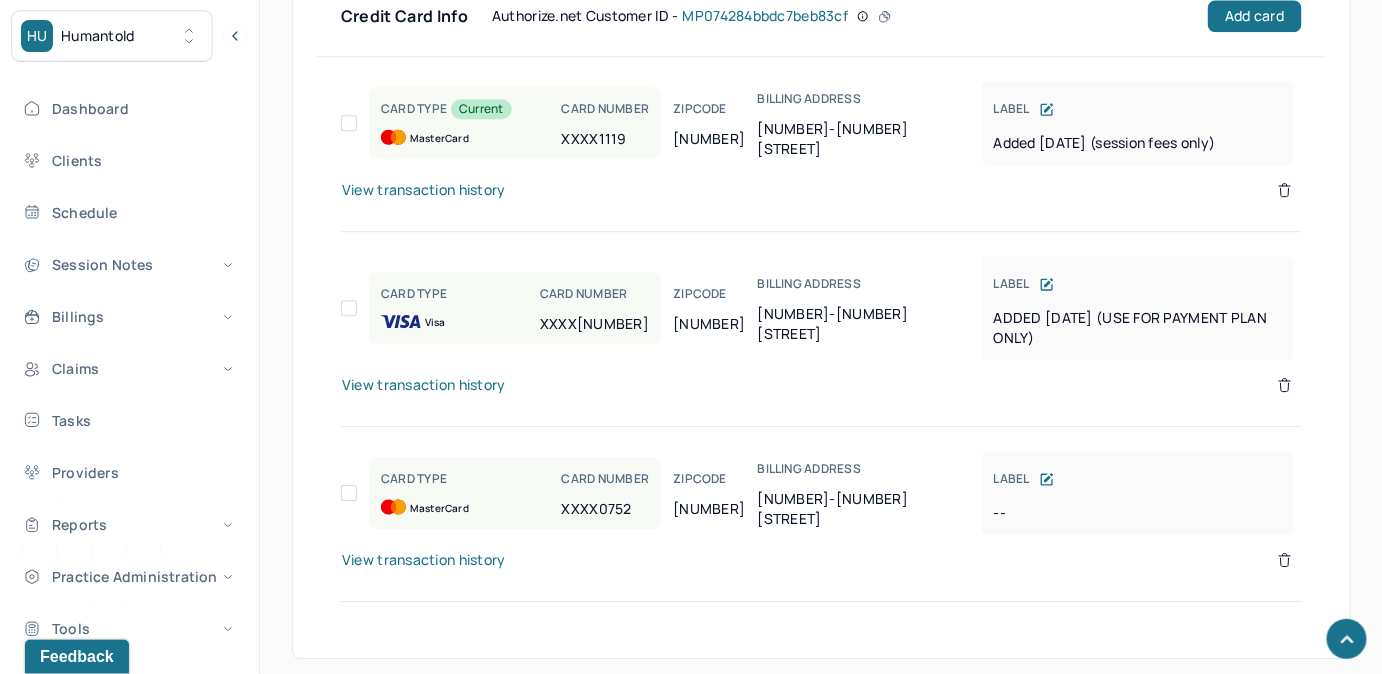 click on "View transaction history" at bounding box center (424, 385) 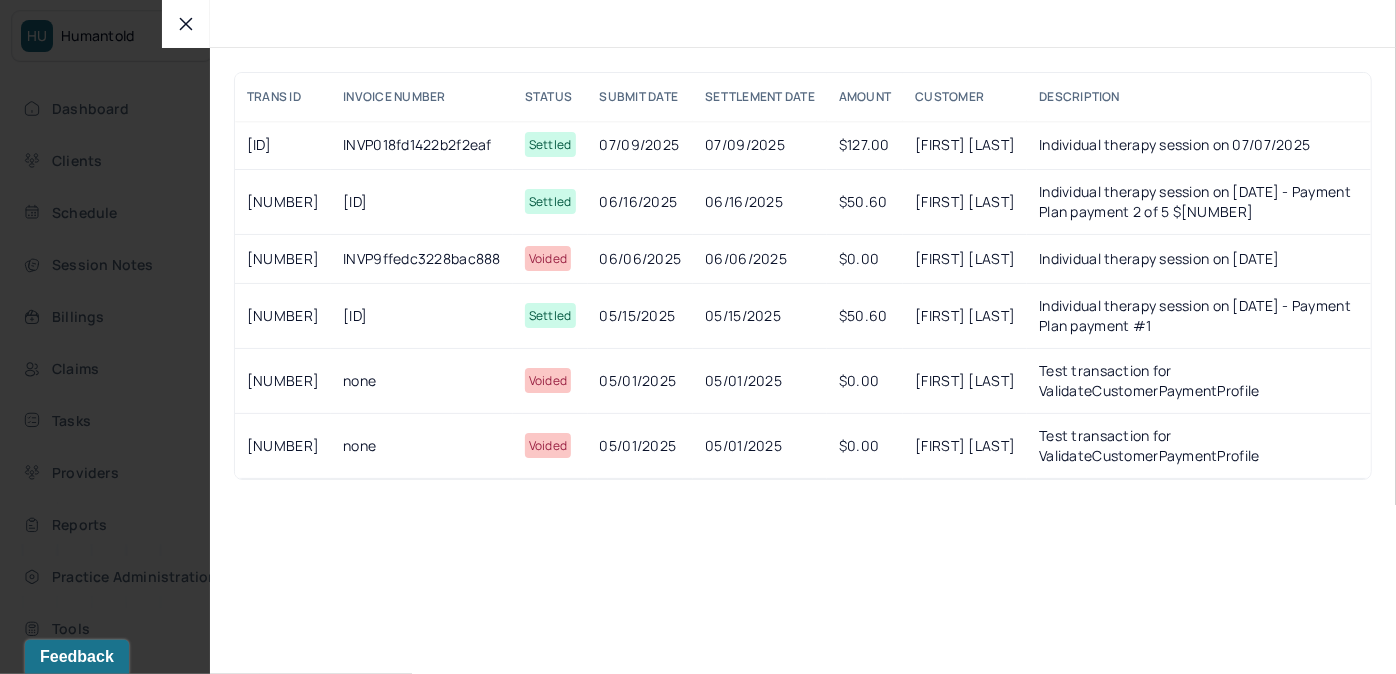 click 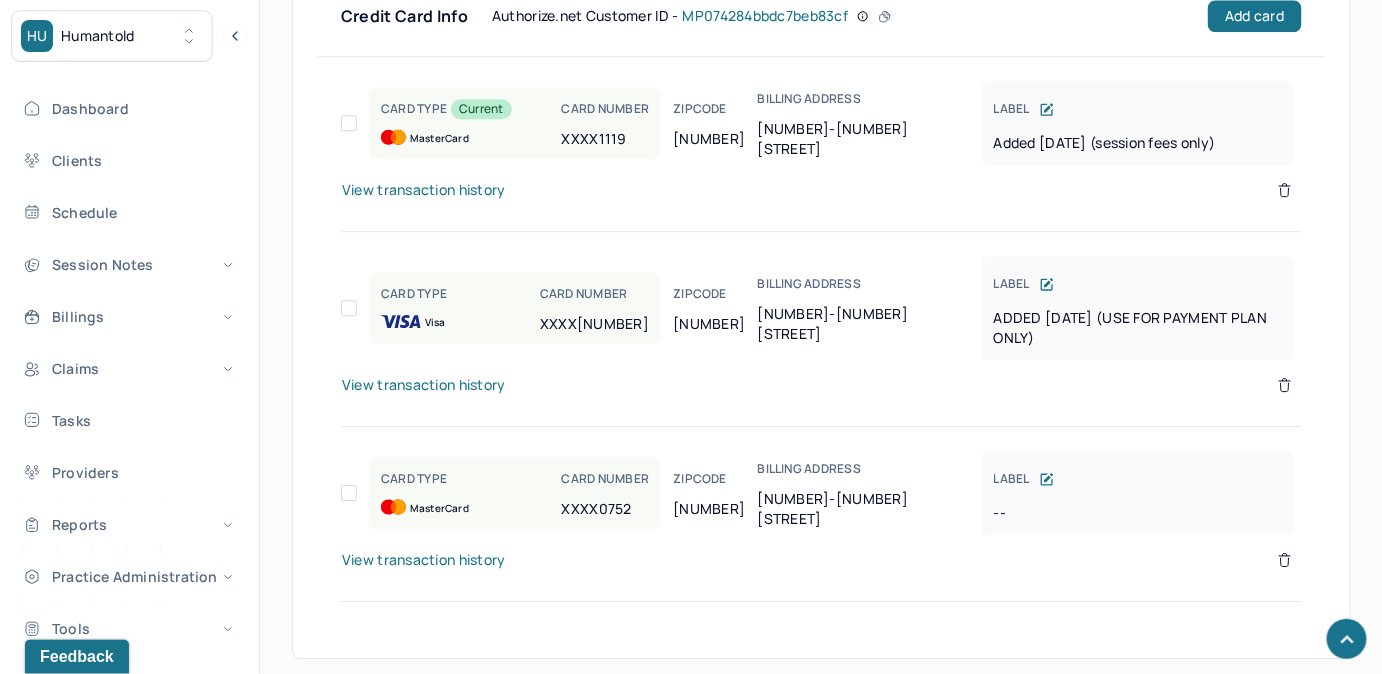 click on "View transaction history" at bounding box center (424, 560) 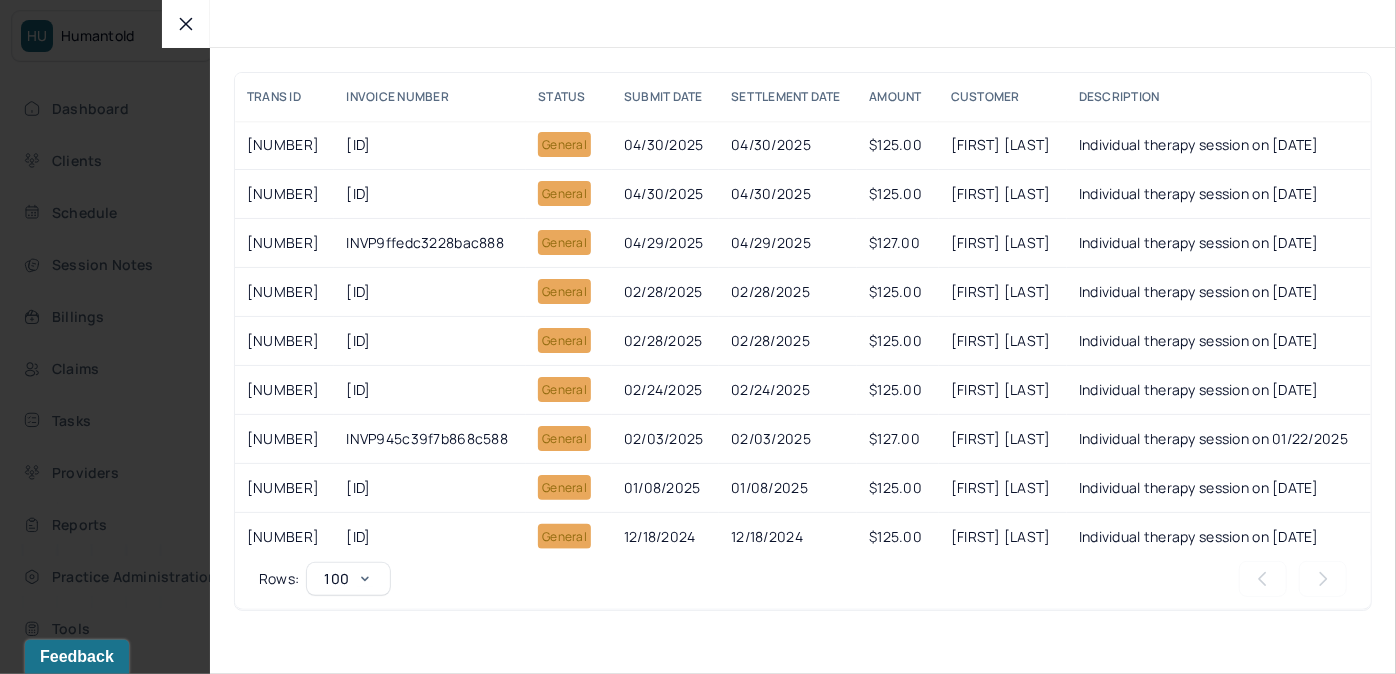 click 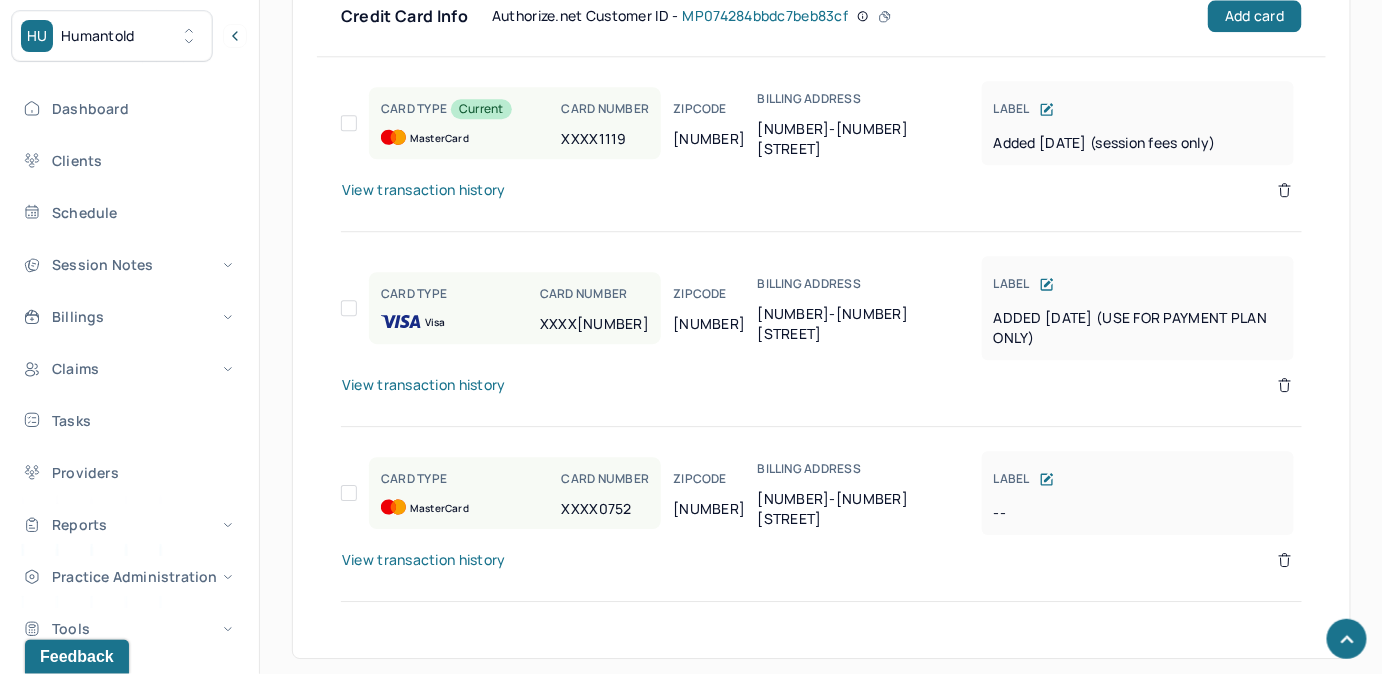click on "View transaction history" at bounding box center [424, 385] 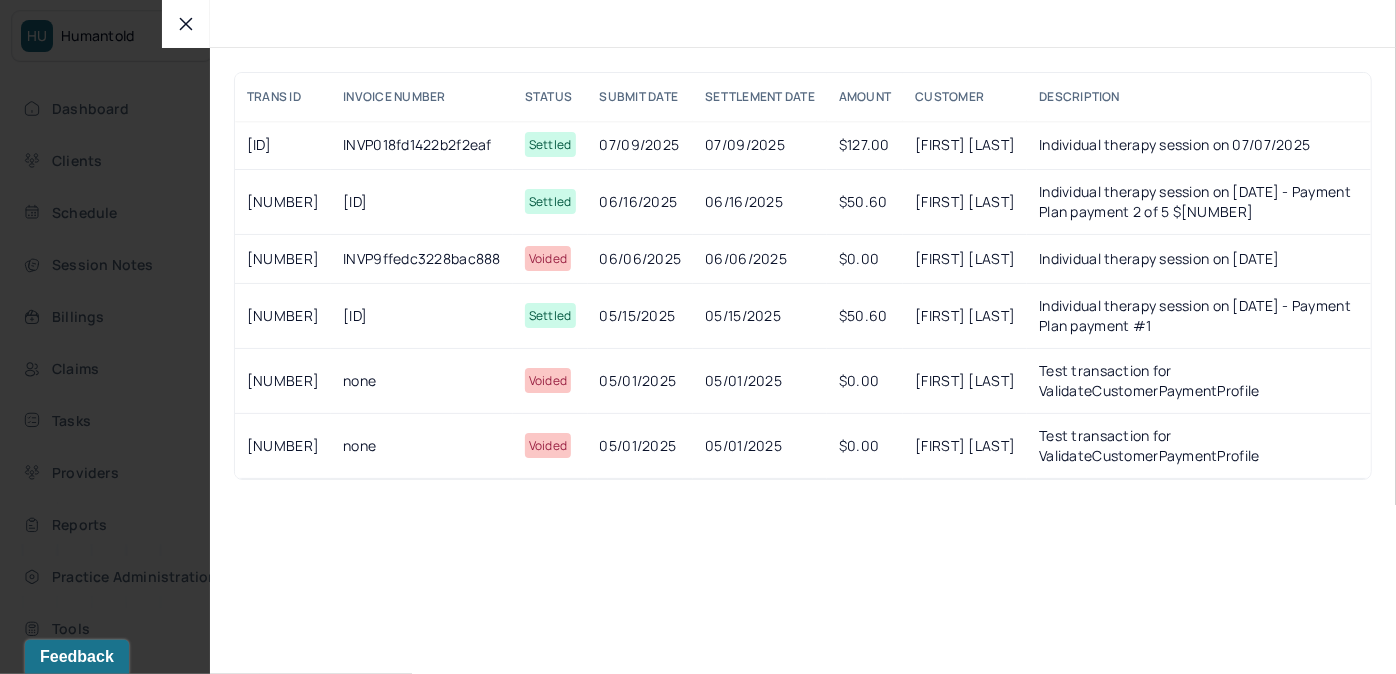 click 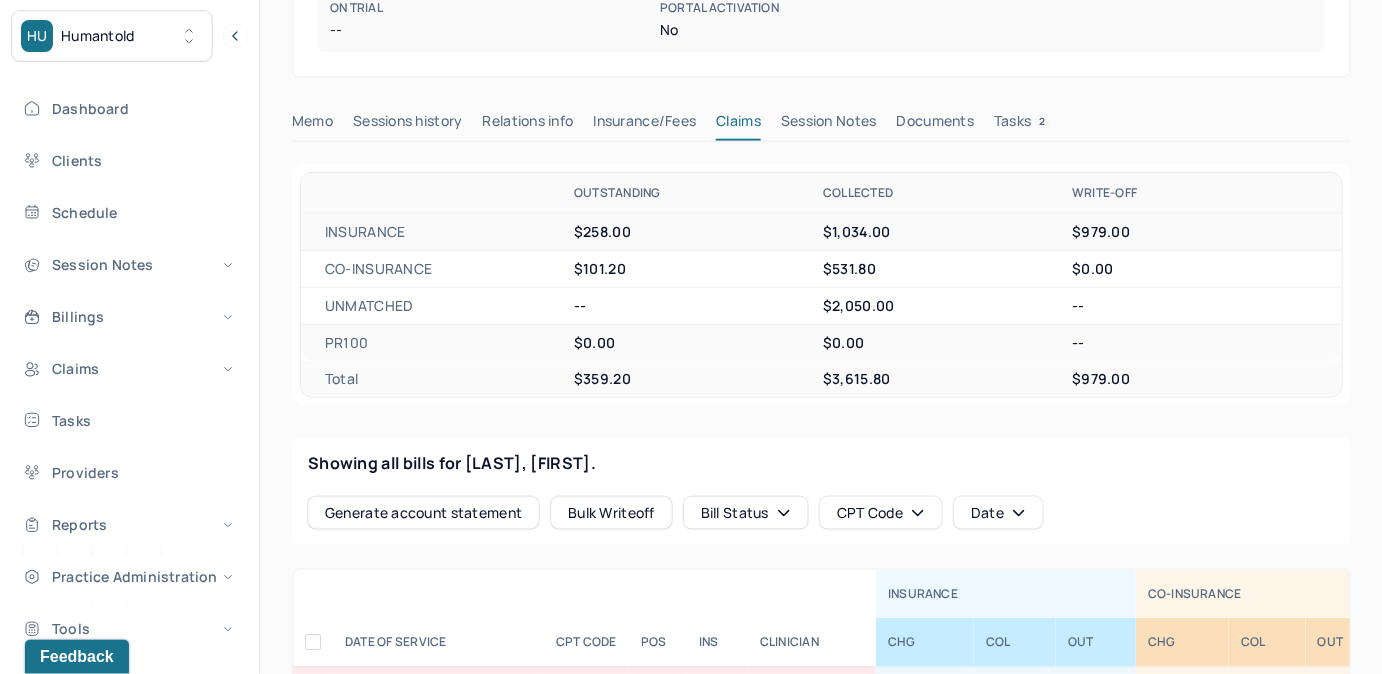 scroll, scrollTop: 0, scrollLeft: 0, axis: both 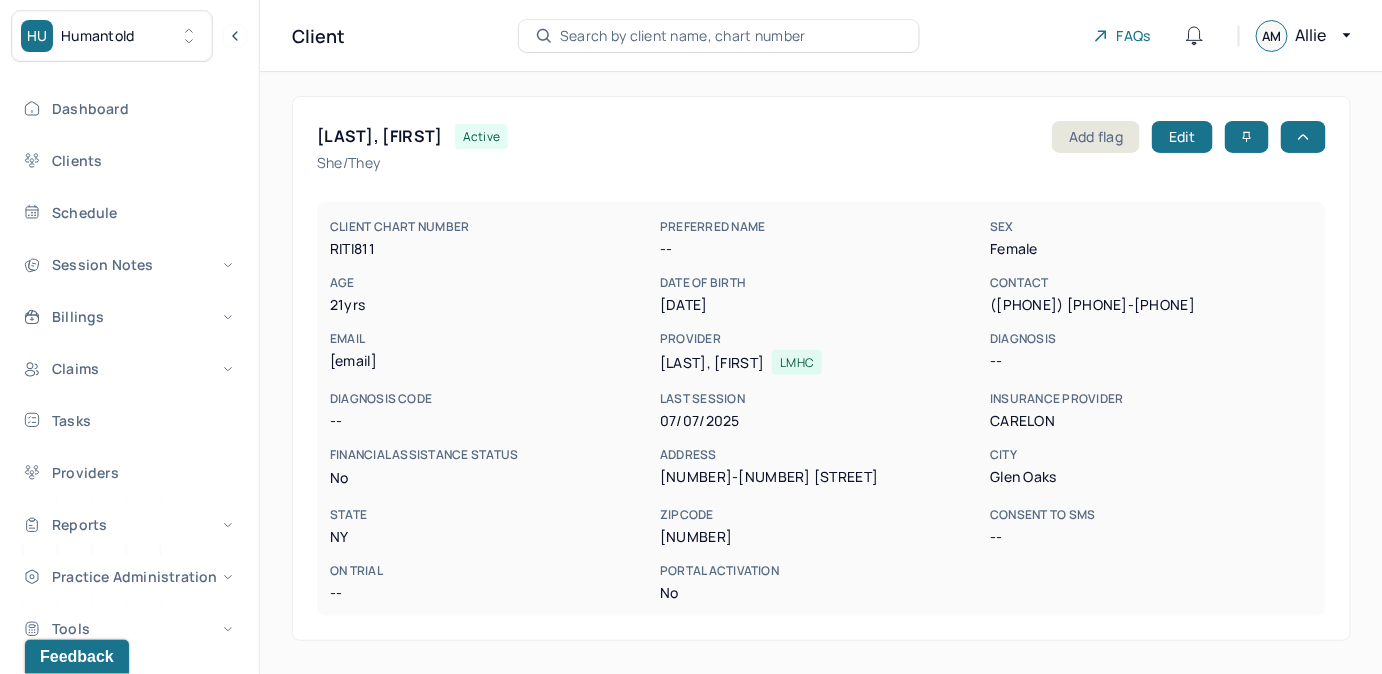 drag, startPoint x: 325, startPoint y: 364, endPoint x: 541, endPoint y: 352, distance: 216.33308 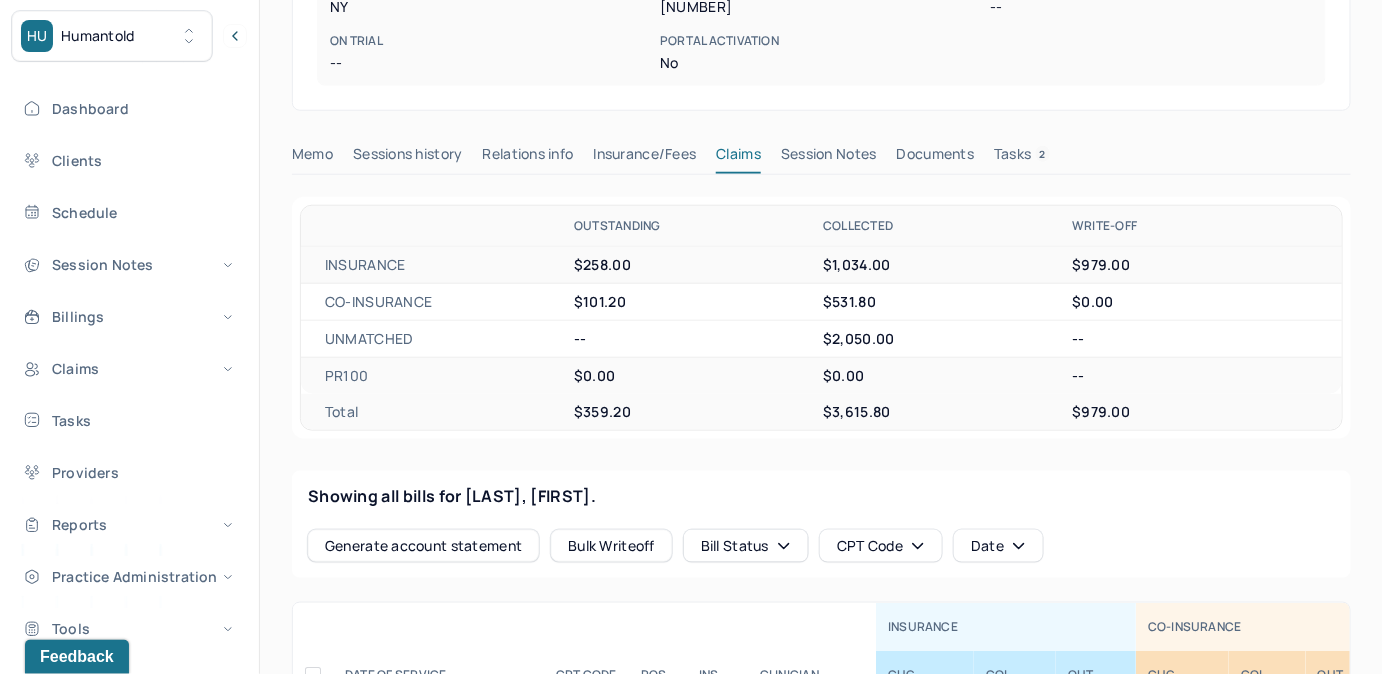 scroll, scrollTop: 727, scrollLeft: 0, axis: vertical 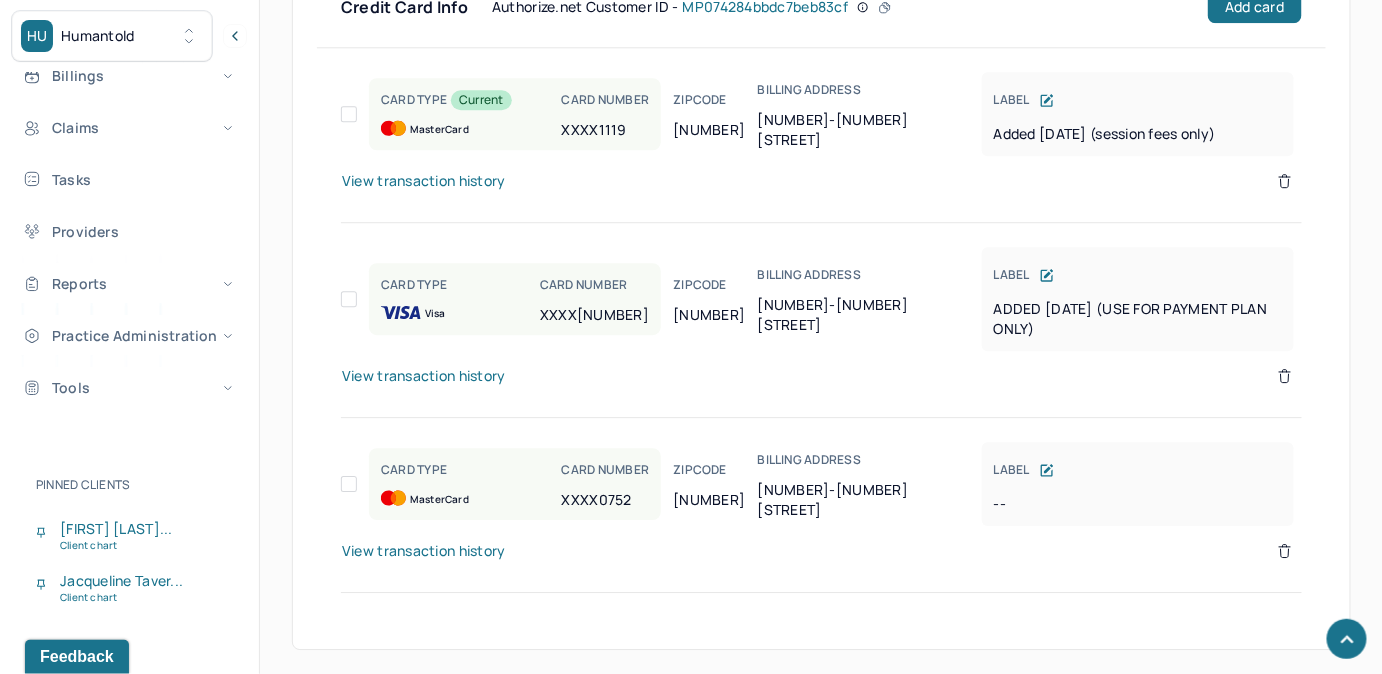 click on "View transaction history" at bounding box center (424, 181) 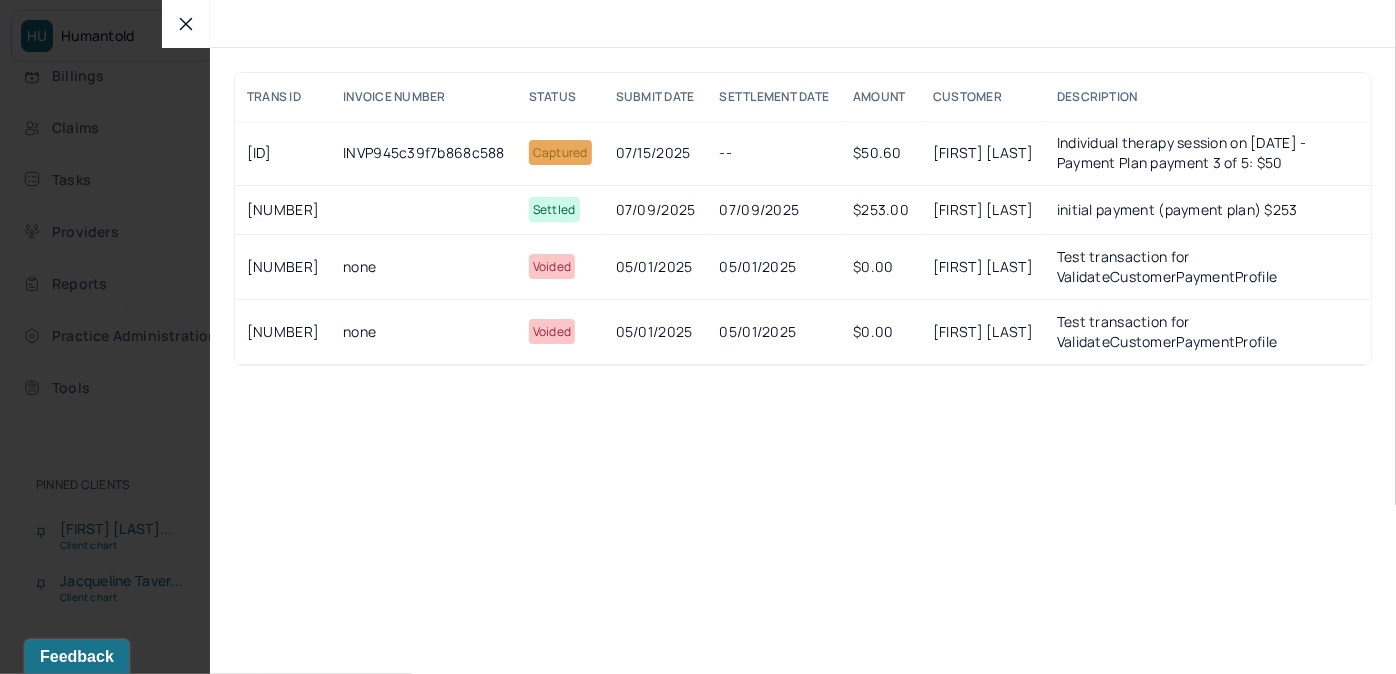 click 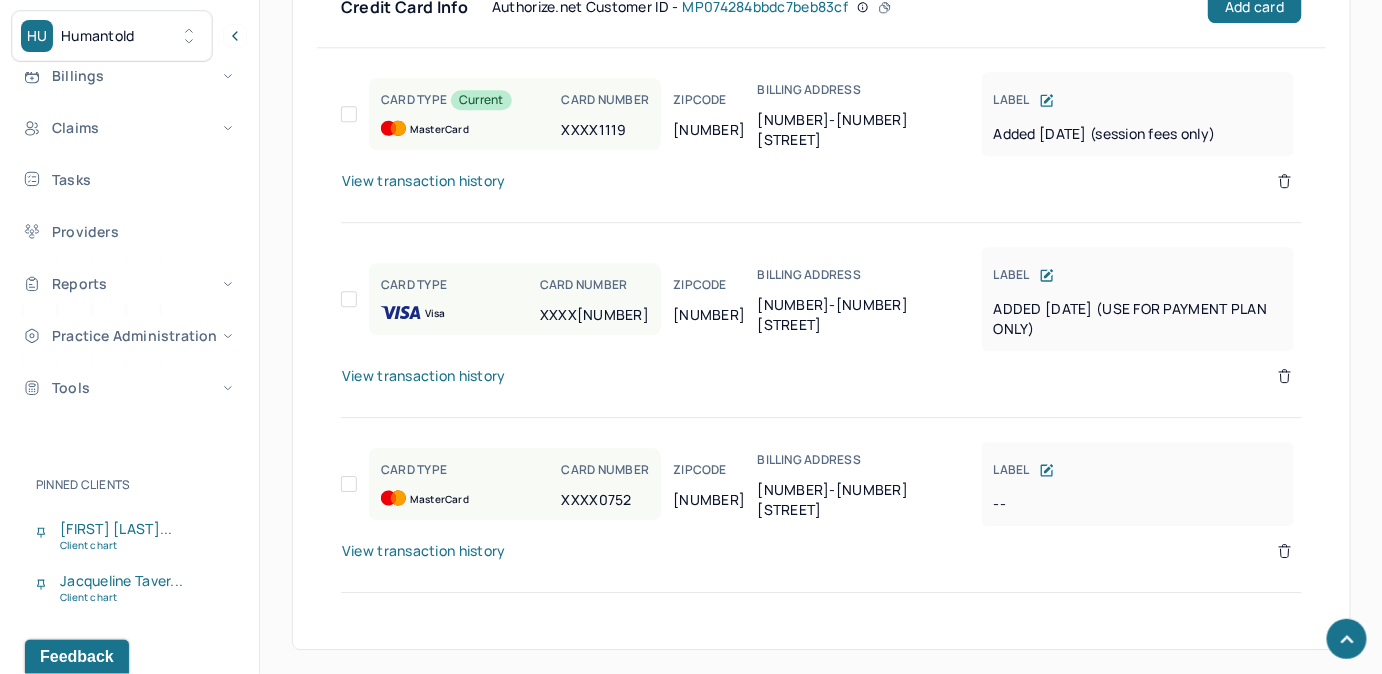 click on "View transaction history" at bounding box center (821, 388) 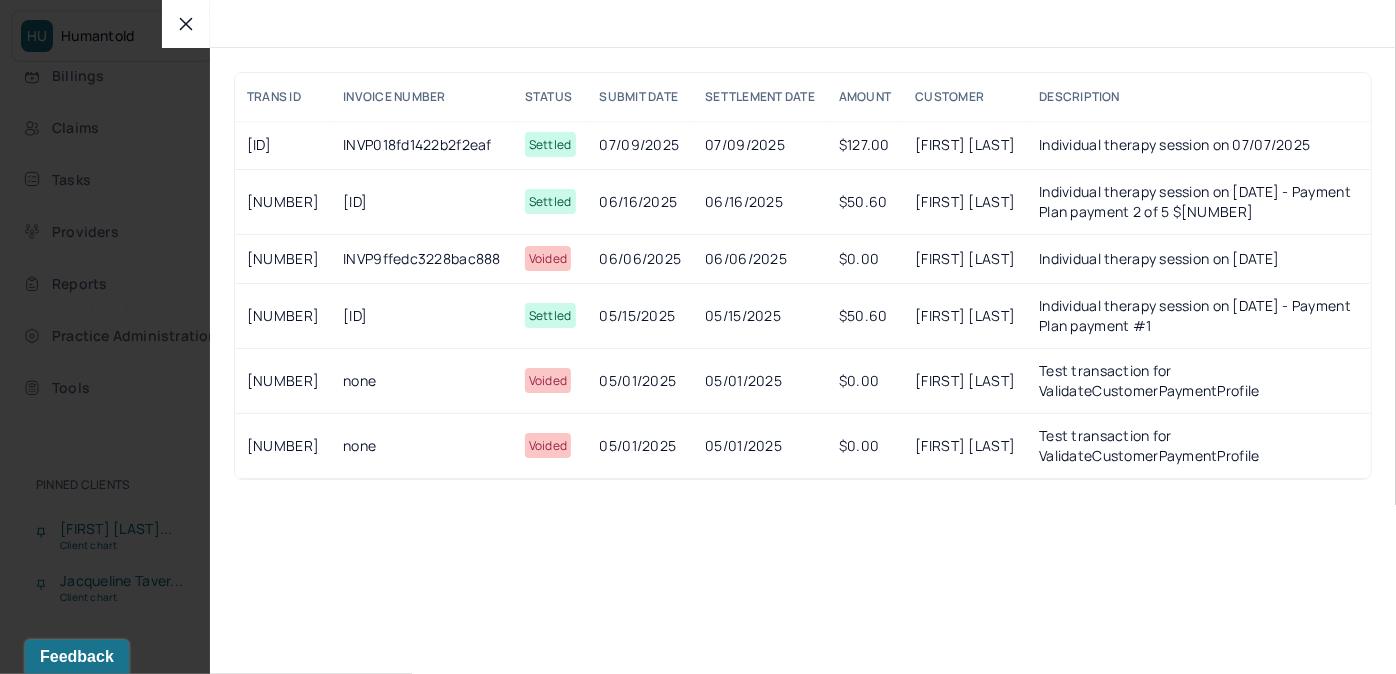 drag, startPoint x: 190, startPoint y: 29, endPoint x: 245, endPoint y: 135, distance: 119.419426 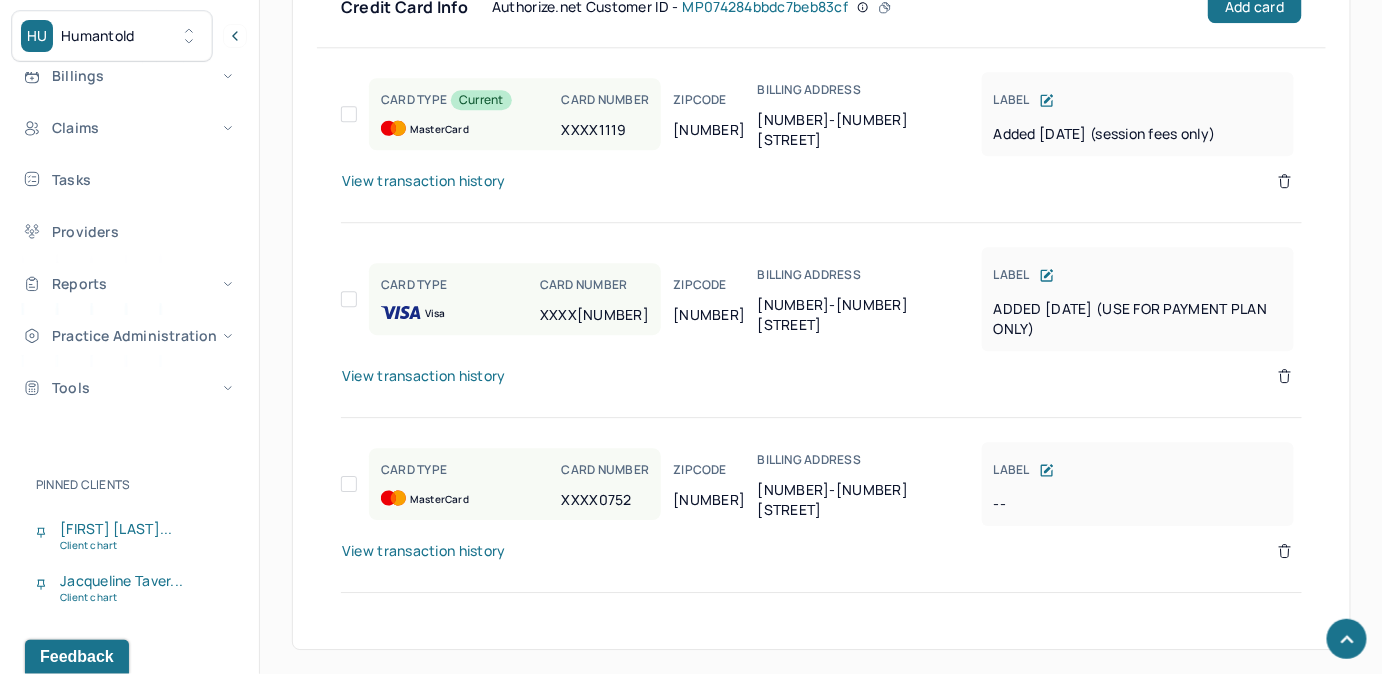 click on "View transaction history" at bounding box center (424, 181) 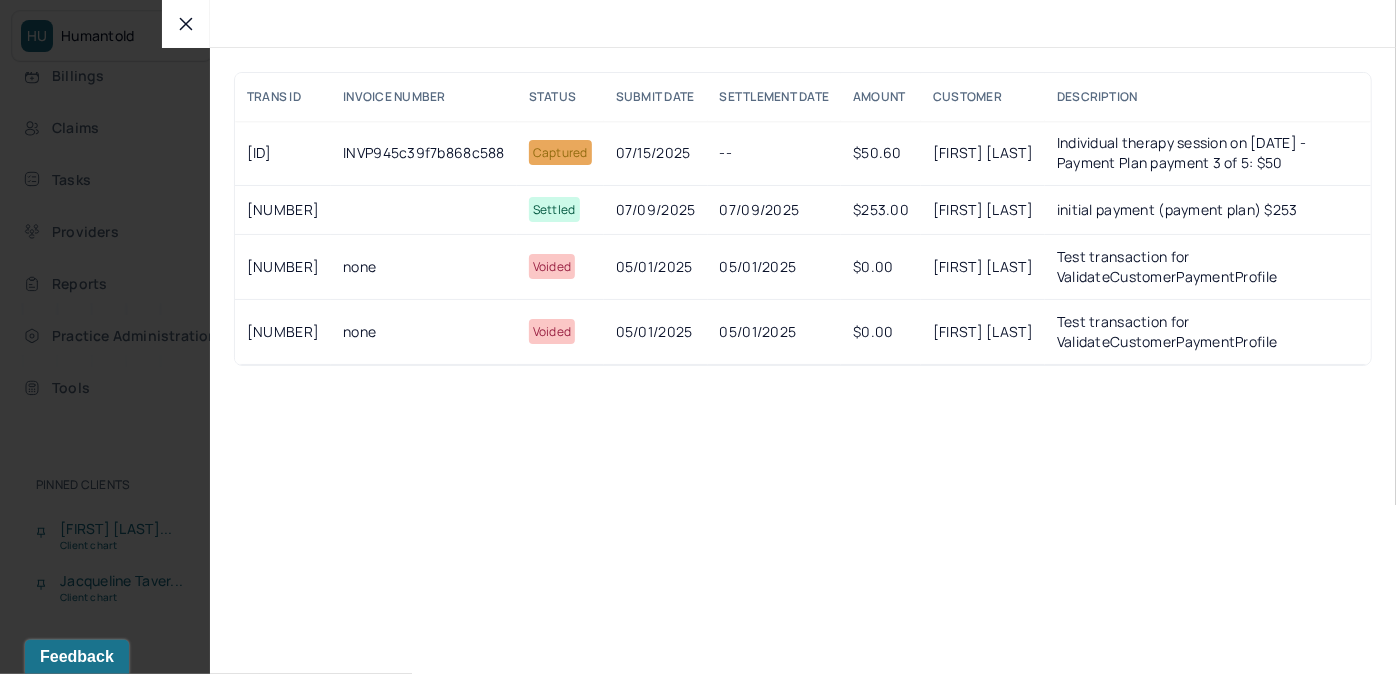 click 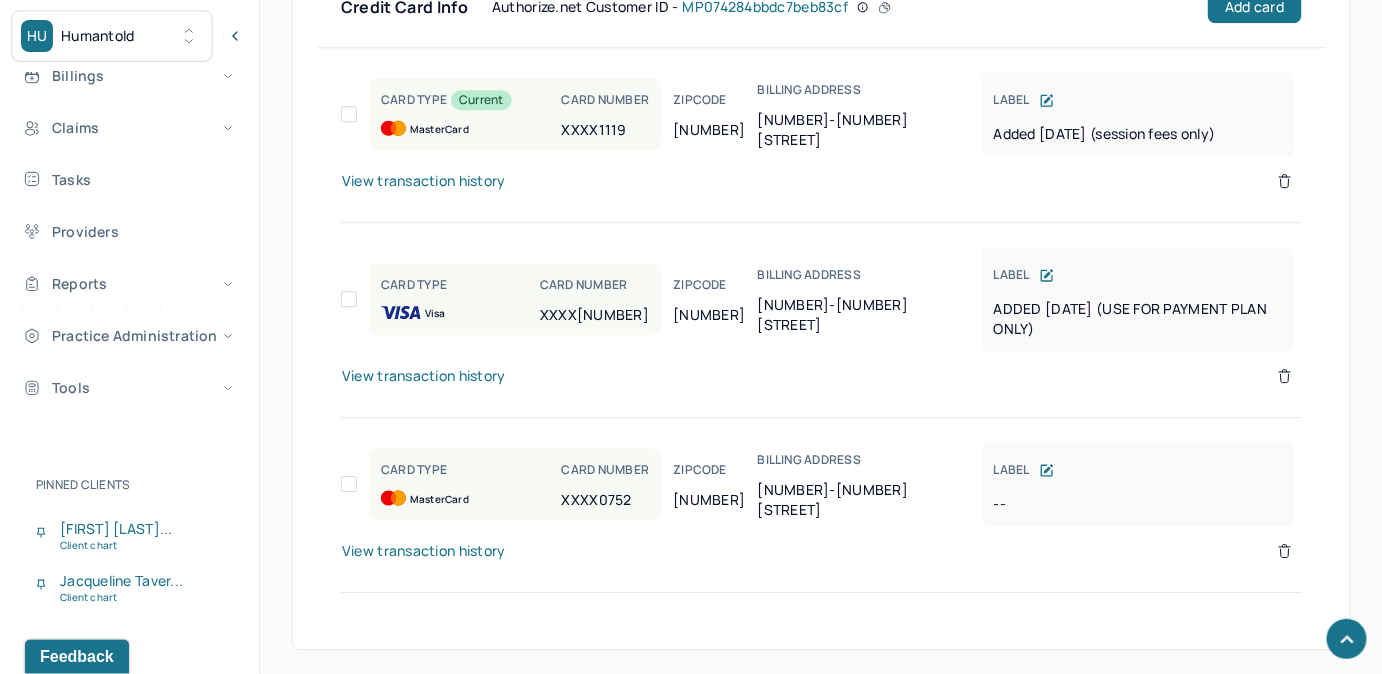 click on "View transaction history" at bounding box center (424, 376) 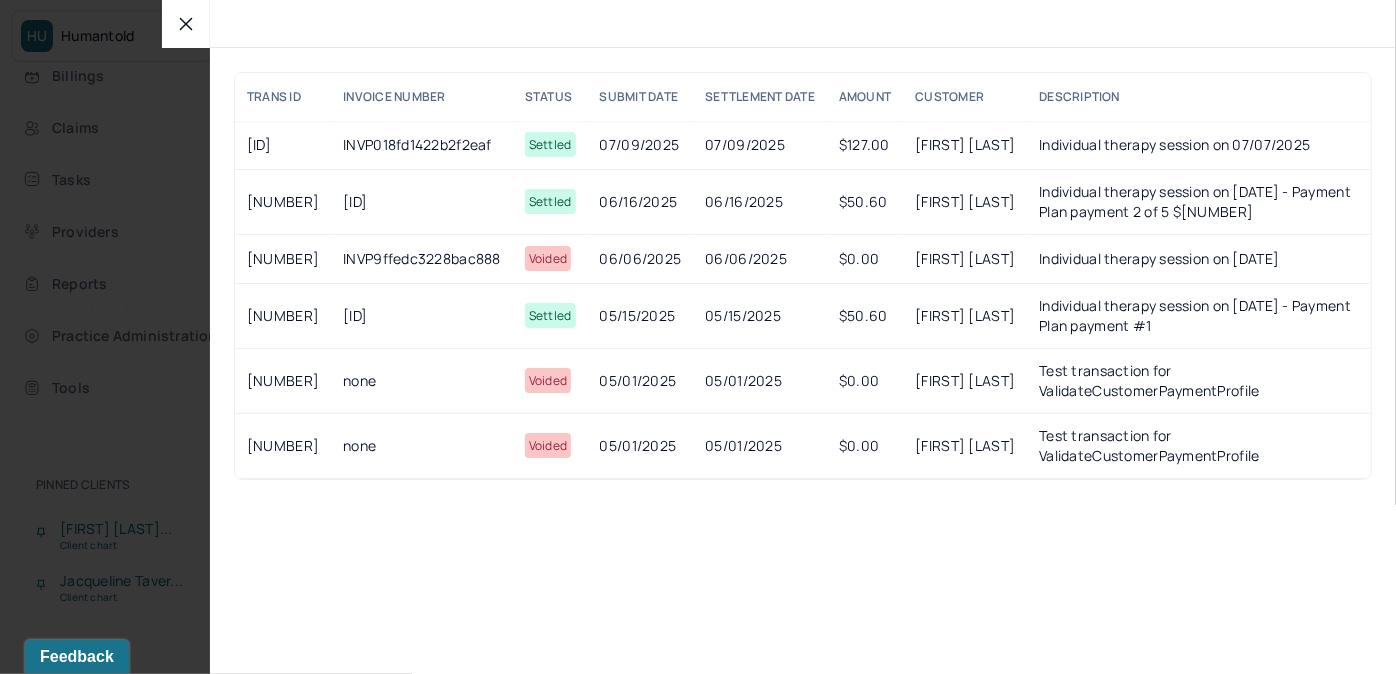 click 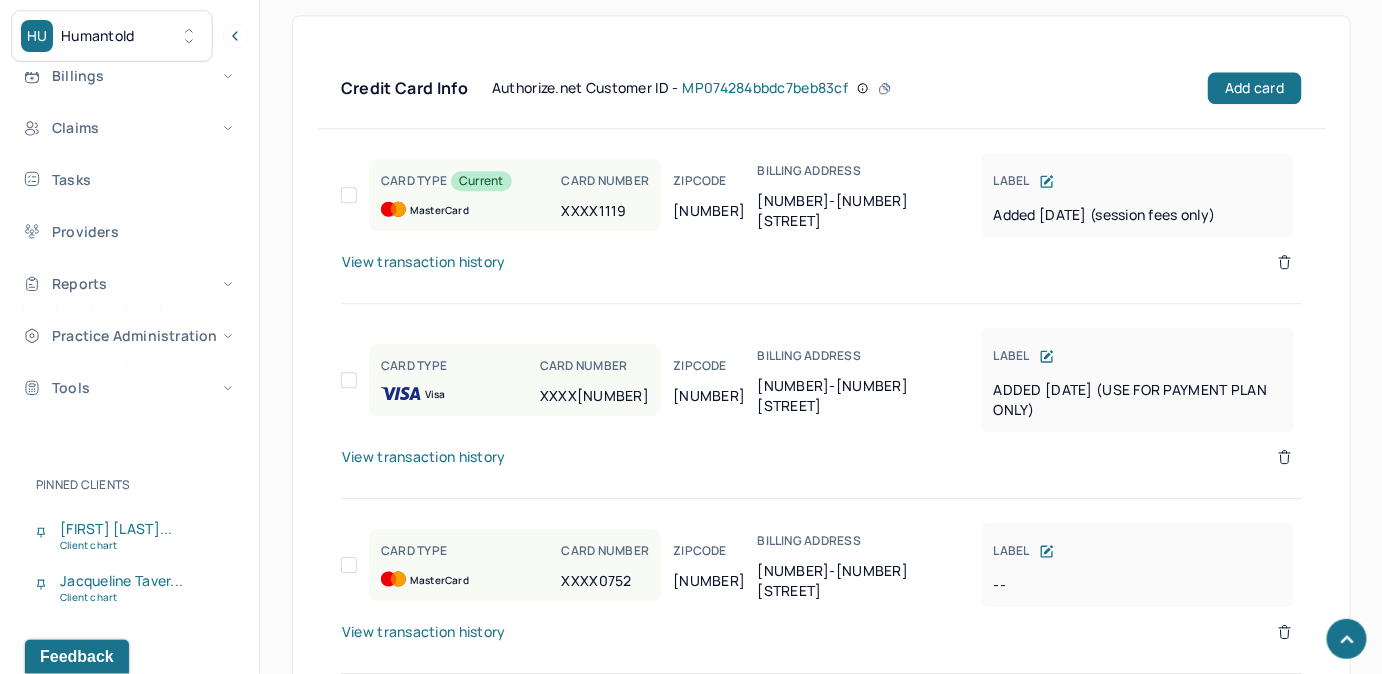 scroll, scrollTop: 1672, scrollLeft: 0, axis: vertical 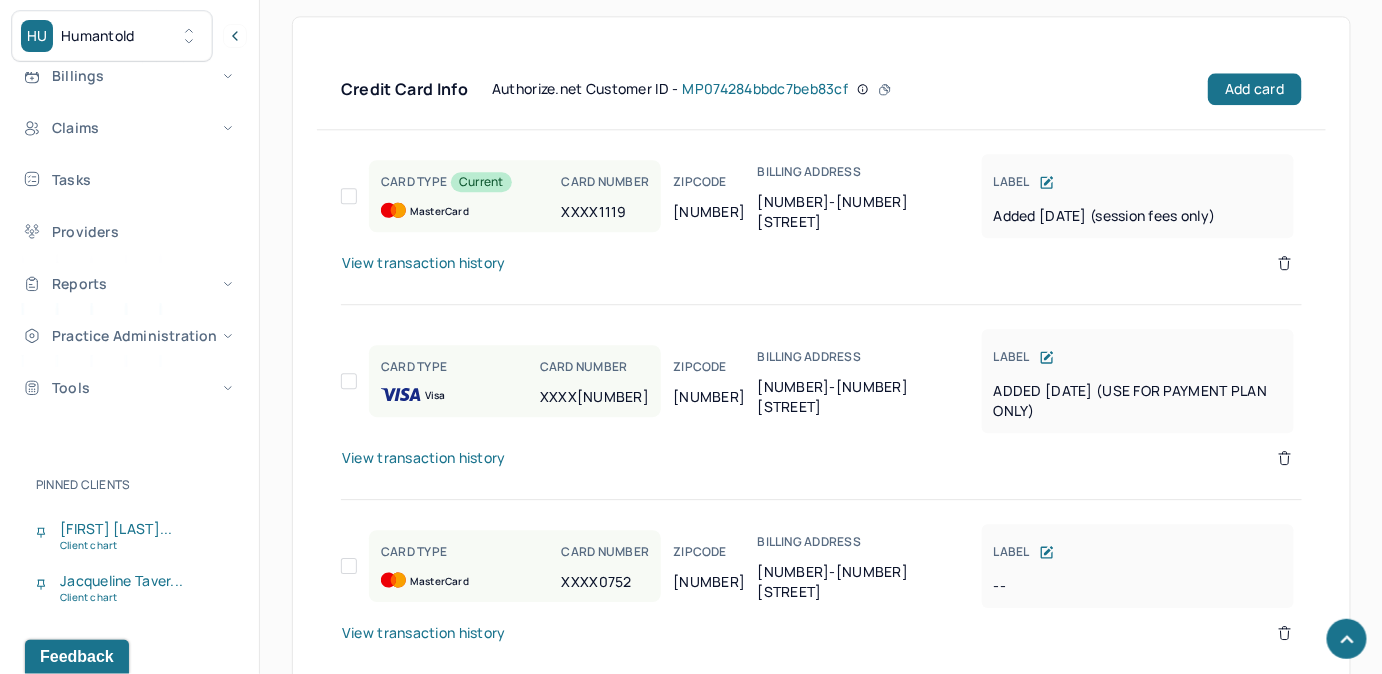 click on "View transaction history" at bounding box center [424, 458] 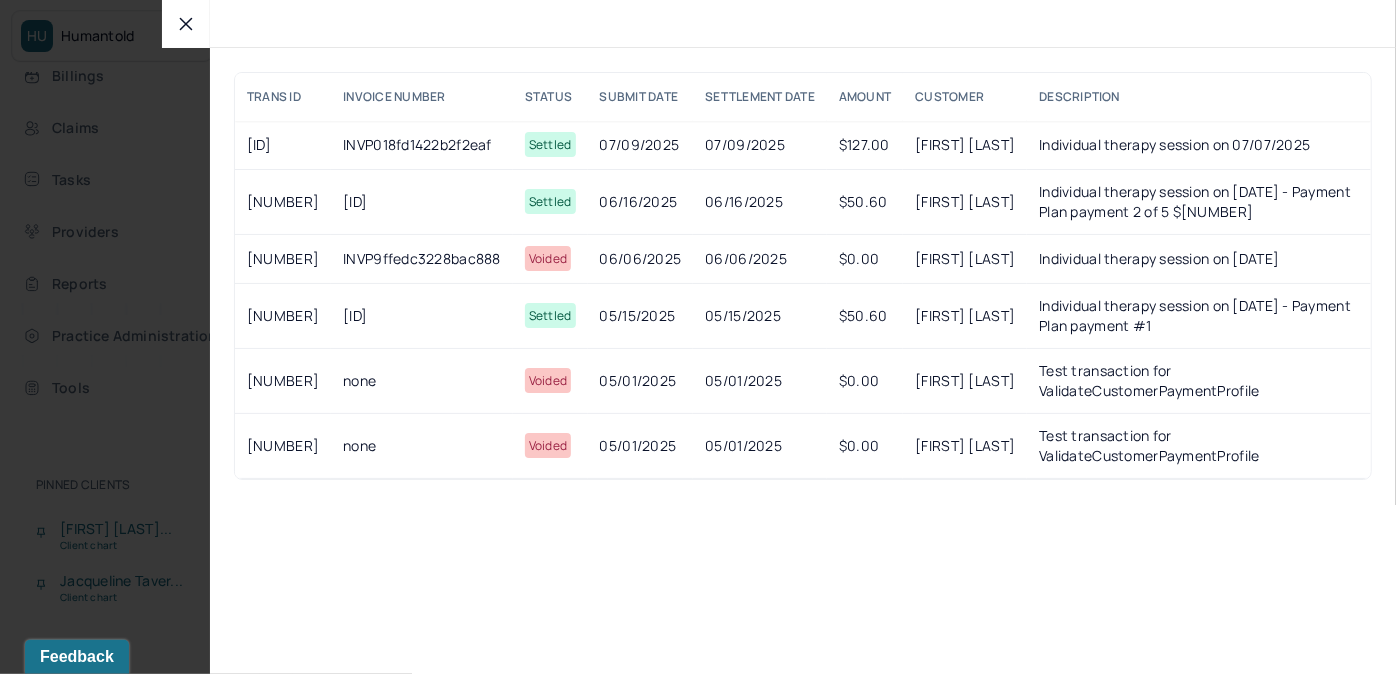 click 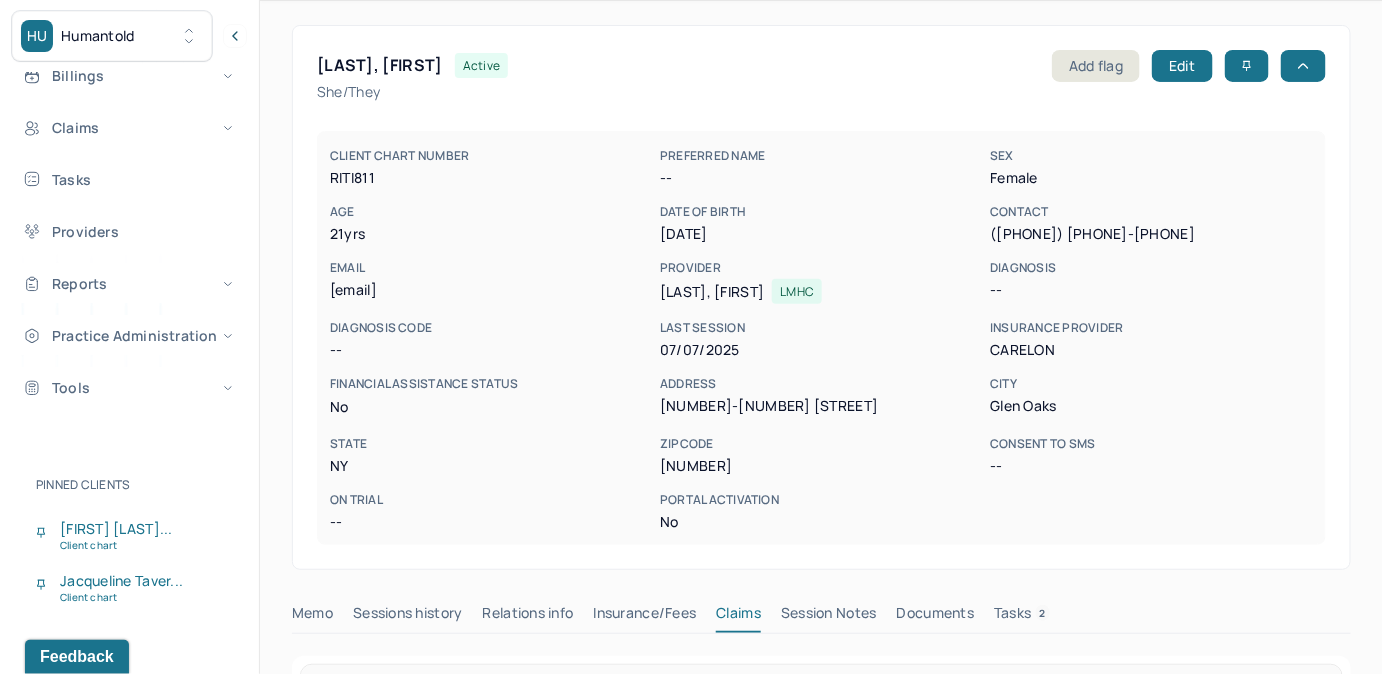 scroll, scrollTop: 0, scrollLeft: 0, axis: both 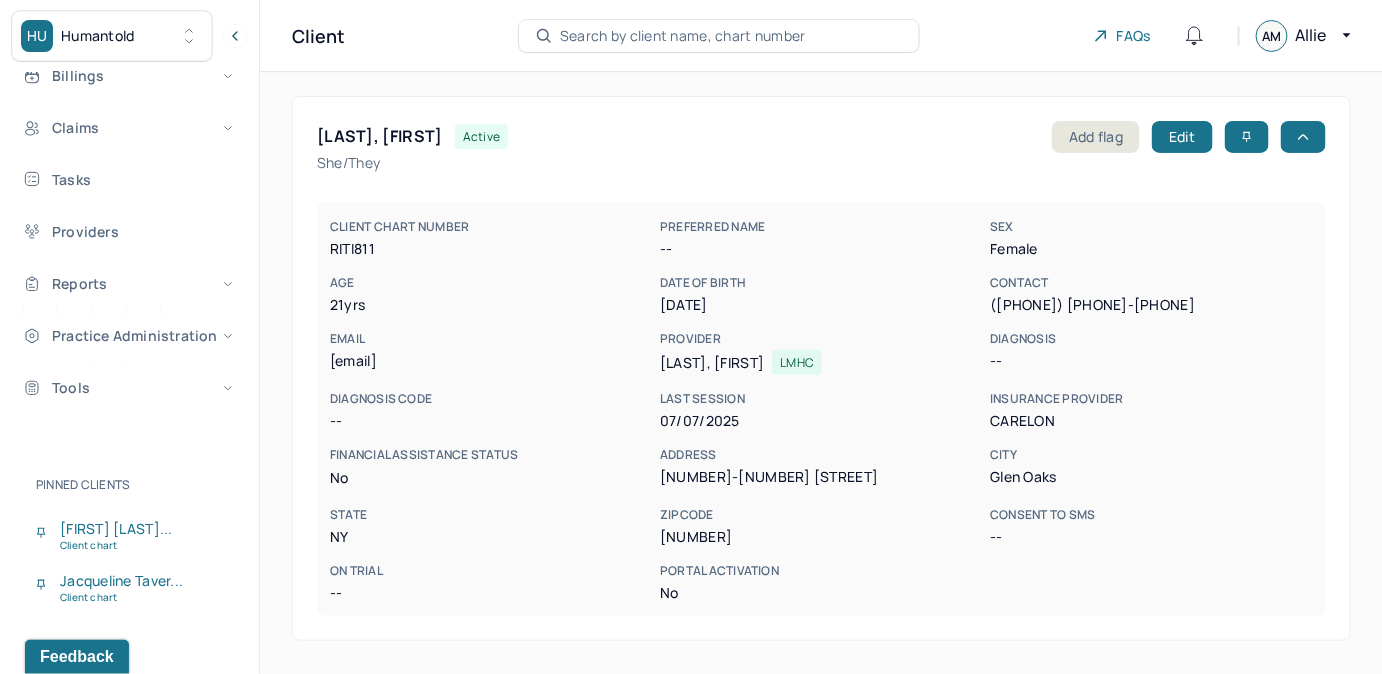 click on "Search by client name, chart number" at bounding box center (683, 36) 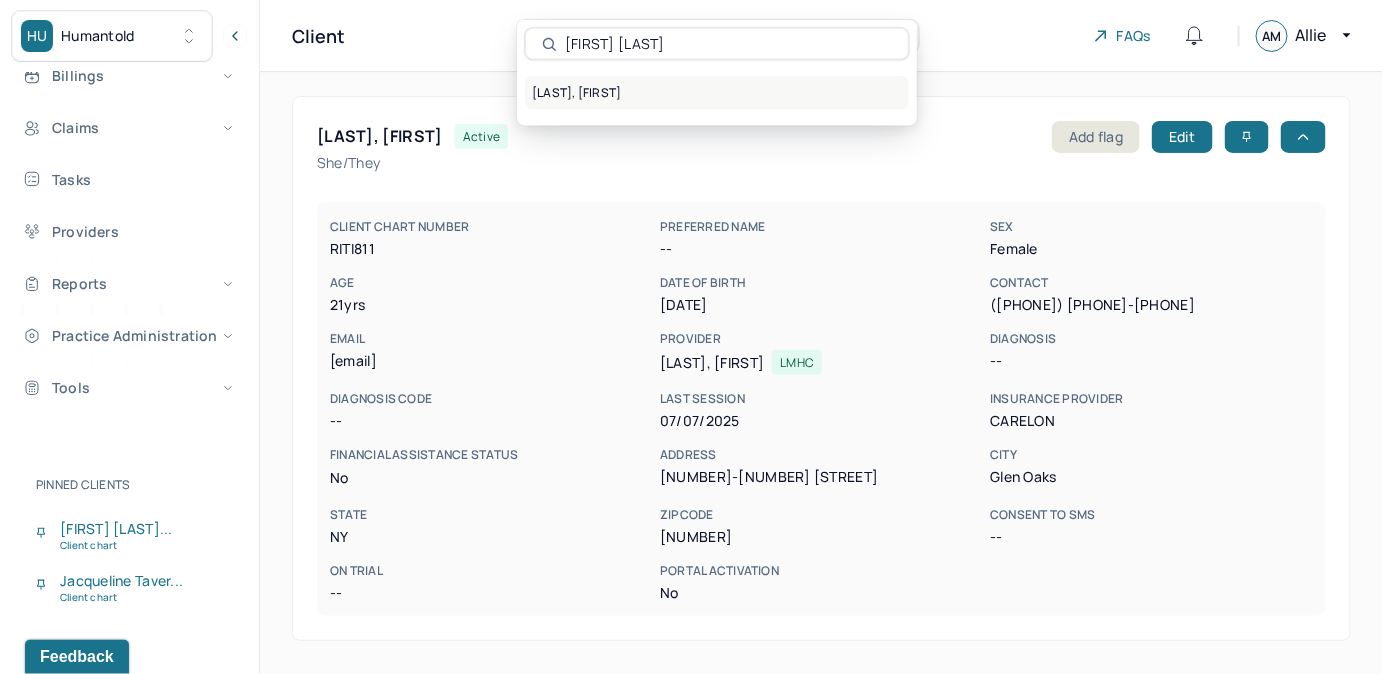 type on "[FIRST] [LAST]" 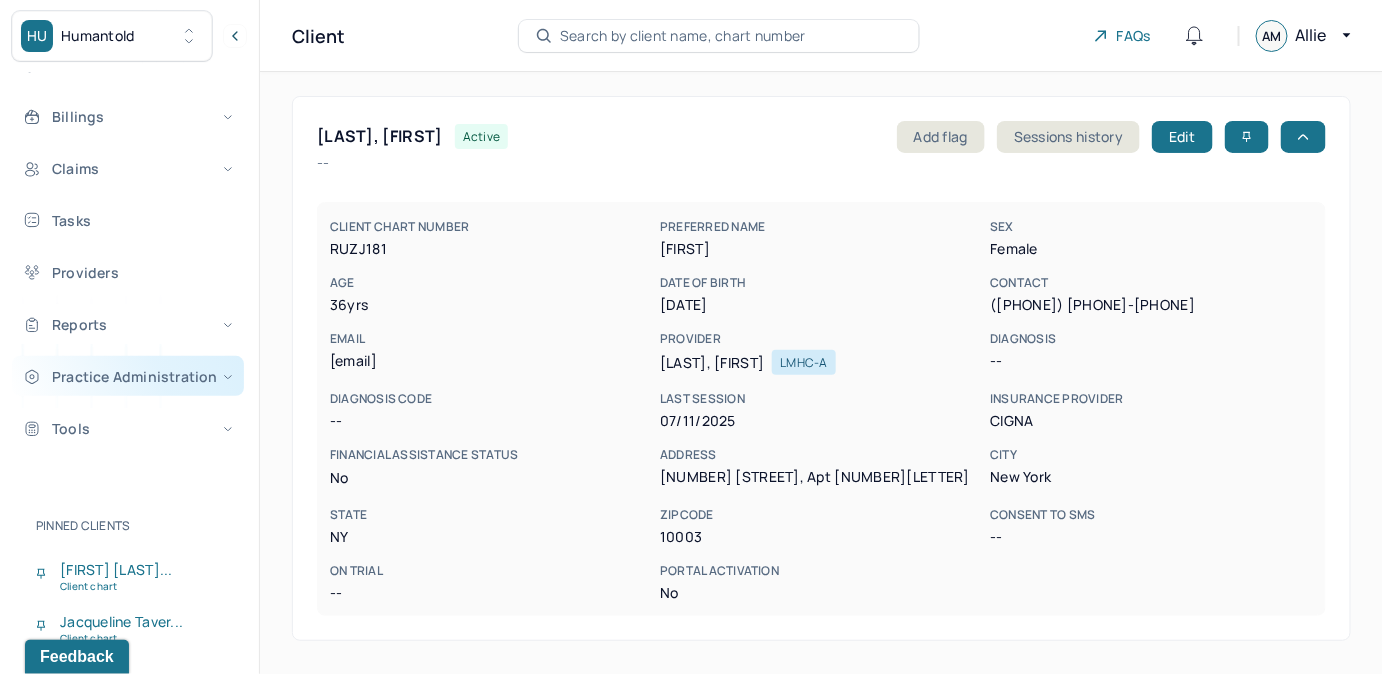 scroll, scrollTop: 150, scrollLeft: 0, axis: vertical 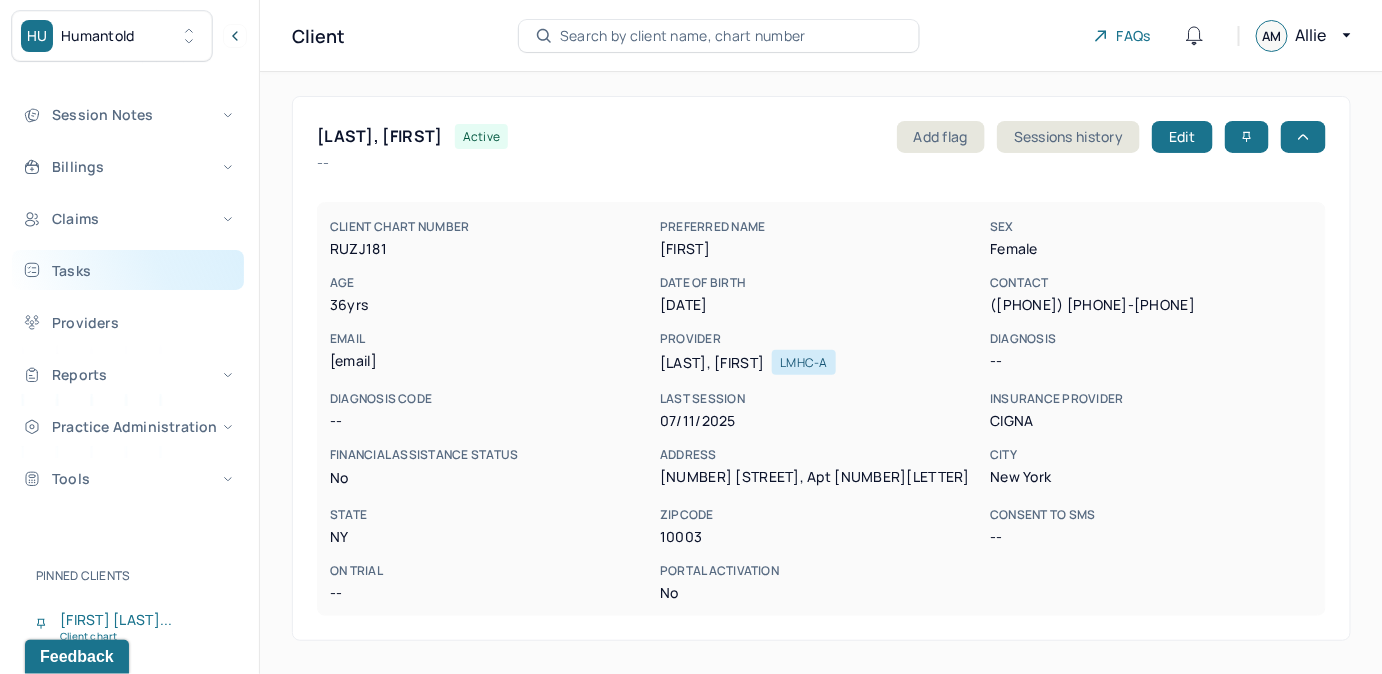 click on "Tasks" at bounding box center [128, 270] 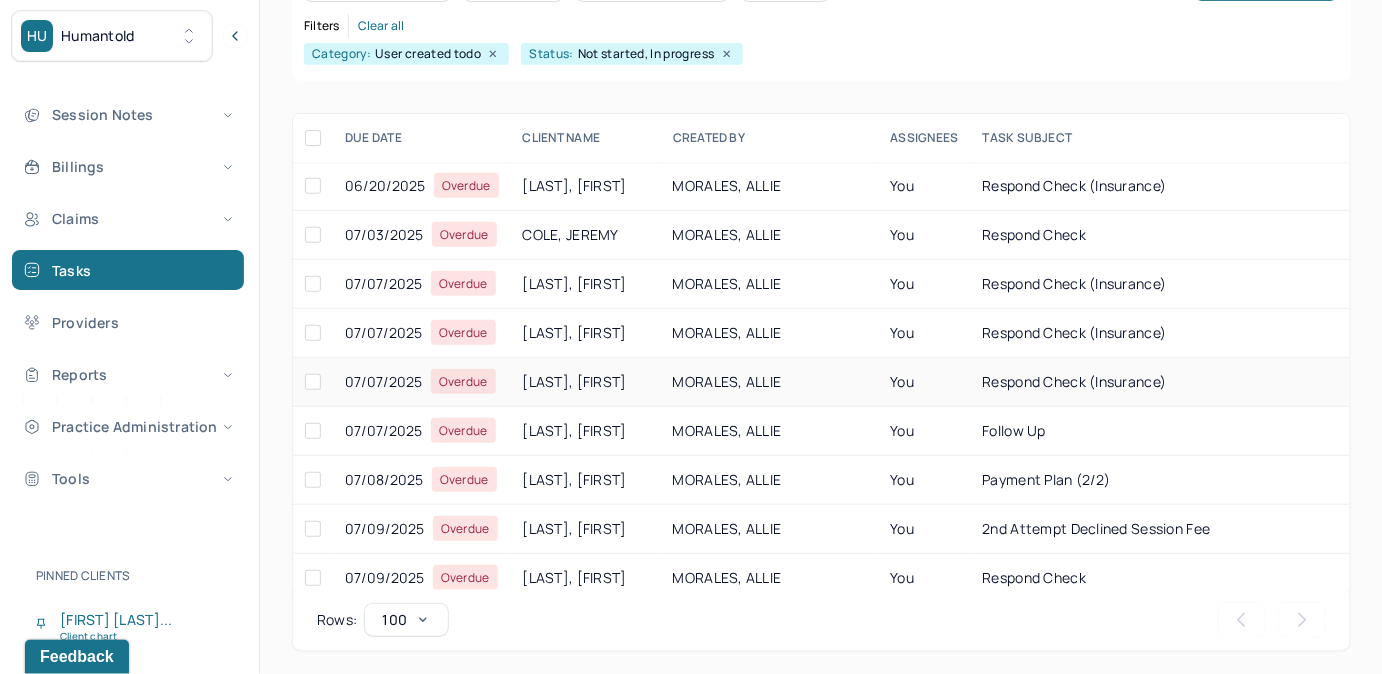 scroll, scrollTop: 256, scrollLeft: 0, axis: vertical 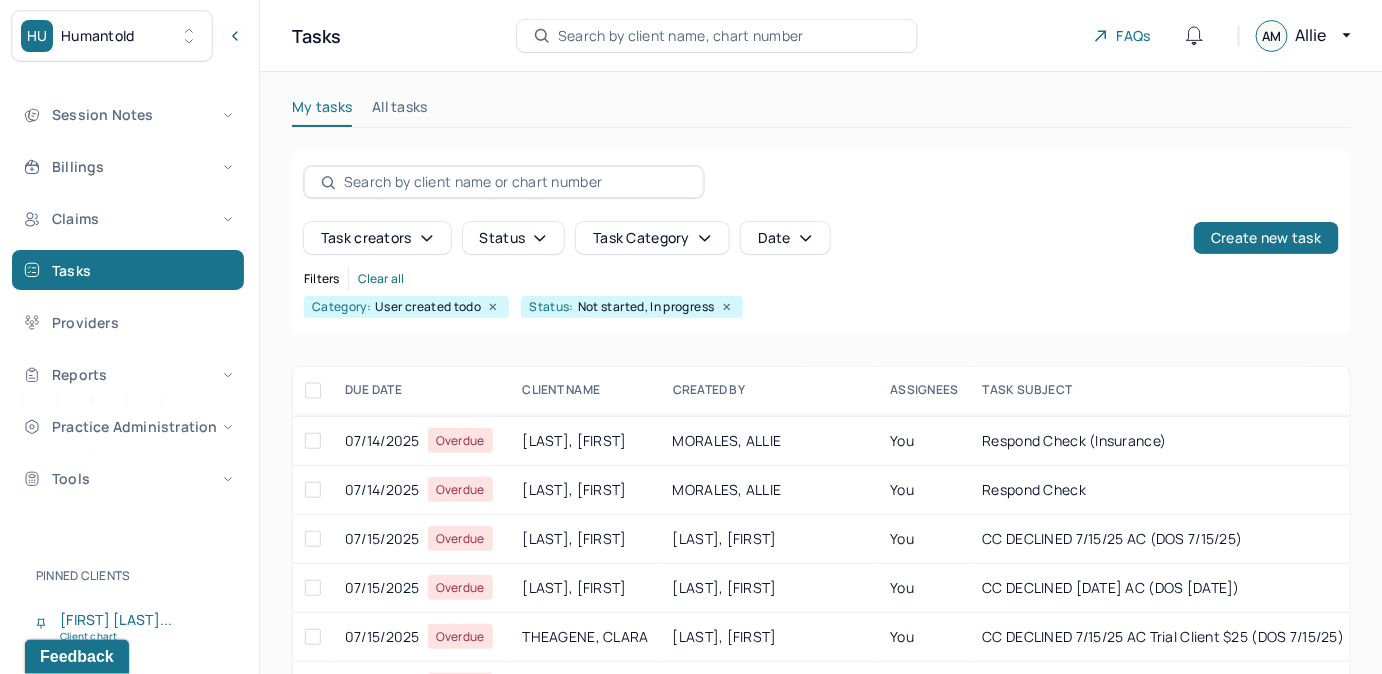 type 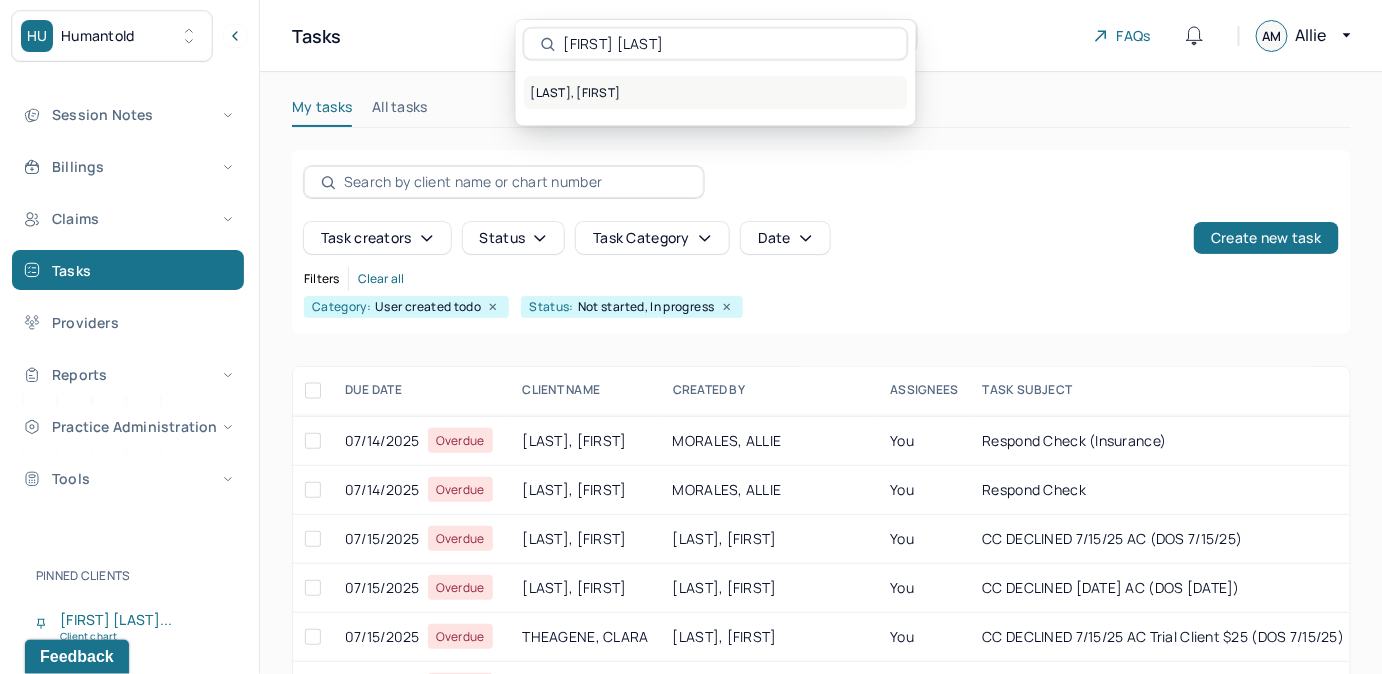 type on "[FIRST] [LAST]" 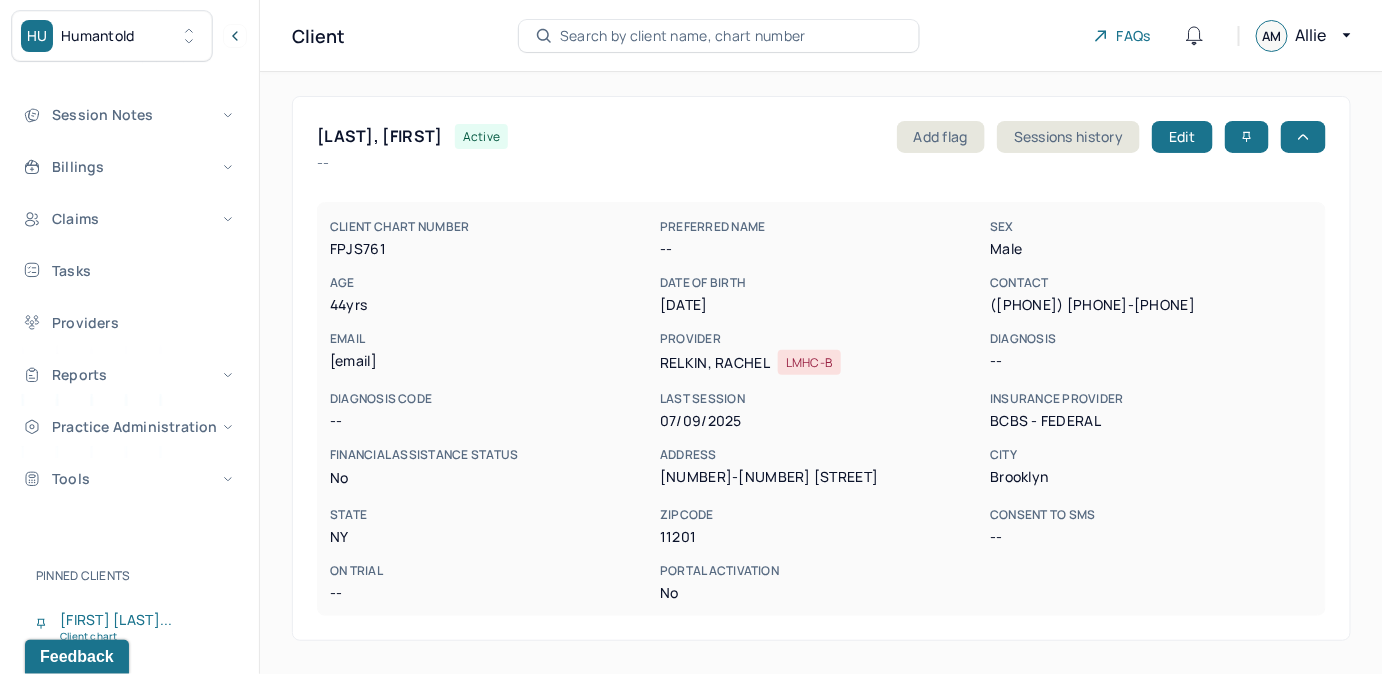 copy on "[EMAIL]" 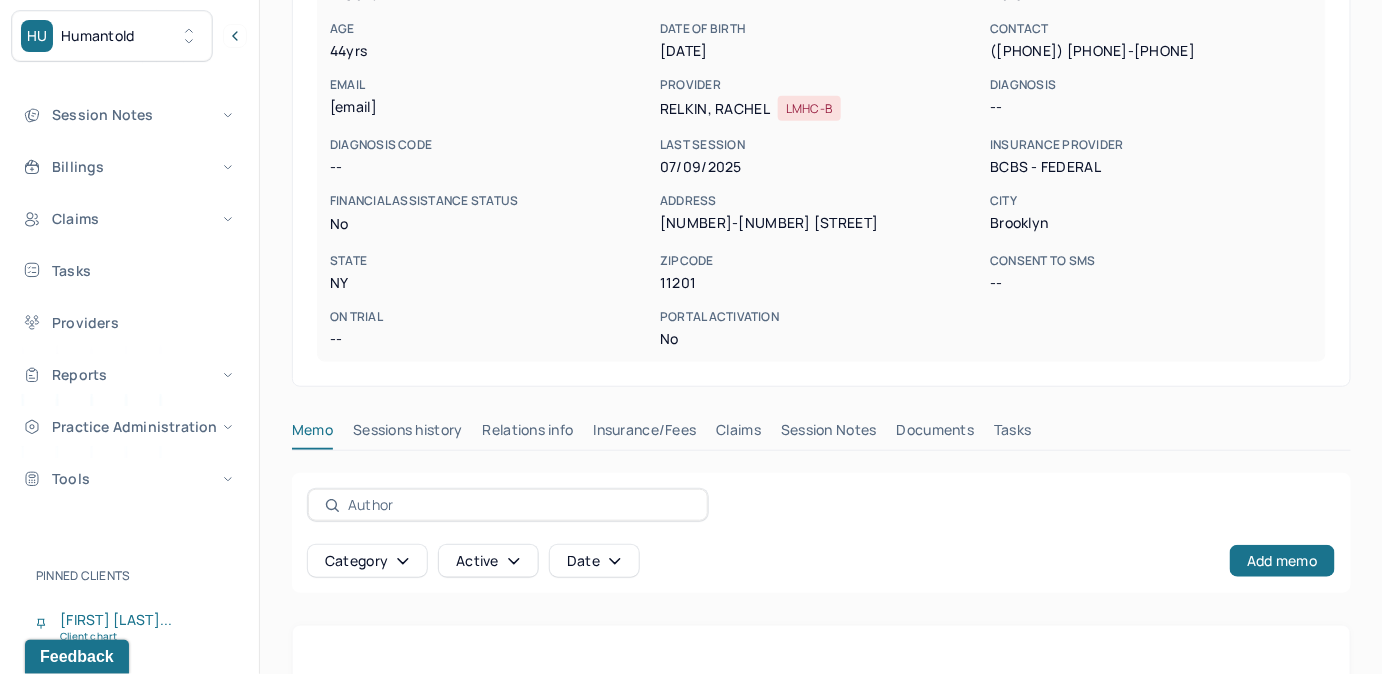 scroll, scrollTop: 272, scrollLeft: 0, axis: vertical 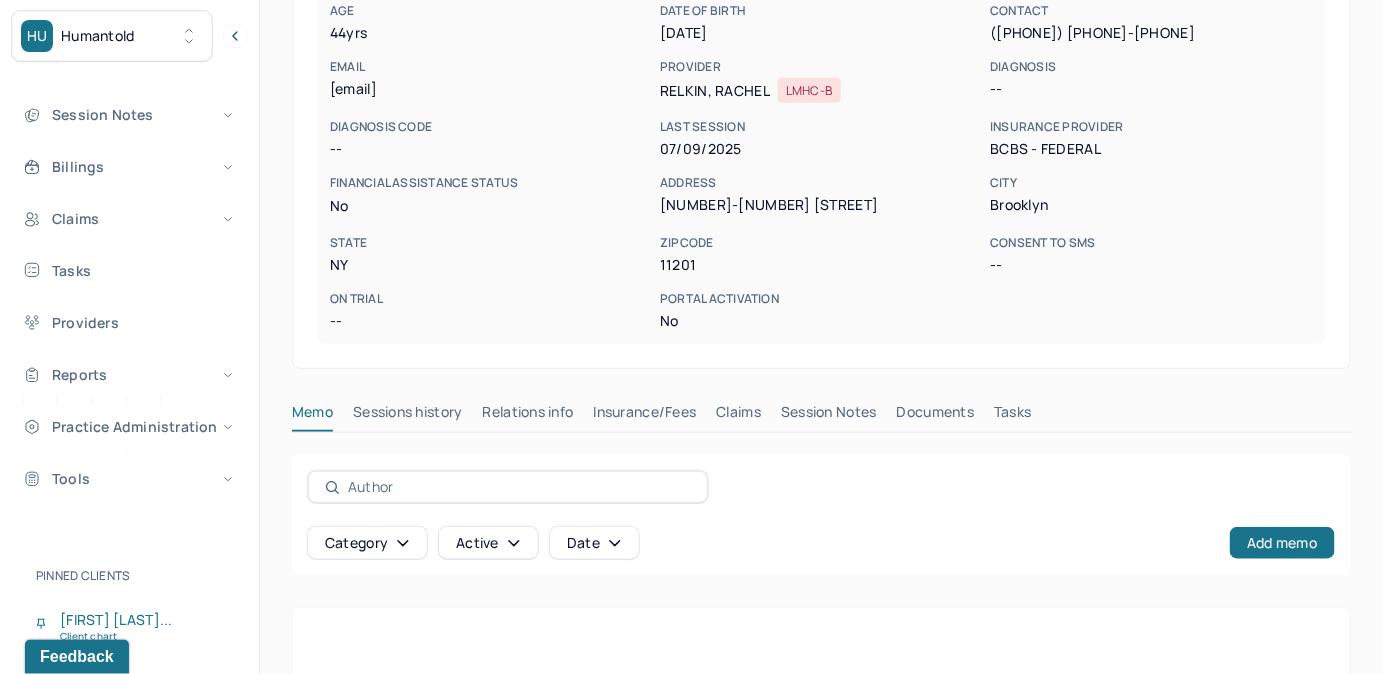 click on "Claims" at bounding box center [738, 416] 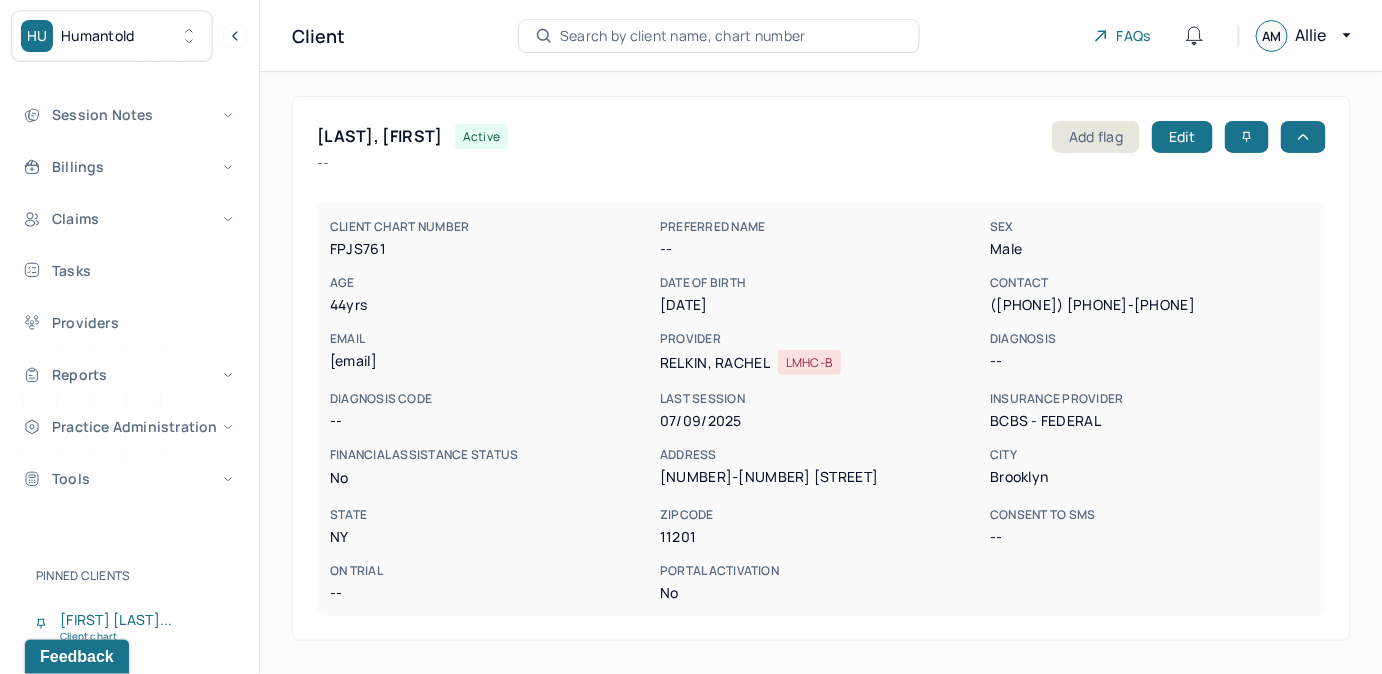 scroll, scrollTop: 0, scrollLeft: 0, axis: both 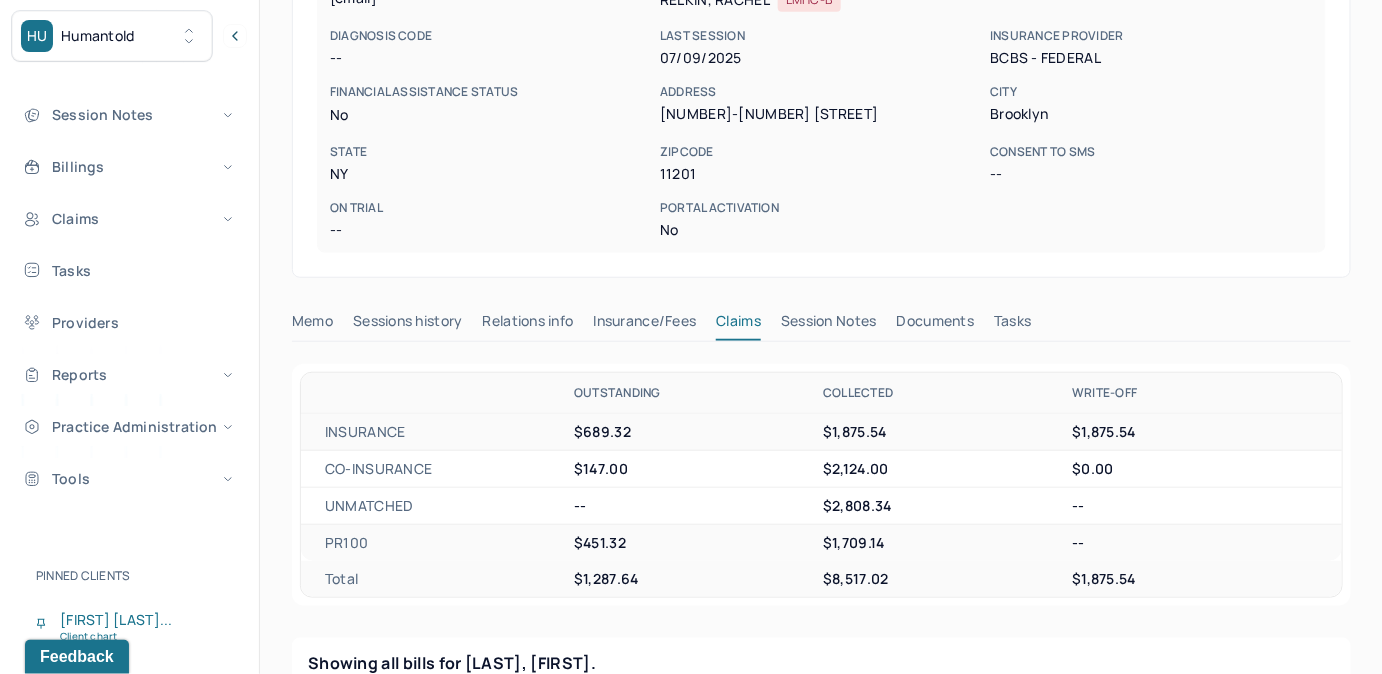 click on "Tasks" at bounding box center (1012, 325) 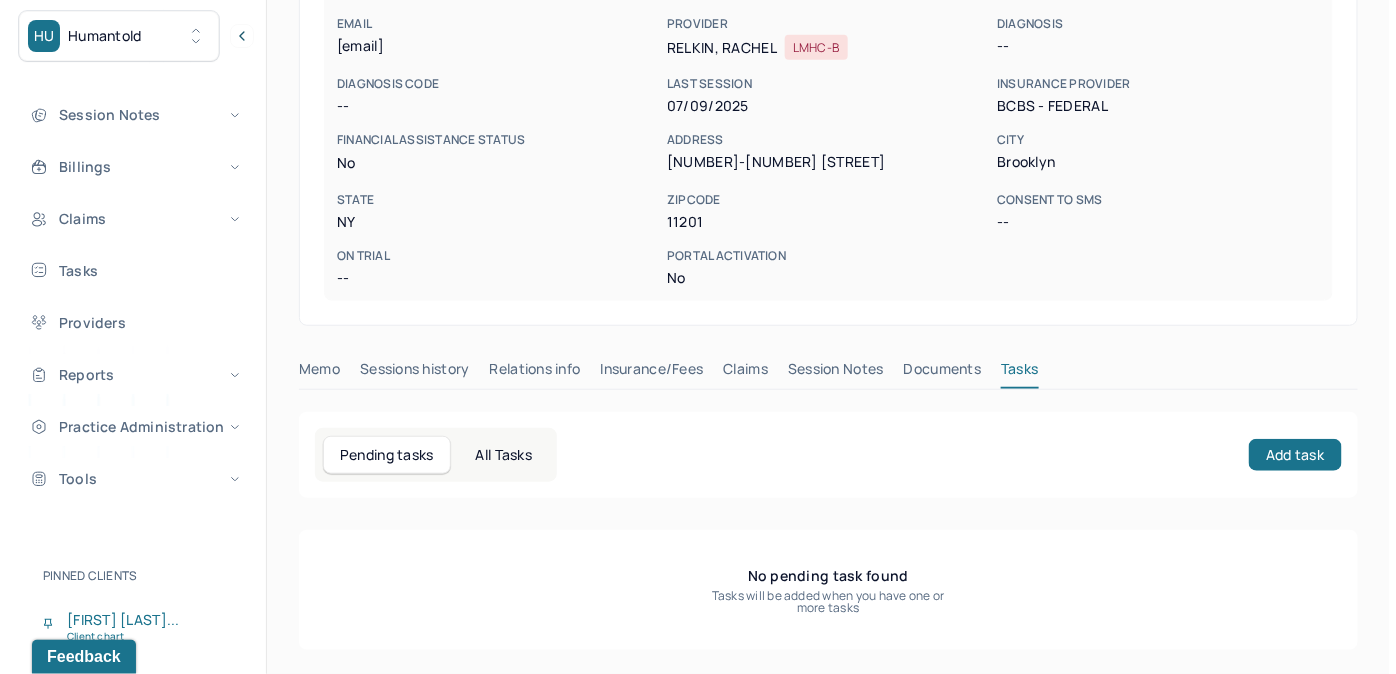 scroll, scrollTop: 314, scrollLeft: 0, axis: vertical 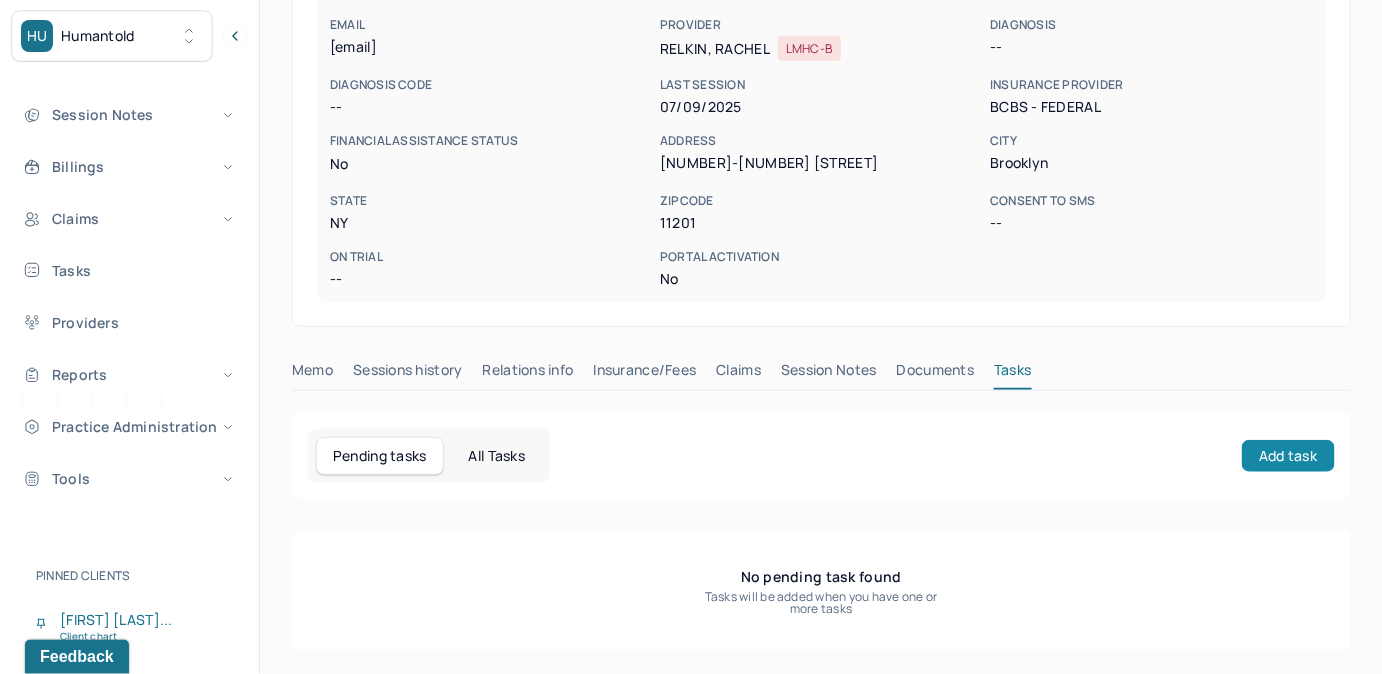 click on "Add task" at bounding box center [1288, 456] 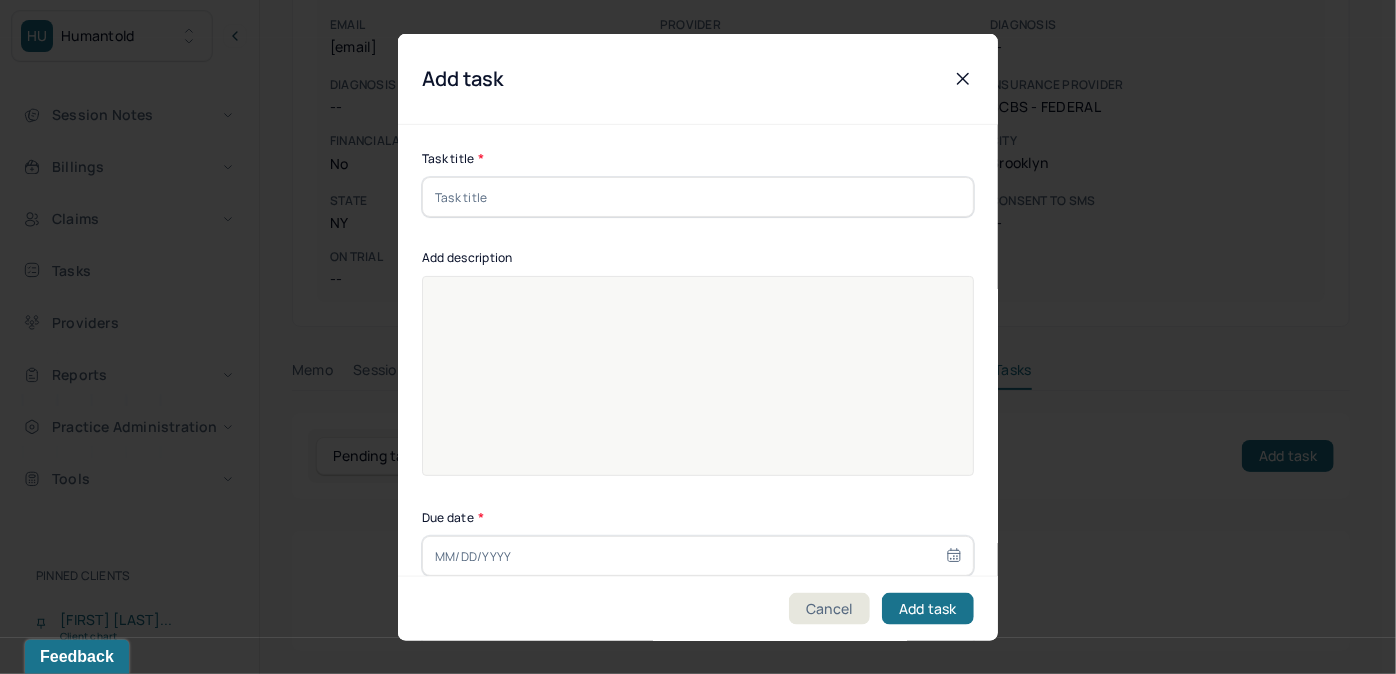 click at bounding box center [698, 197] 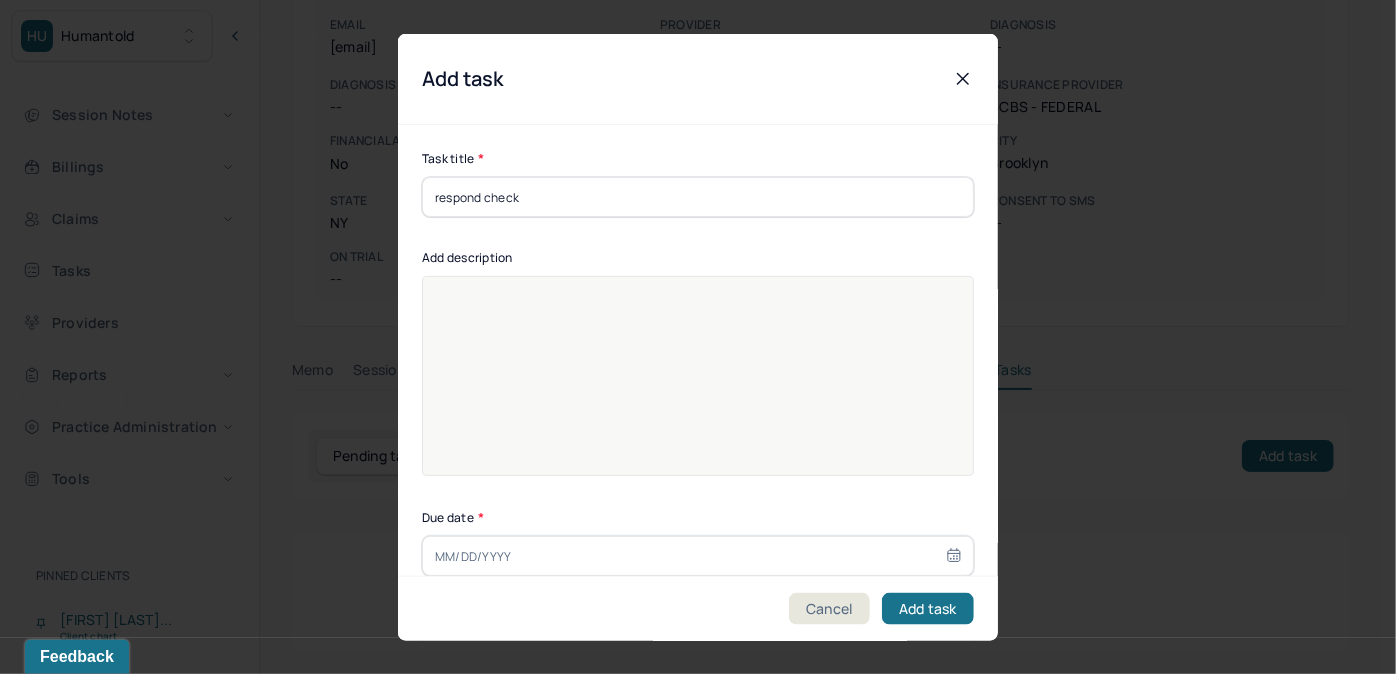 click at bounding box center [698, 389] 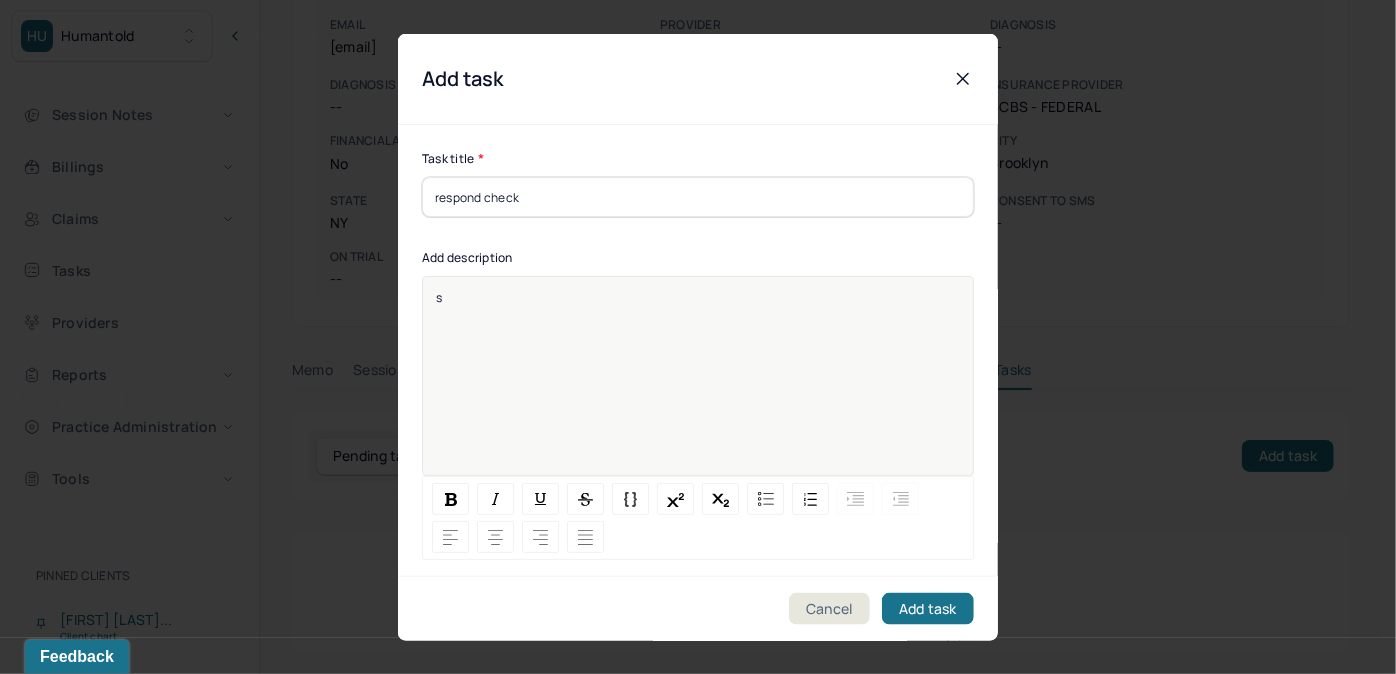 type 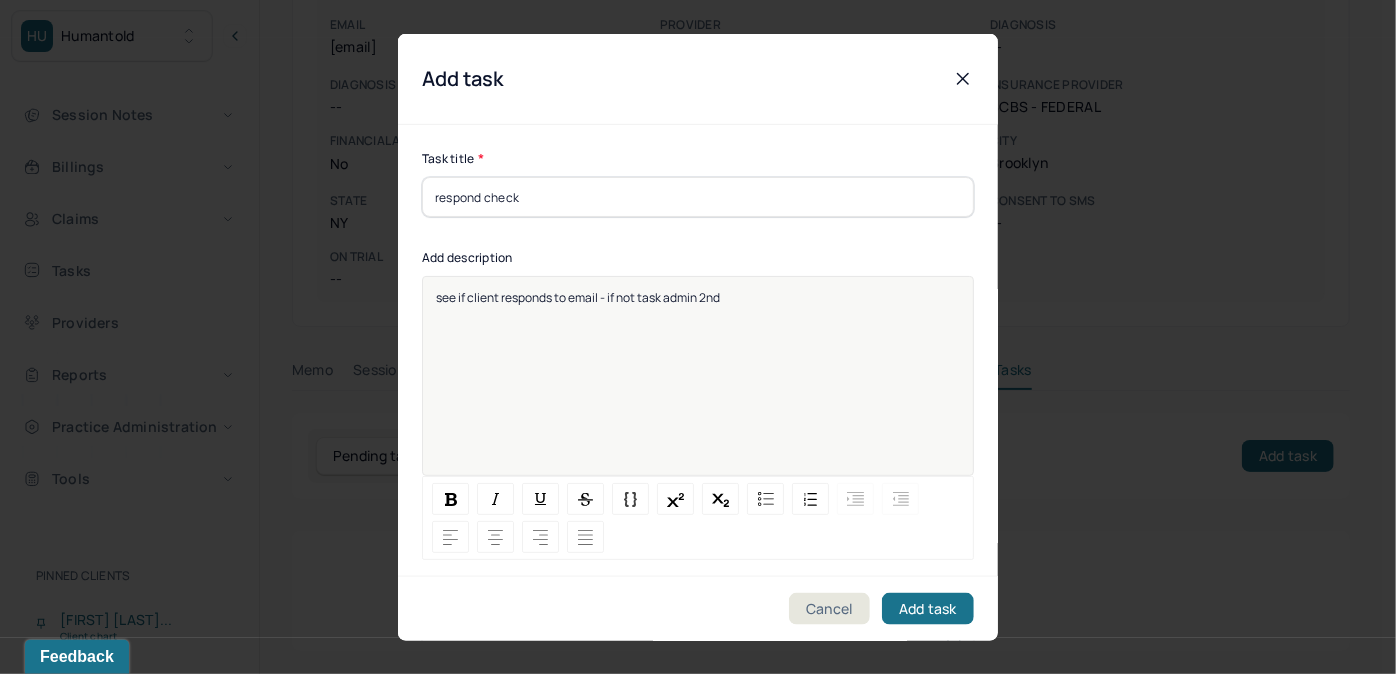 click on "see if client responds to email - if not task admin 2nd" at bounding box center (698, 297) 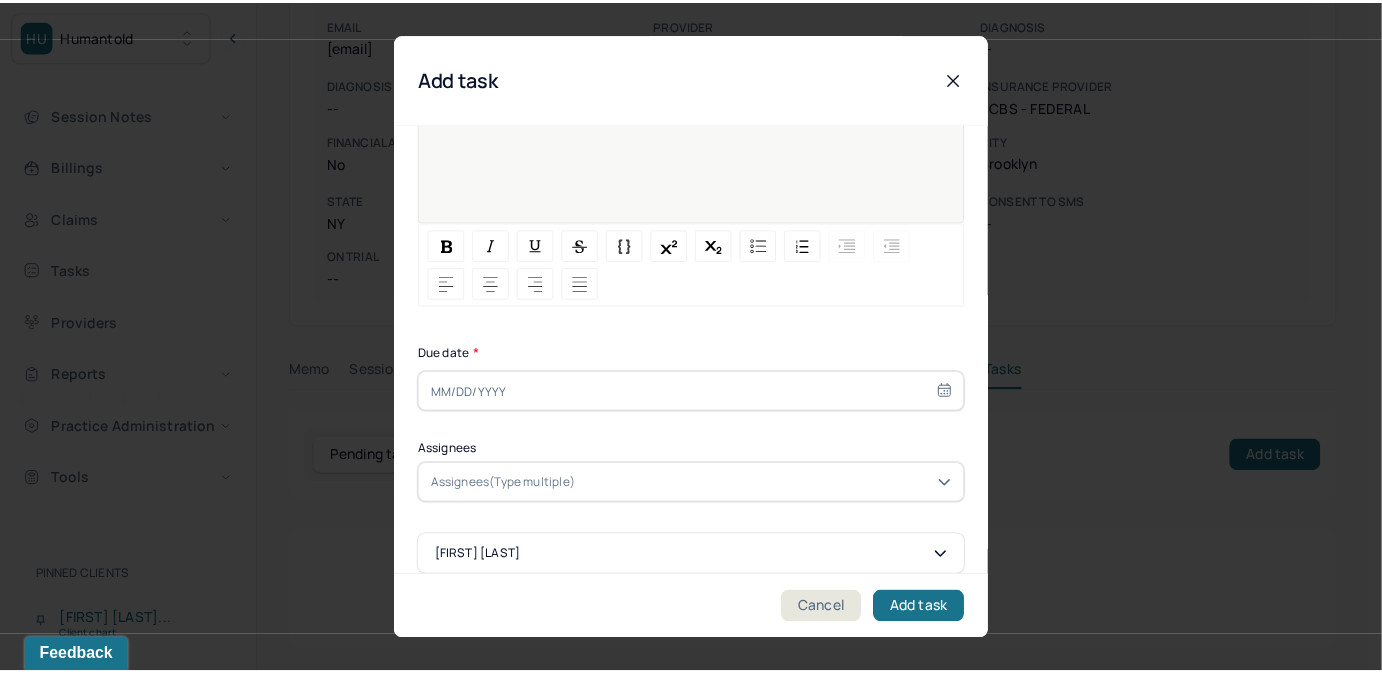 scroll, scrollTop: 274, scrollLeft: 0, axis: vertical 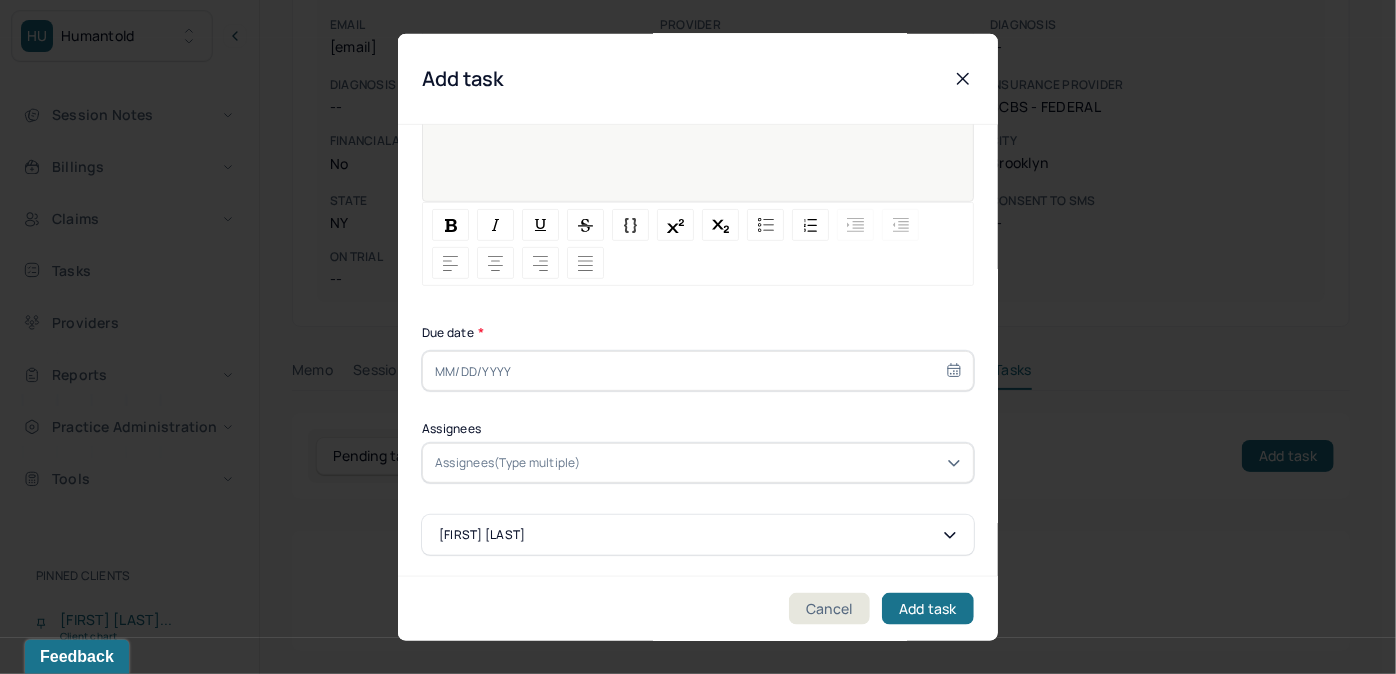 click at bounding box center (698, 371) 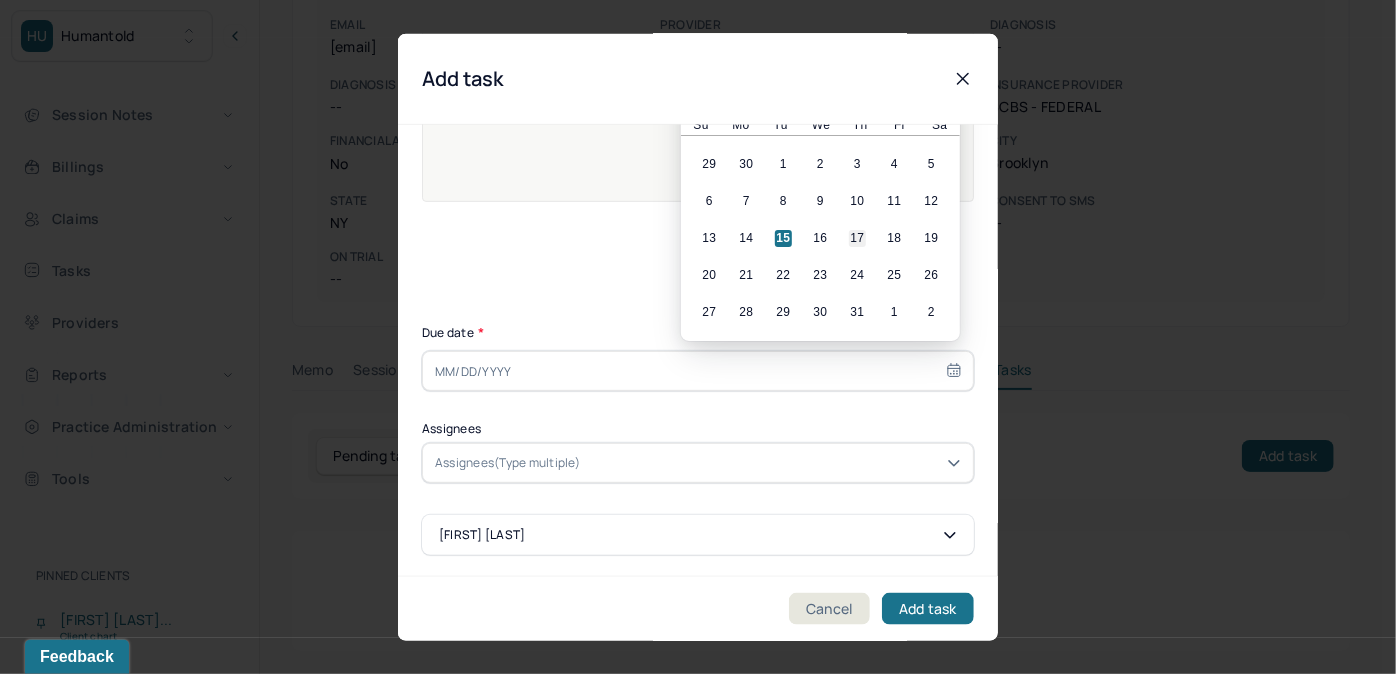 click on "17" at bounding box center [857, 238] 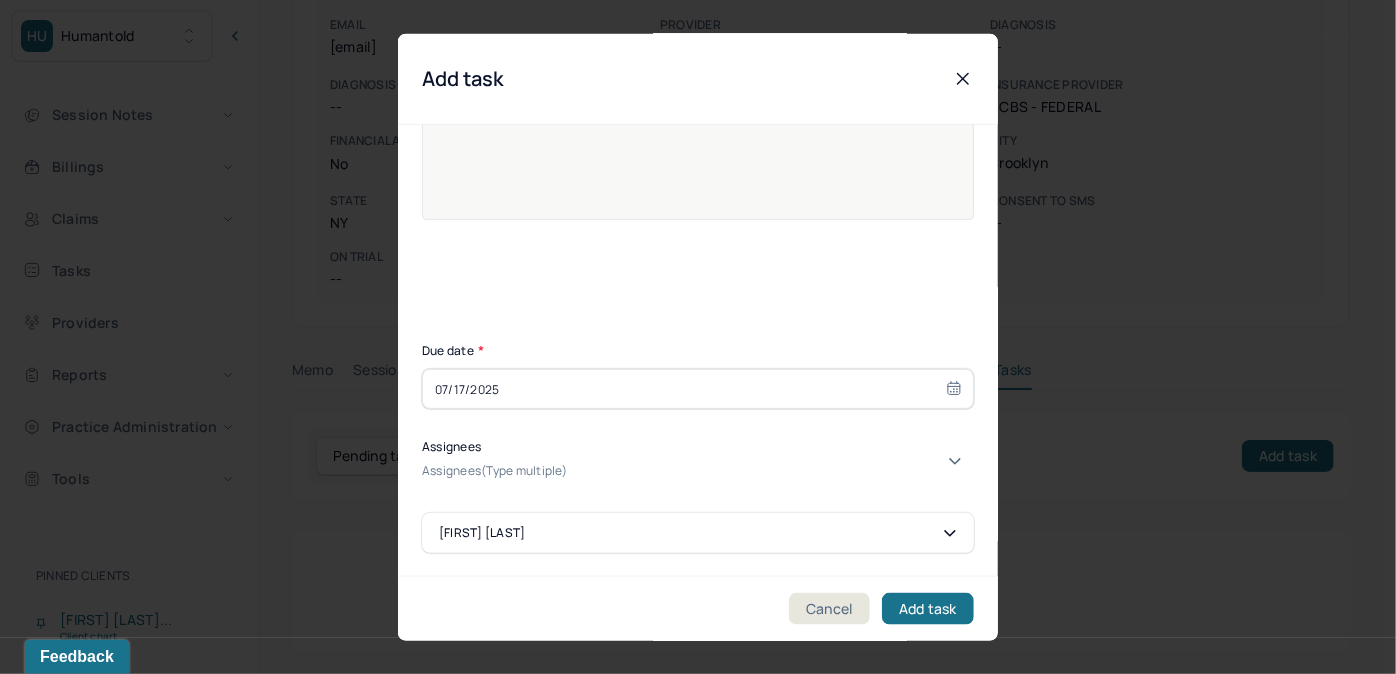 click at bounding box center [773, 471] 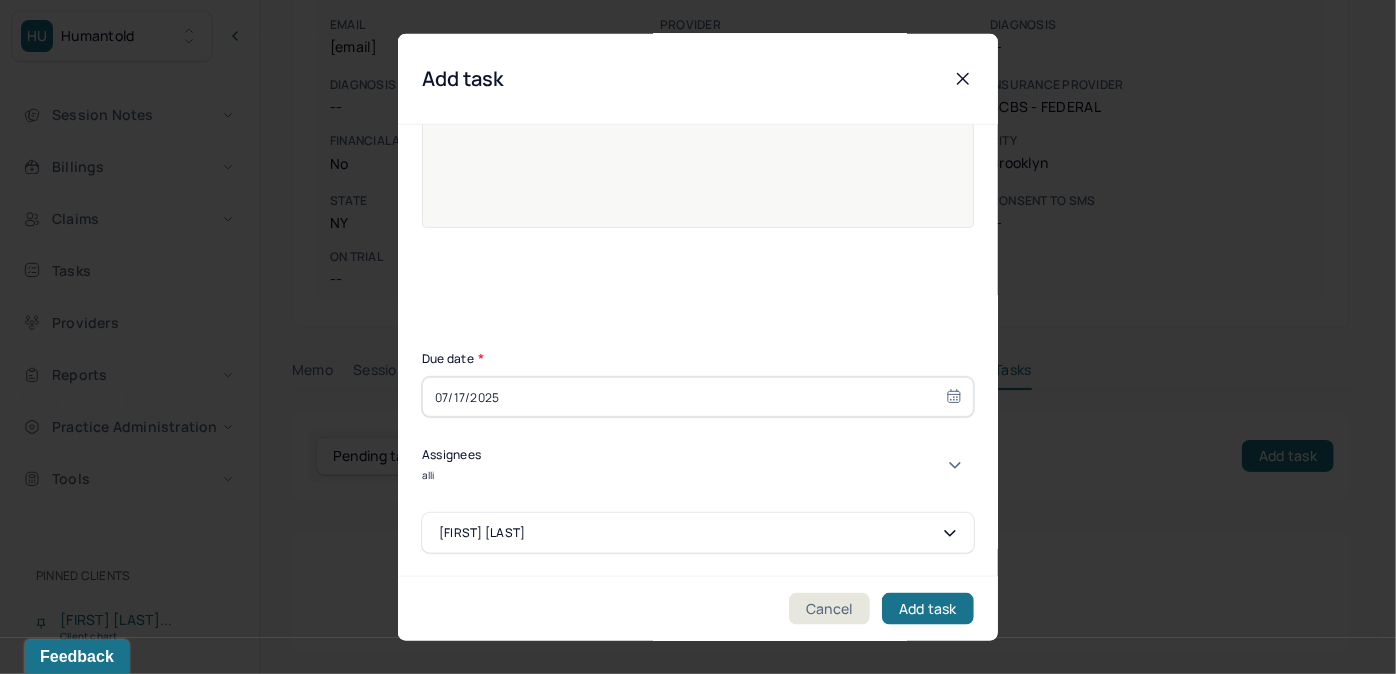 type on "[FIRST]" 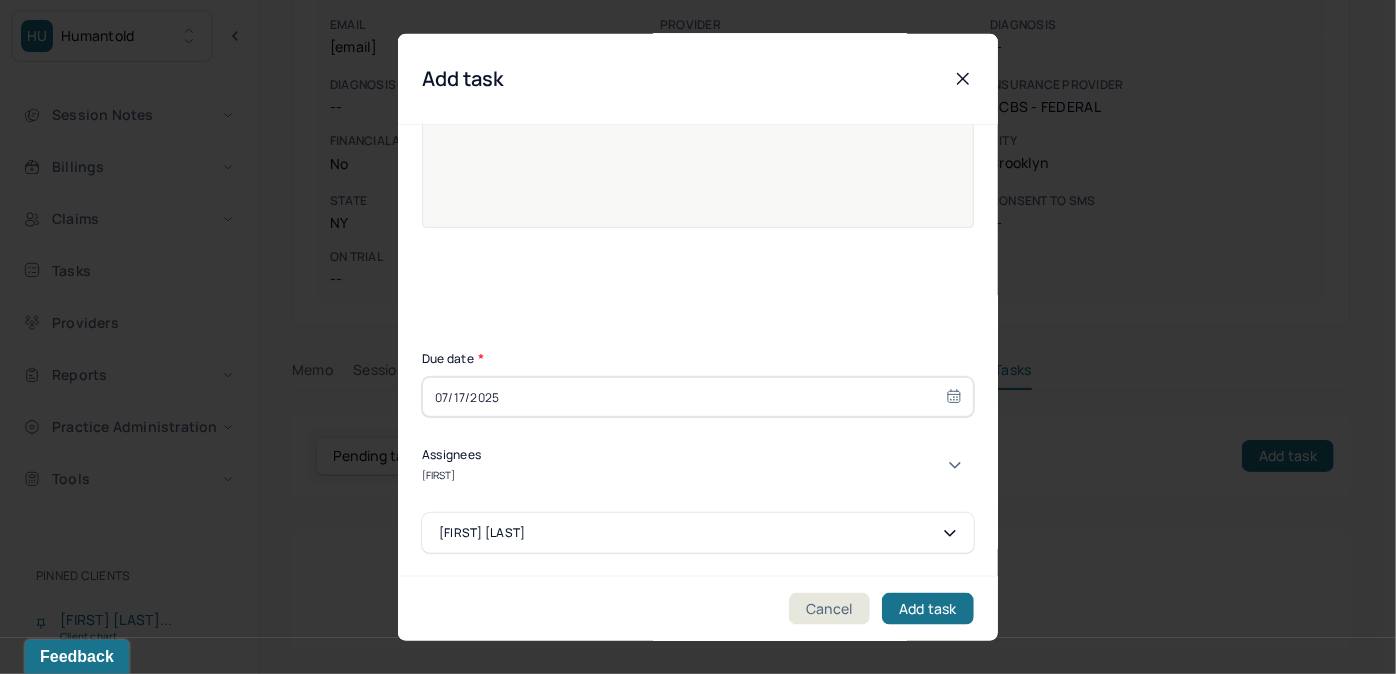 click on "Allie Morales" at bounding box center [691, 693] 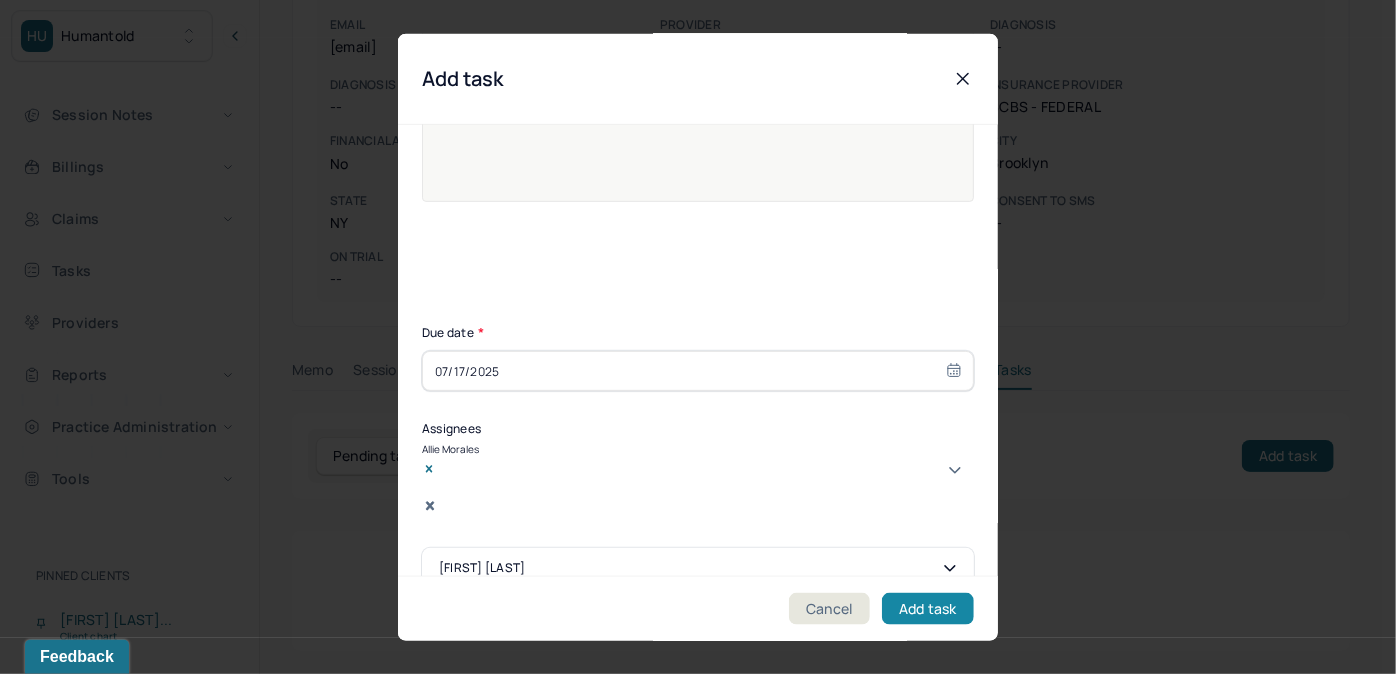 click on "Add task" at bounding box center (928, 608) 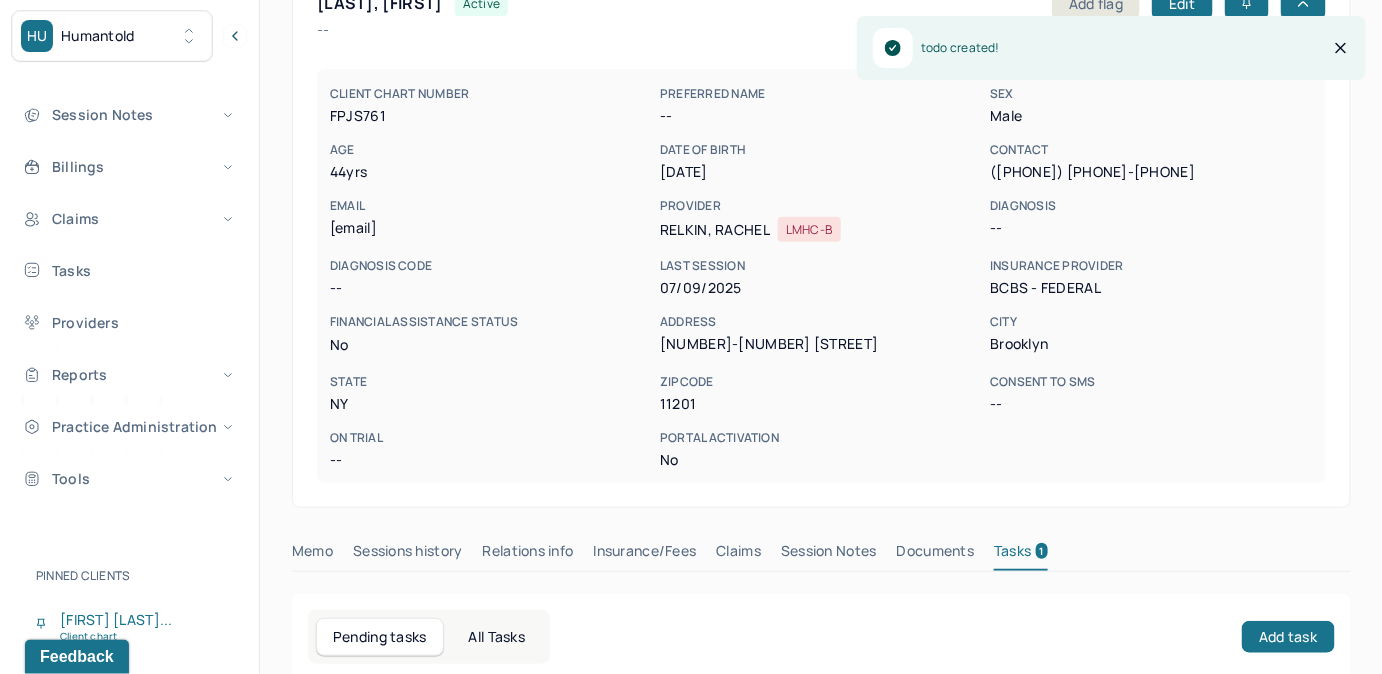 scroll, scrollTop: 0, scrollLeft: 0, axis: both 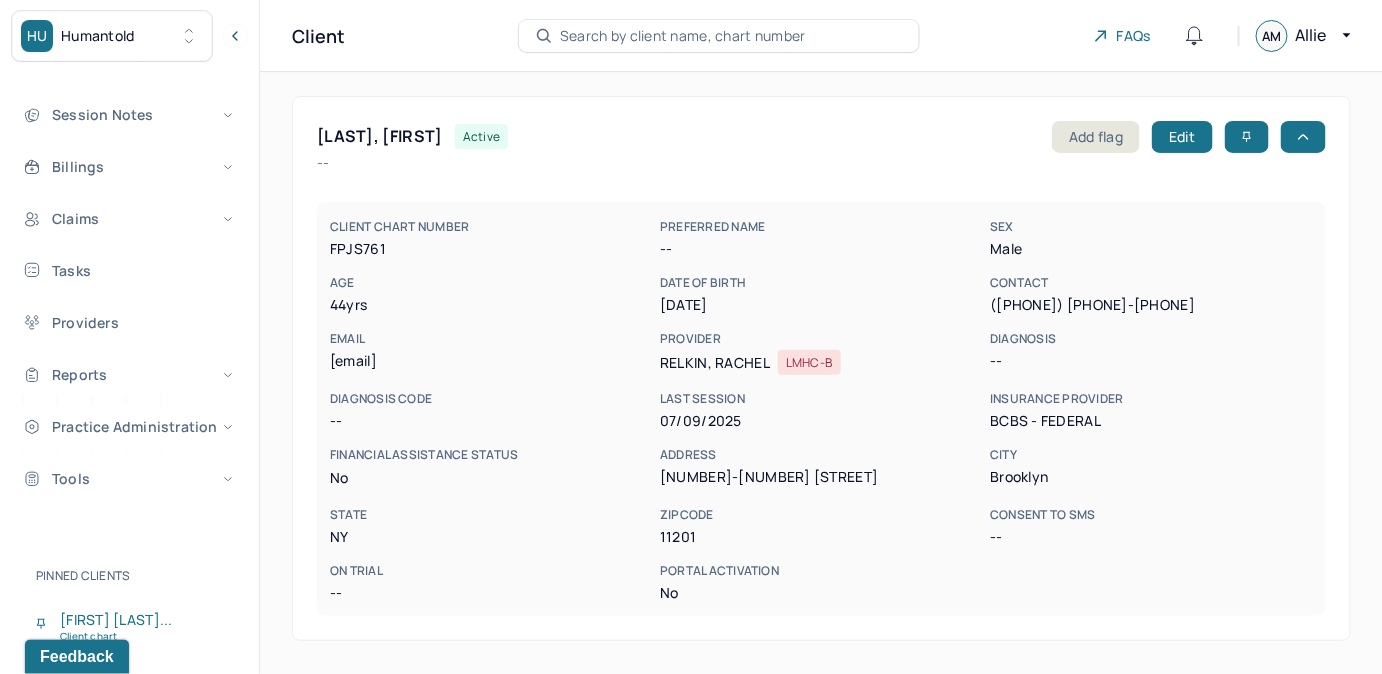 click on "Search by client name, chart number" at bounding box center (683, 36) 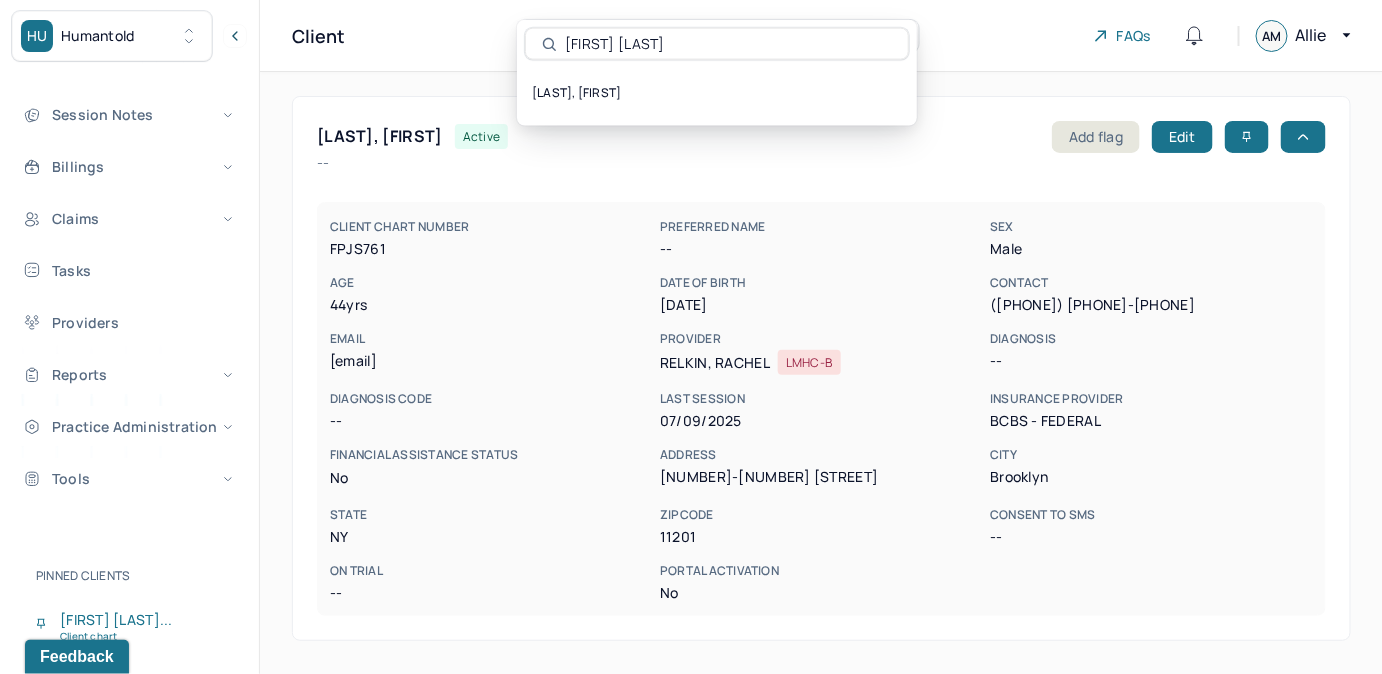 type on "[FIRST] [LAST]" 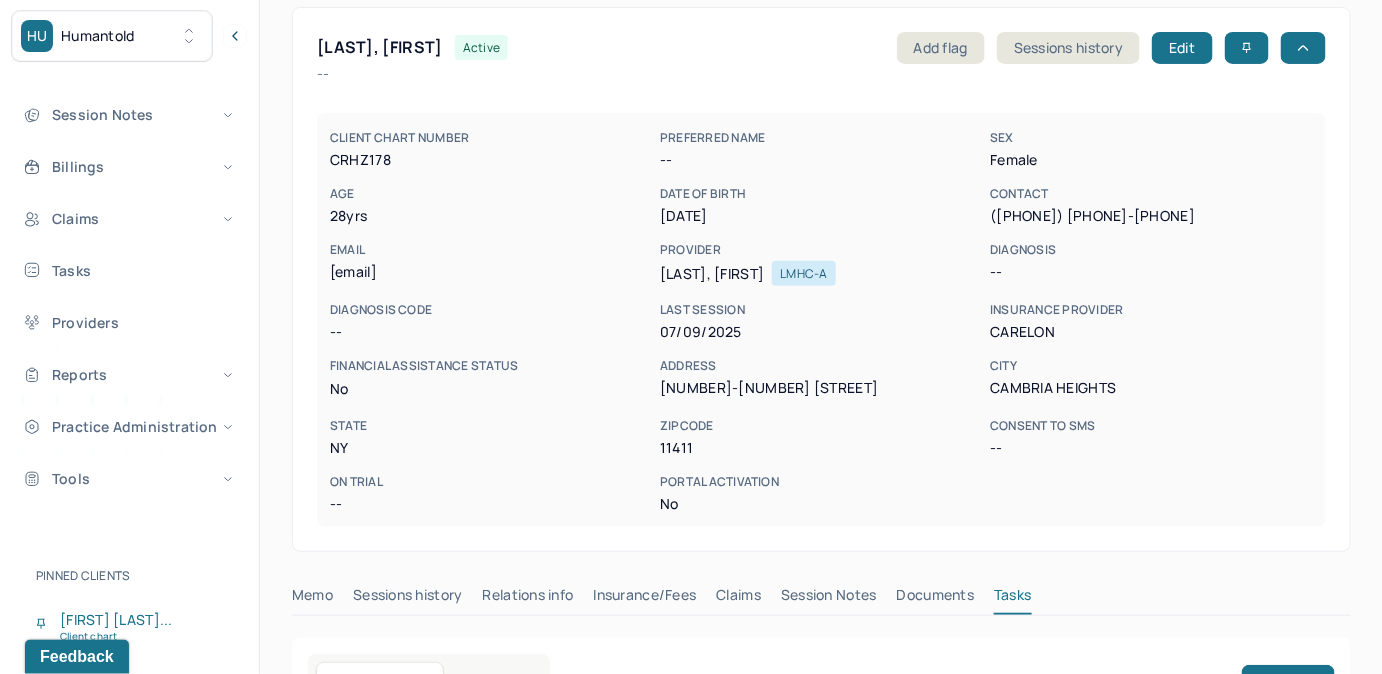 scroll, scrollTop: 90, scrollLeft: 0, axis: vertical 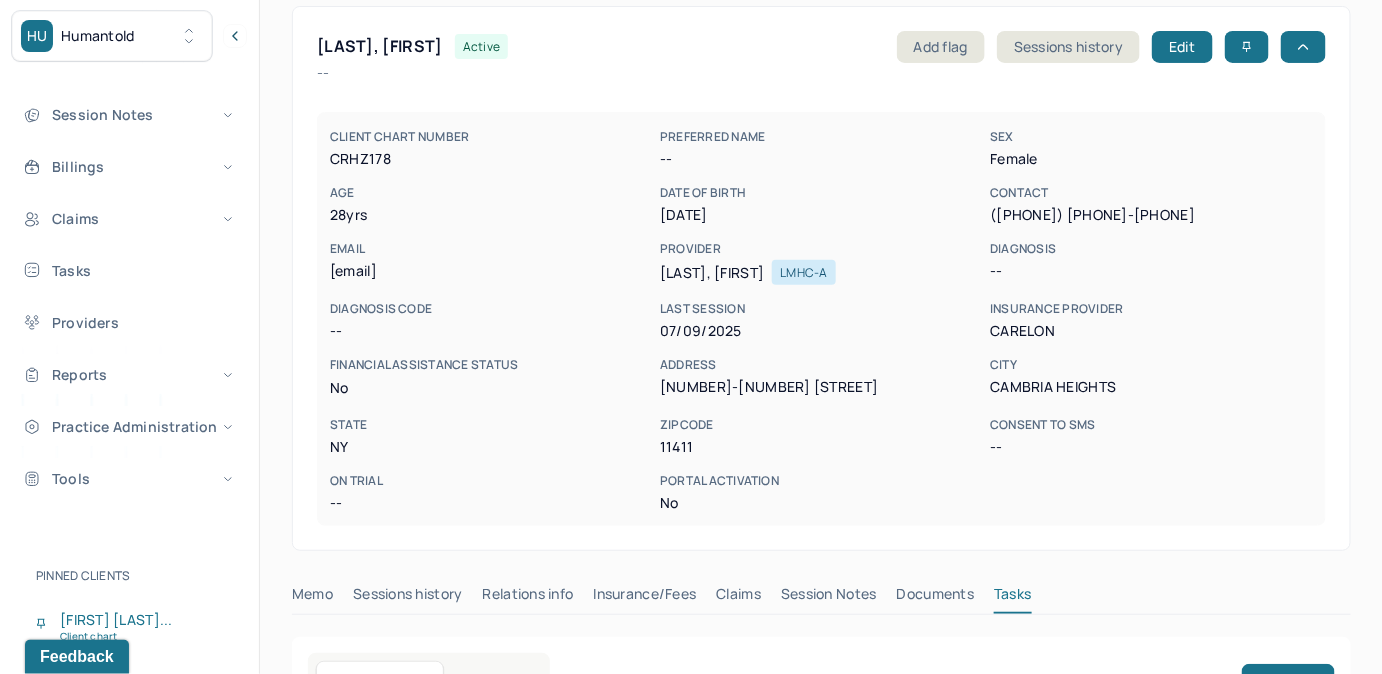 drag, startPoint x: 394, startPoint y: 269, endPoint x: 542, endPoint y: 278, distance: 148.27339 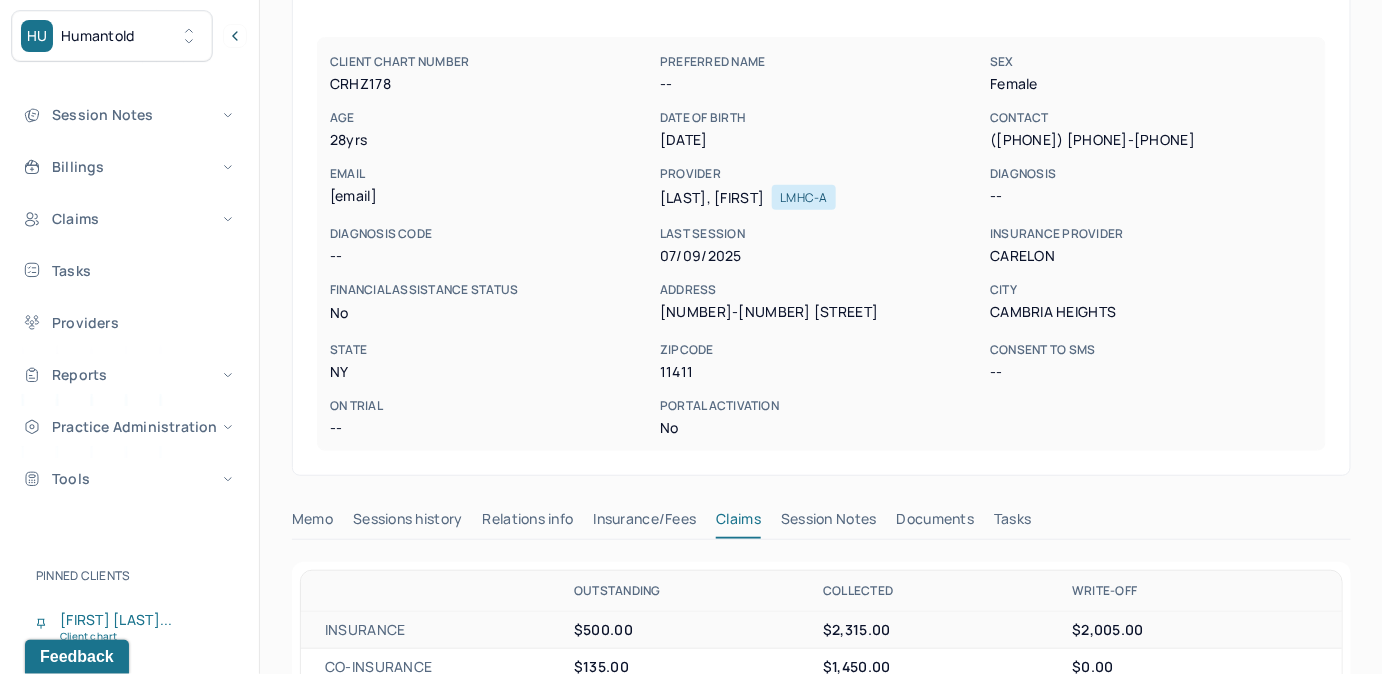 scroll, scrollTop: 636, scrollLeft: 0, axis: vertical 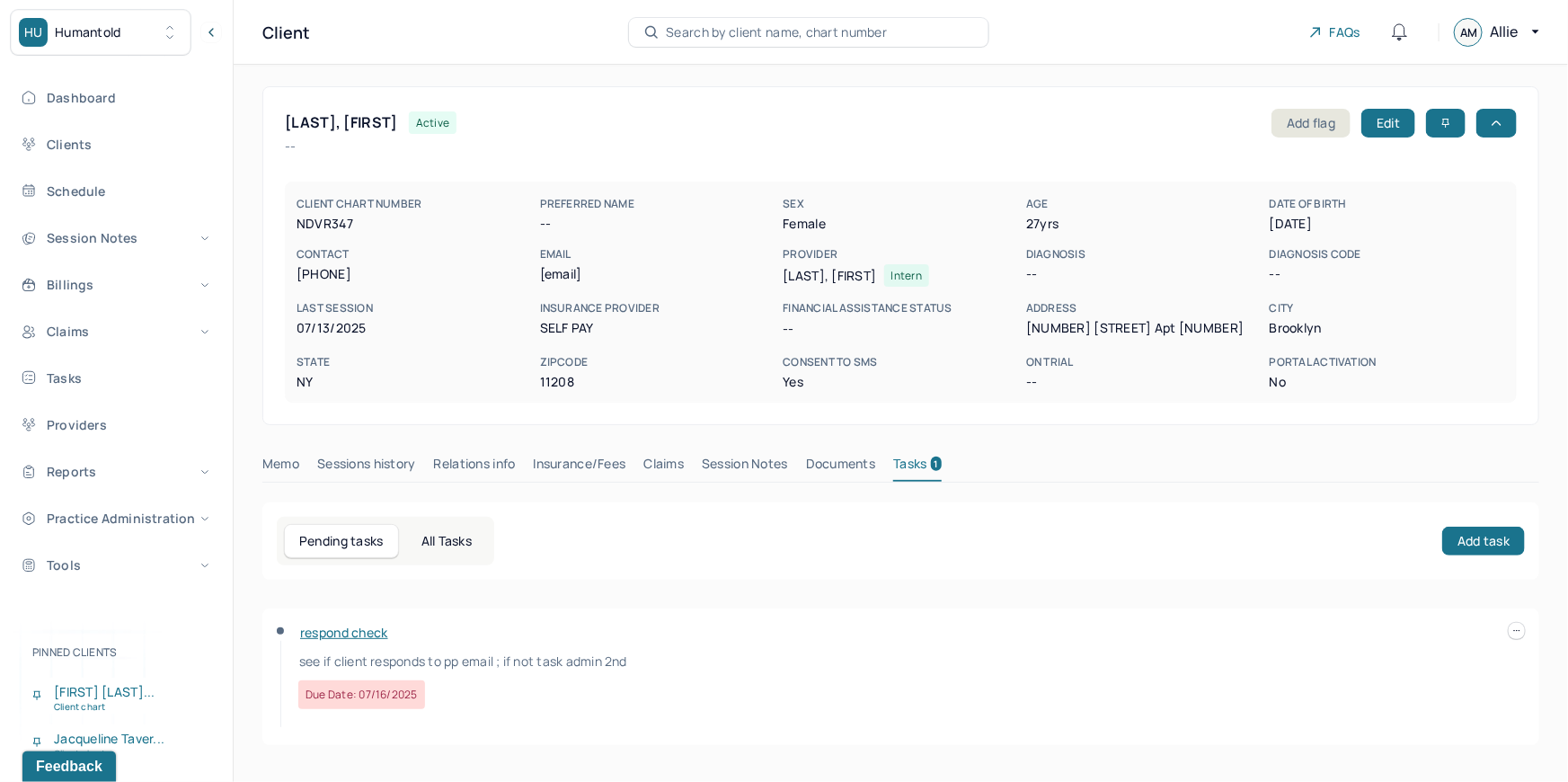 click on "Search by client name, chart number" at bounding box center (776, 32) 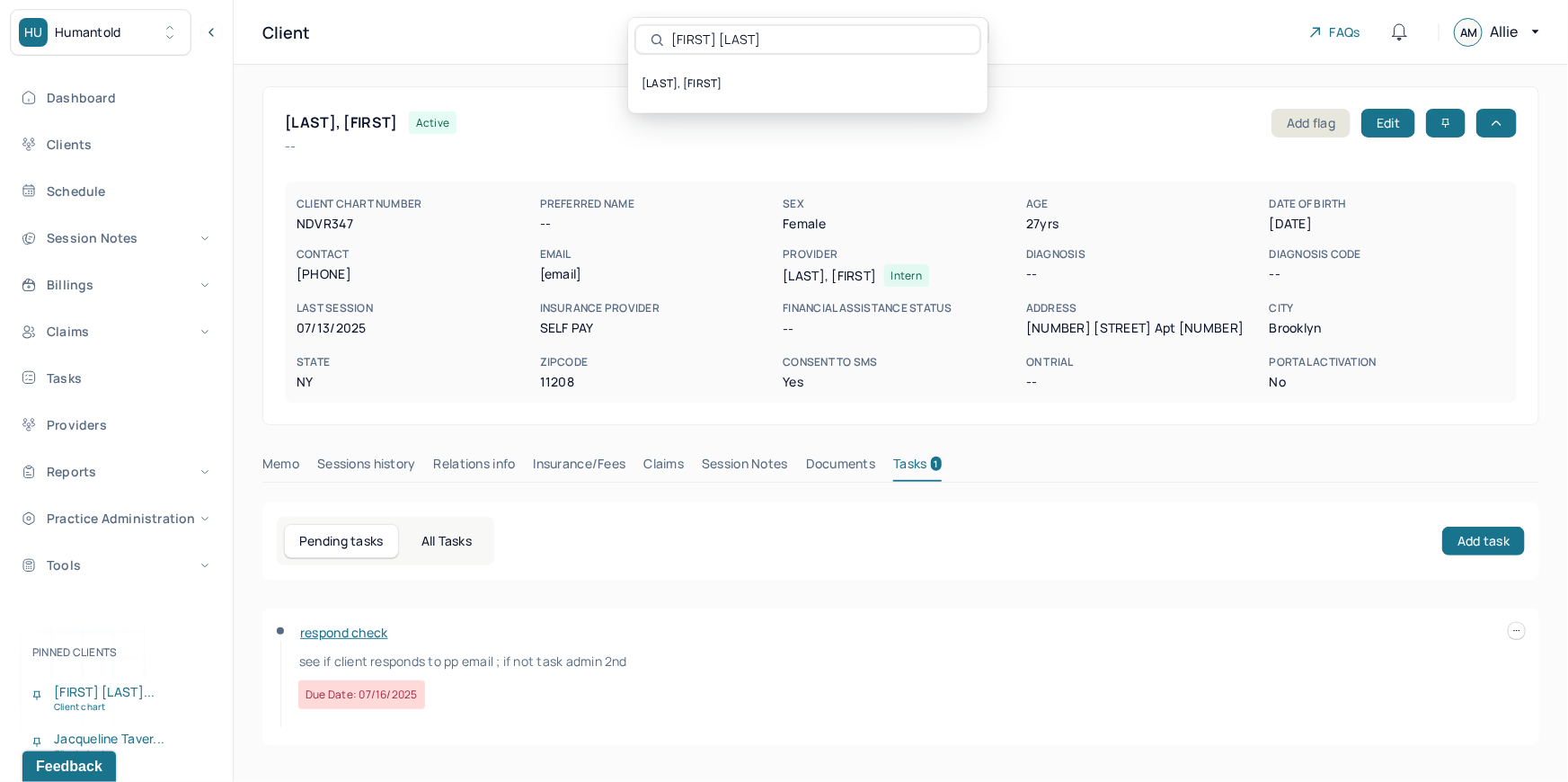 type on "[FIRST] [LAST]" 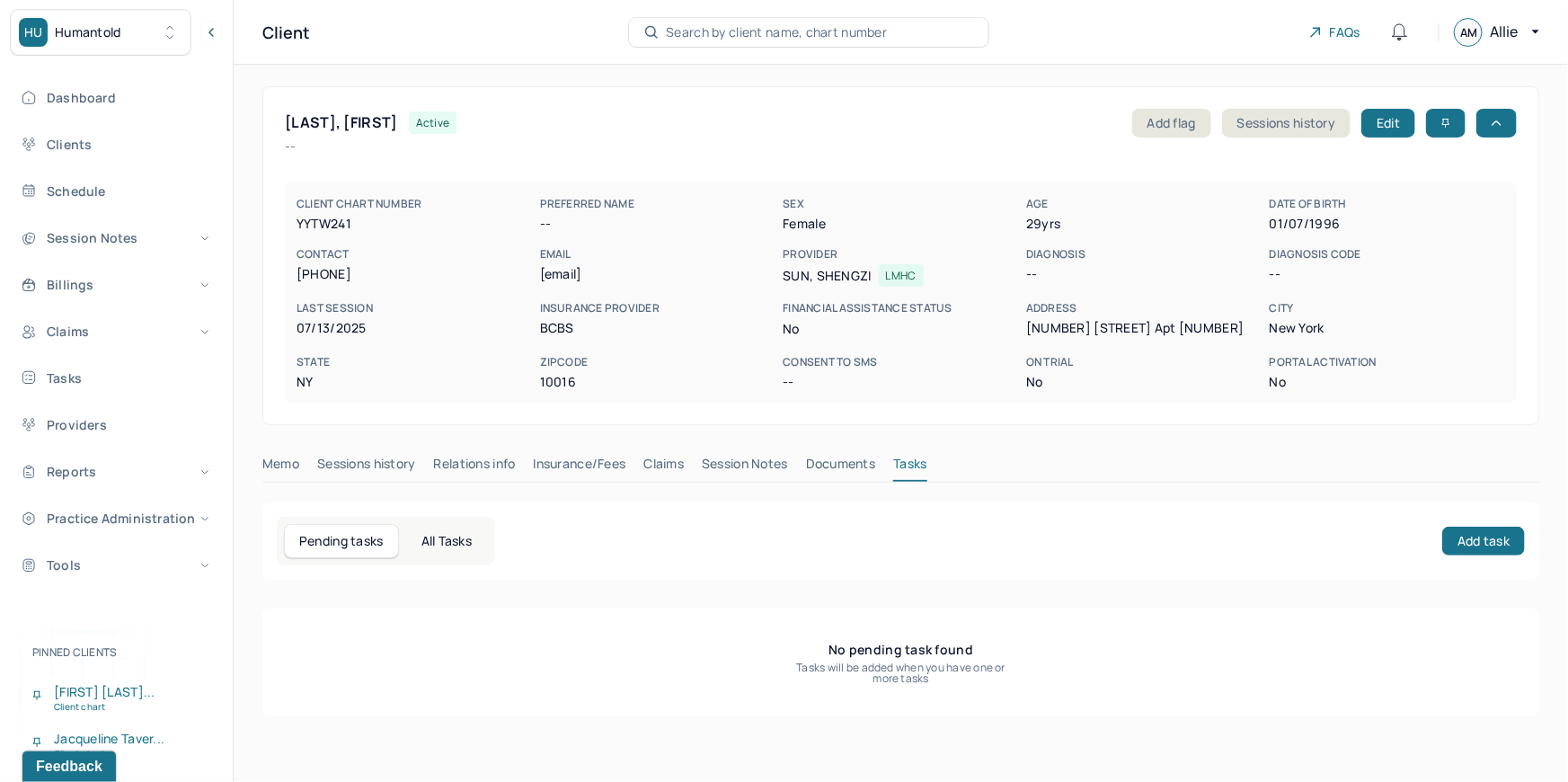 drag, startPoint x: 536, startPoint y: 273, endPoint x: 728, endPoint y: 274, distance: 192.0026 